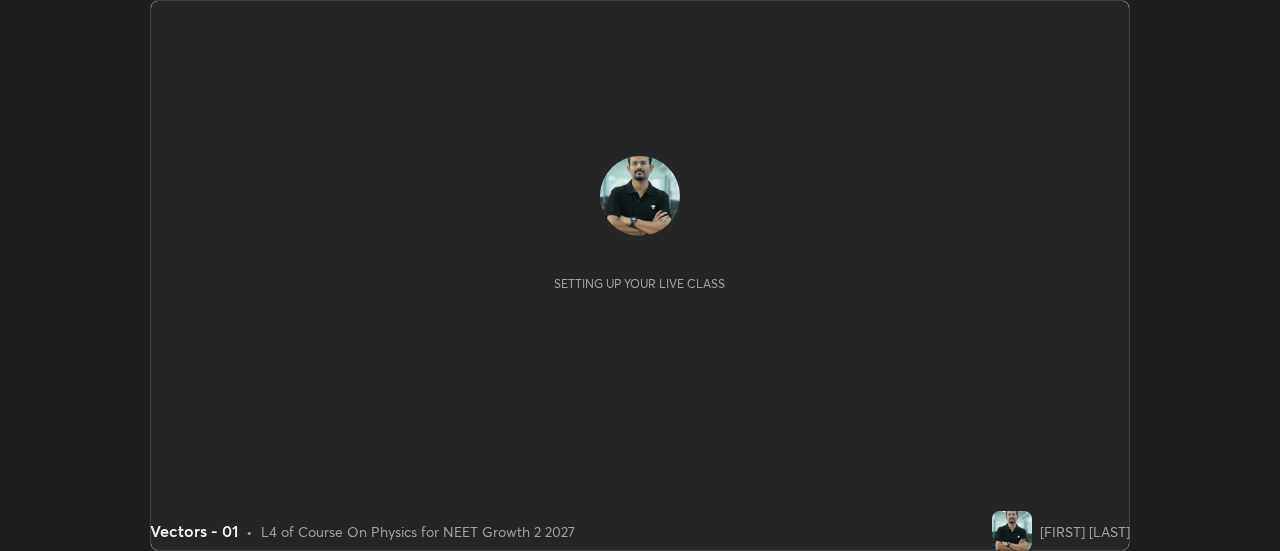 scroll, scrollTop: 0, scrollLeft: 0, axis: both 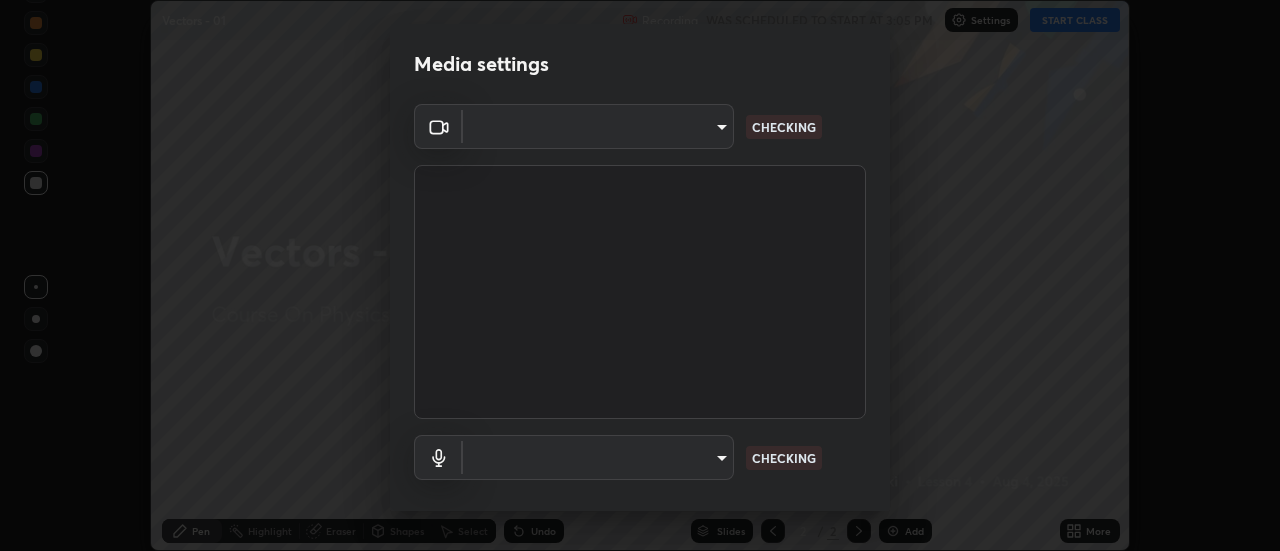 type on "28859c64a8e3d58139daa62c4cbb3a58b4059ef2bfed964700f789928c4fc7db" 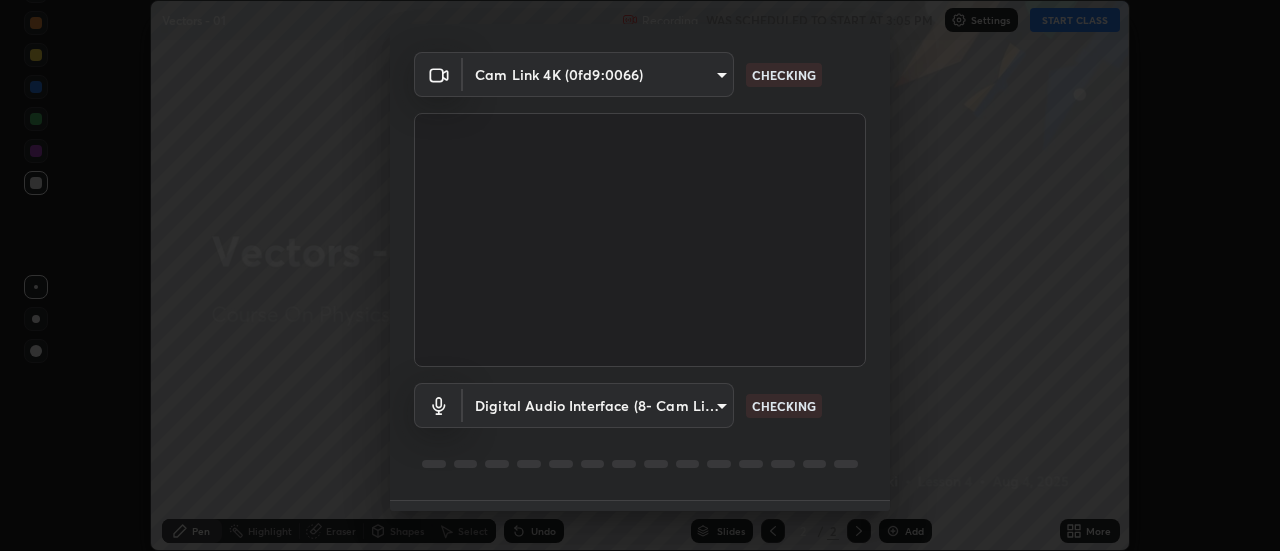 scroll, scrollTop: 105, scrollLeft: 0, axis: vertical 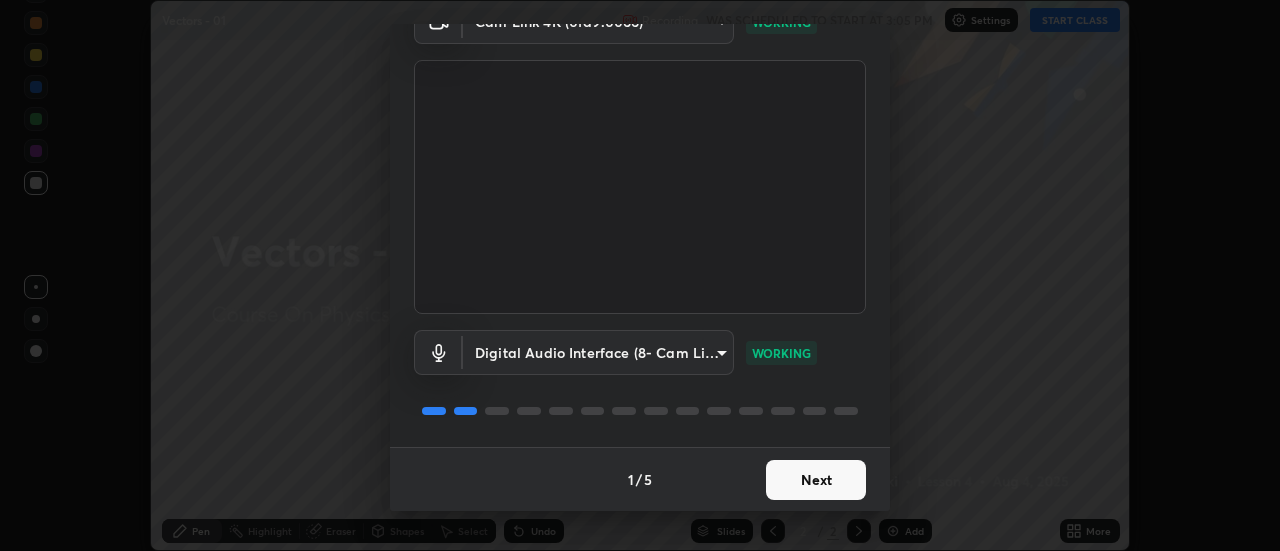 click on "Next" at bounding box center [816, 480] 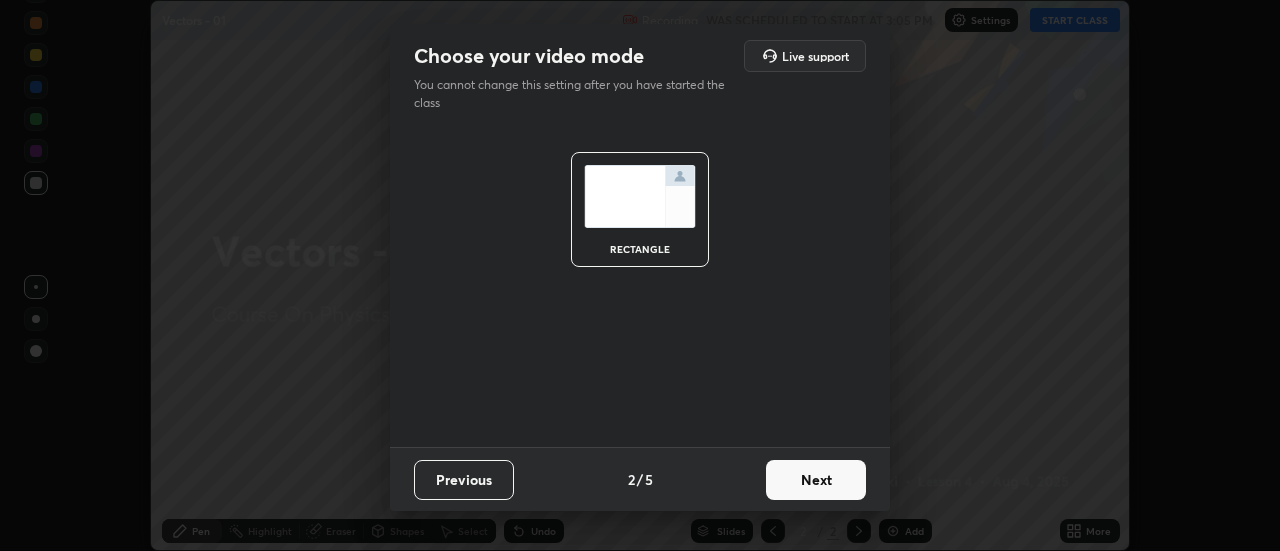 scroll, scrollTop: 0, scrollLeft: 0, axis: both 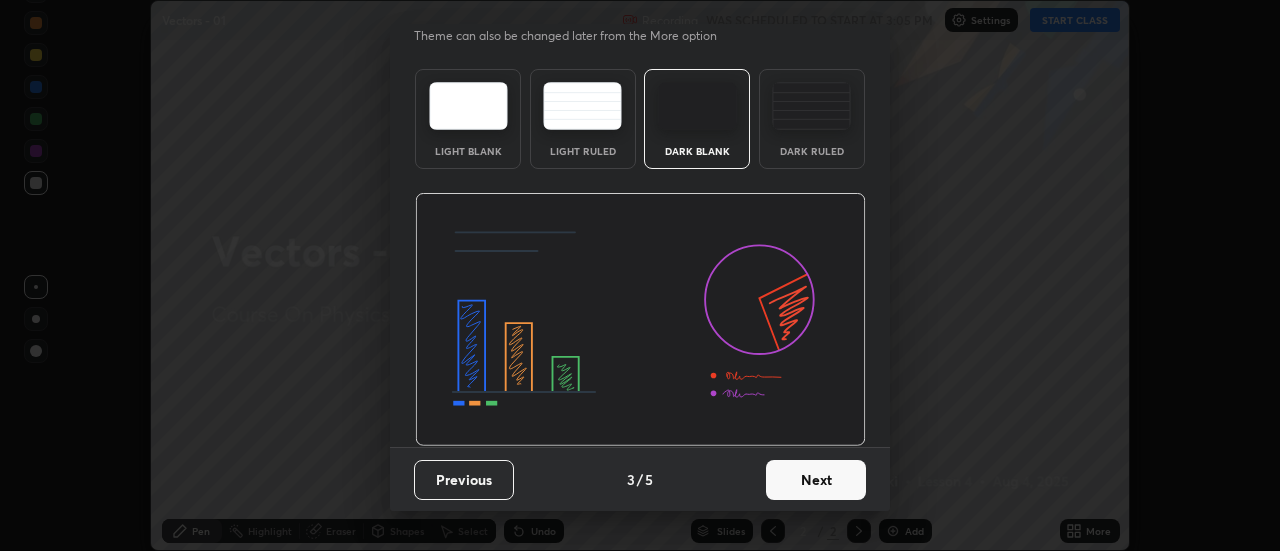 click on "Next" at bounding box center [816, 480] 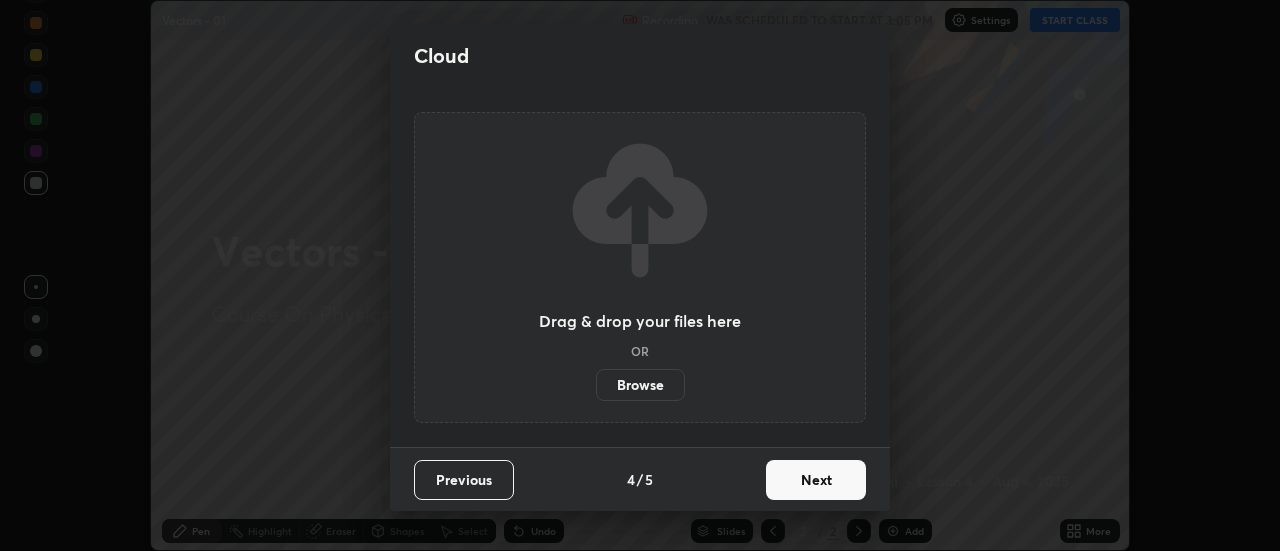 click on "Next" at bounding box center (816, 480) 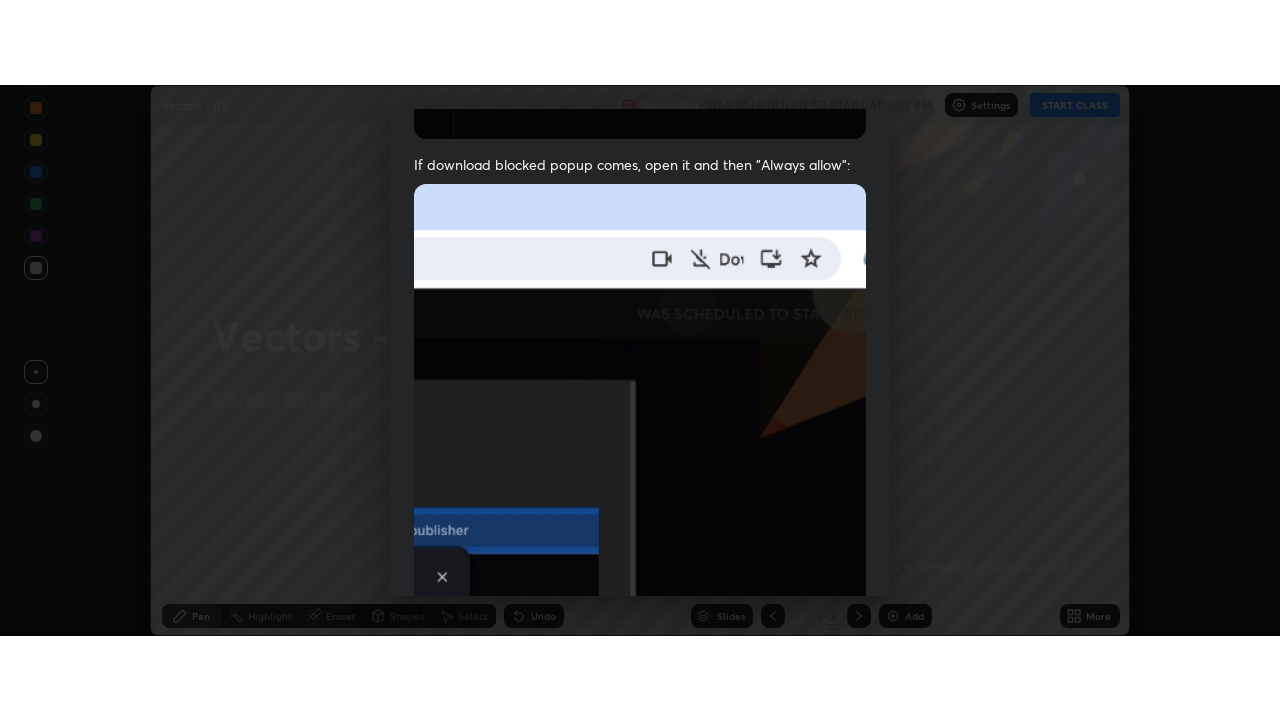scroll, scrollTop: 513, scrollLeft: 0, axis: vertical 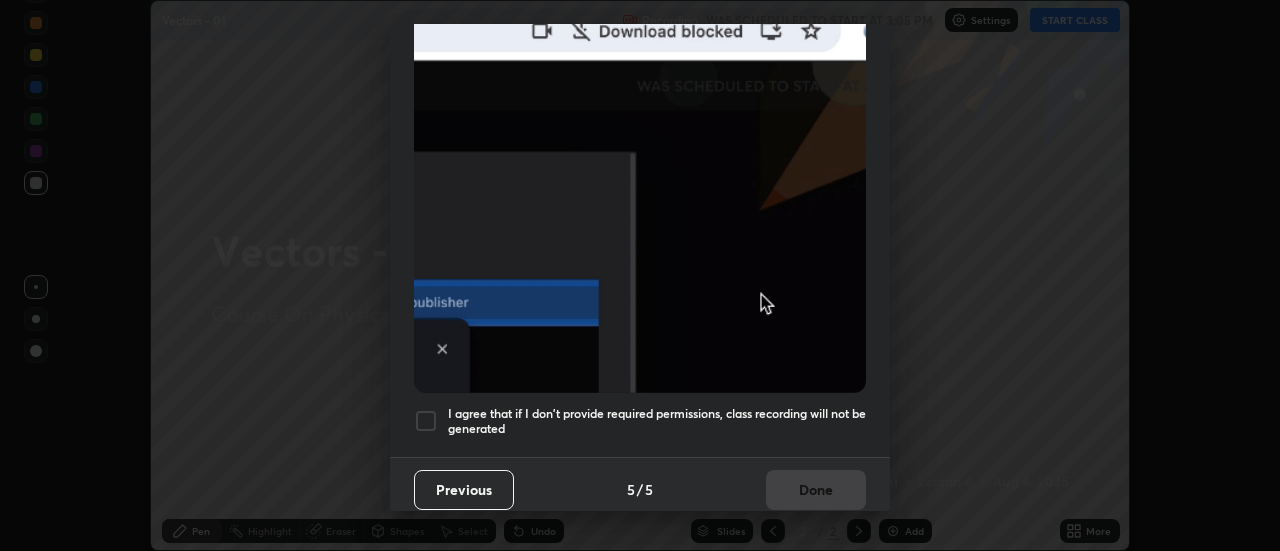 click on "I agree that if I don't provide required permissions, class recording will not be generated" at bounding box center [657, 421] 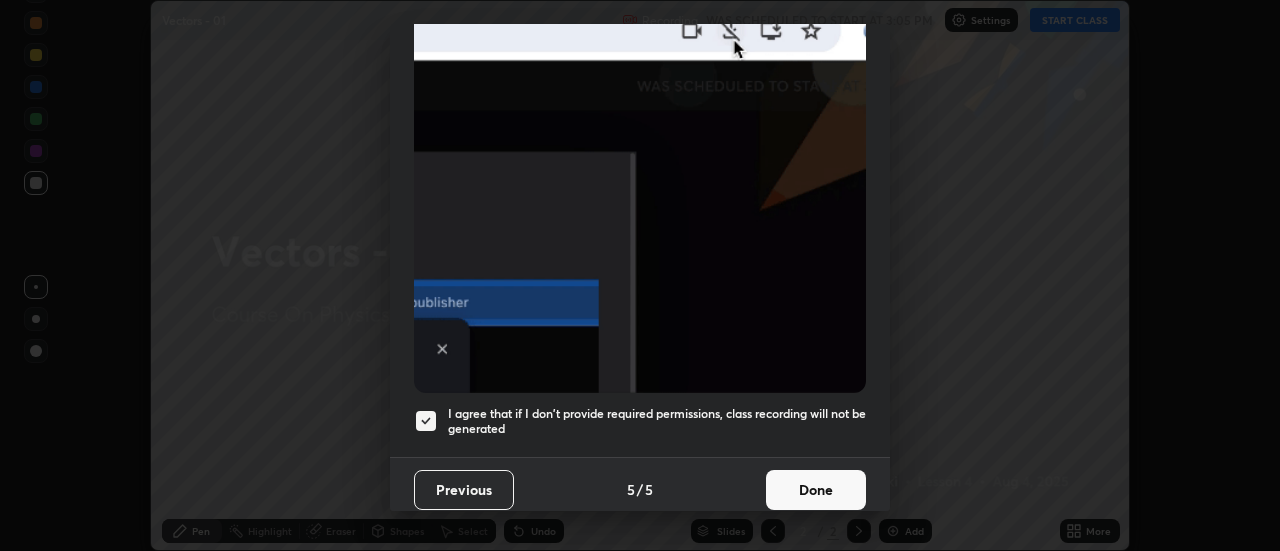 click on "Done" at bounding box center (816, 490) 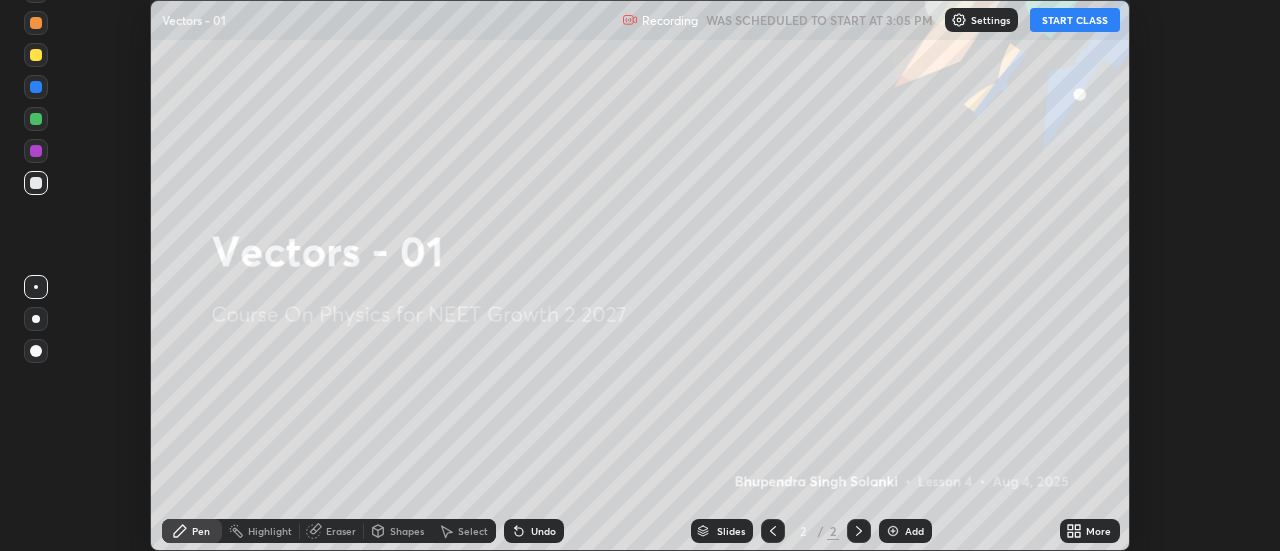 click 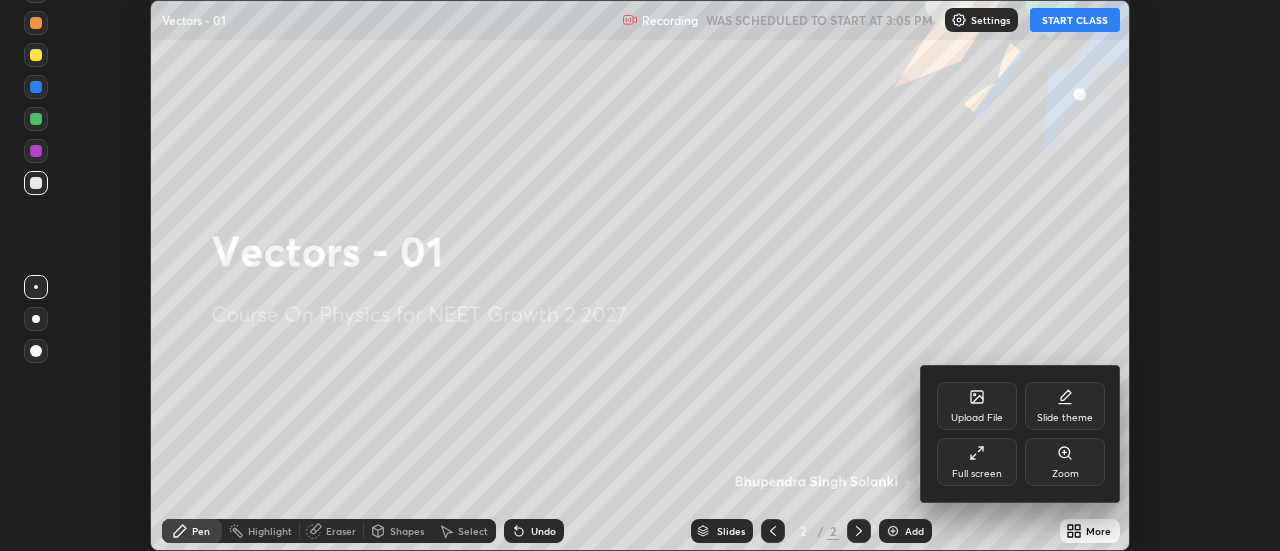 click 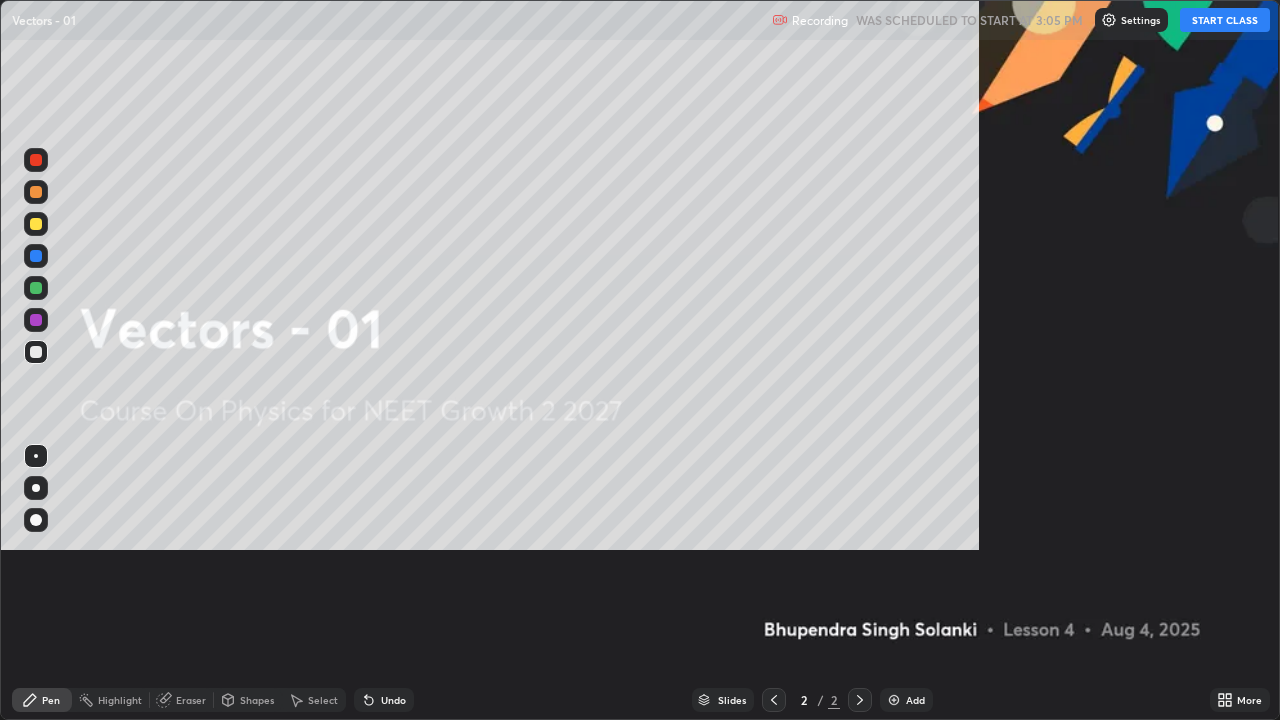 scroll, scrollTop: 99280, scrollLeft: 98720, axis: both 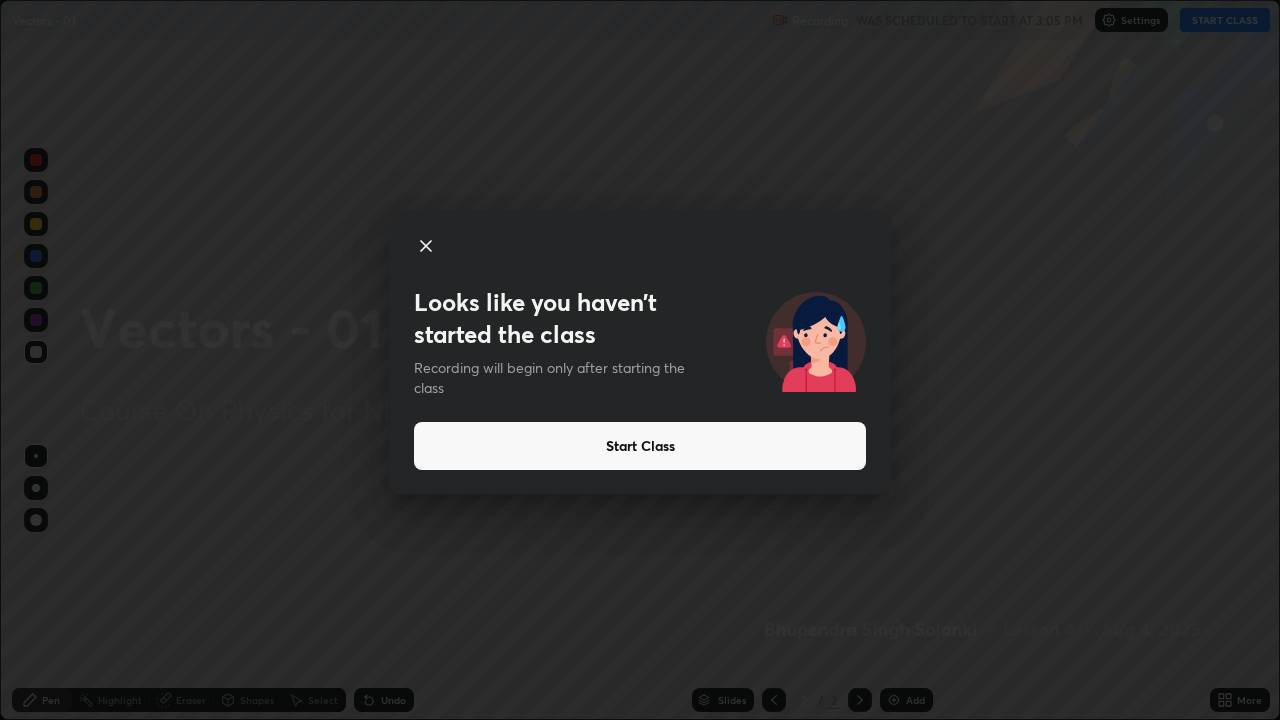 click on "Start Class" at bounding box center (640, 446) 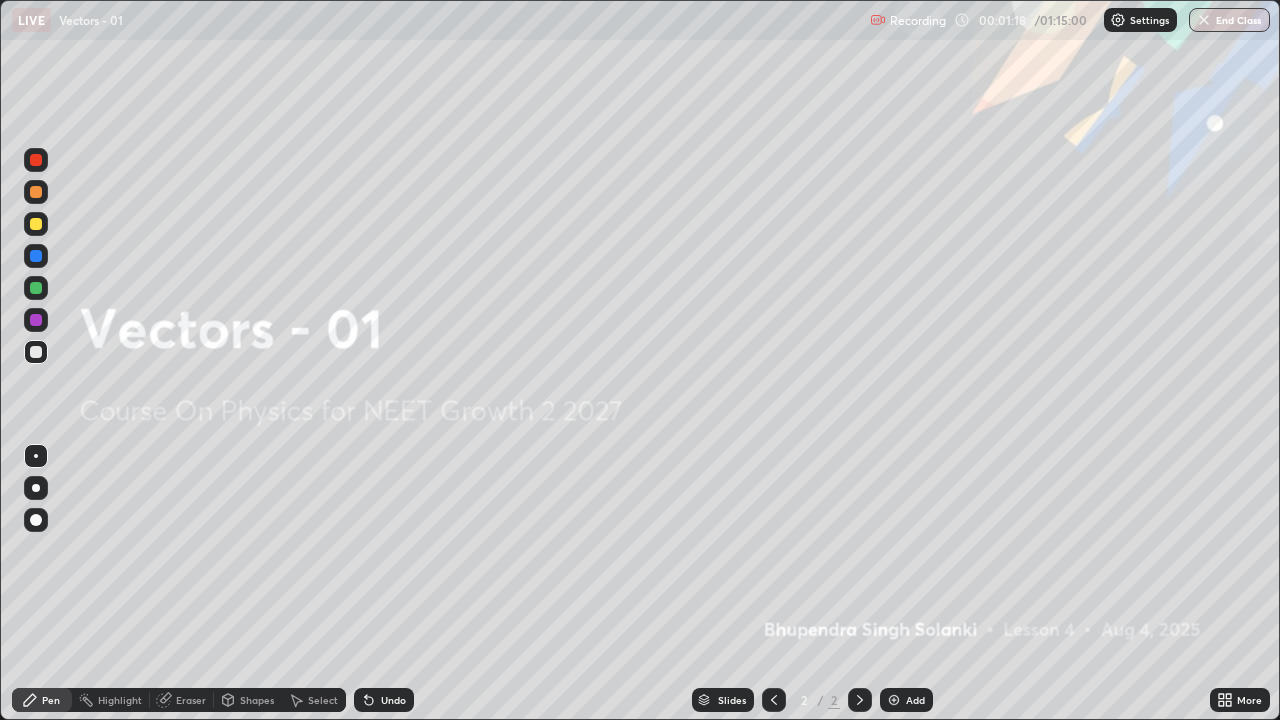 click on "Add" at bounding box center [906, 700] 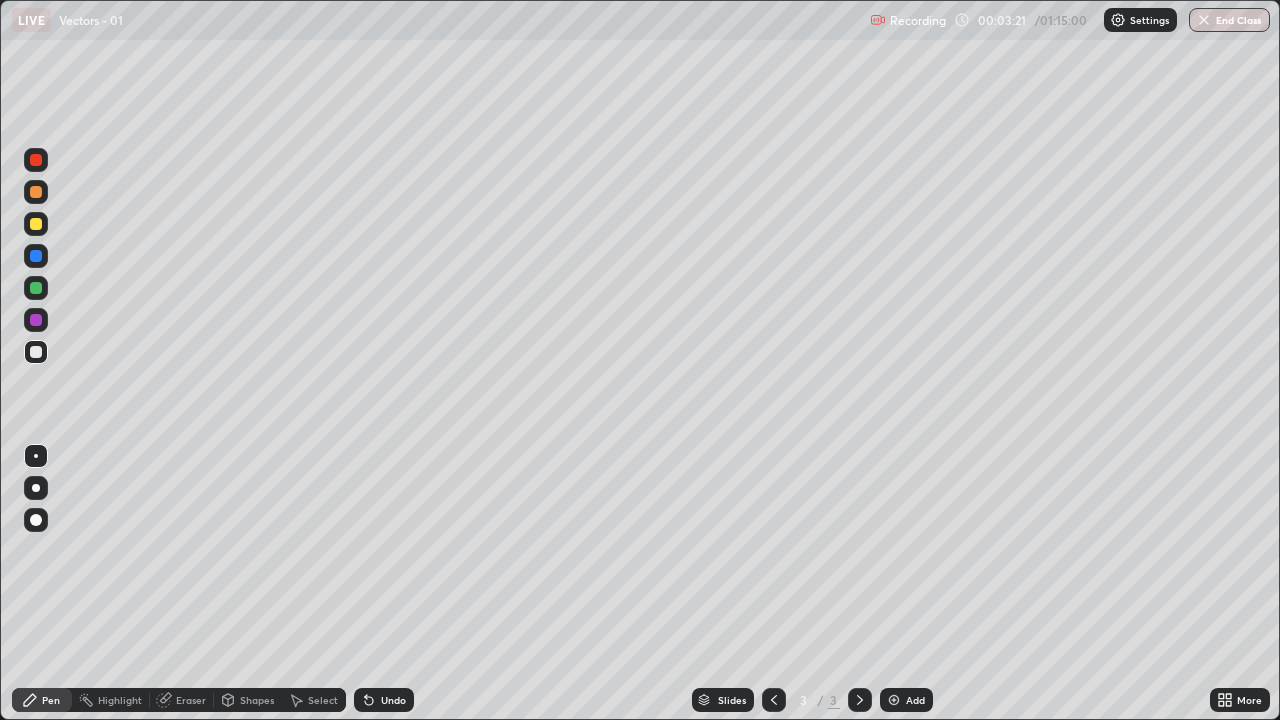 click on "Shapes" at bounding box center (257, 700) 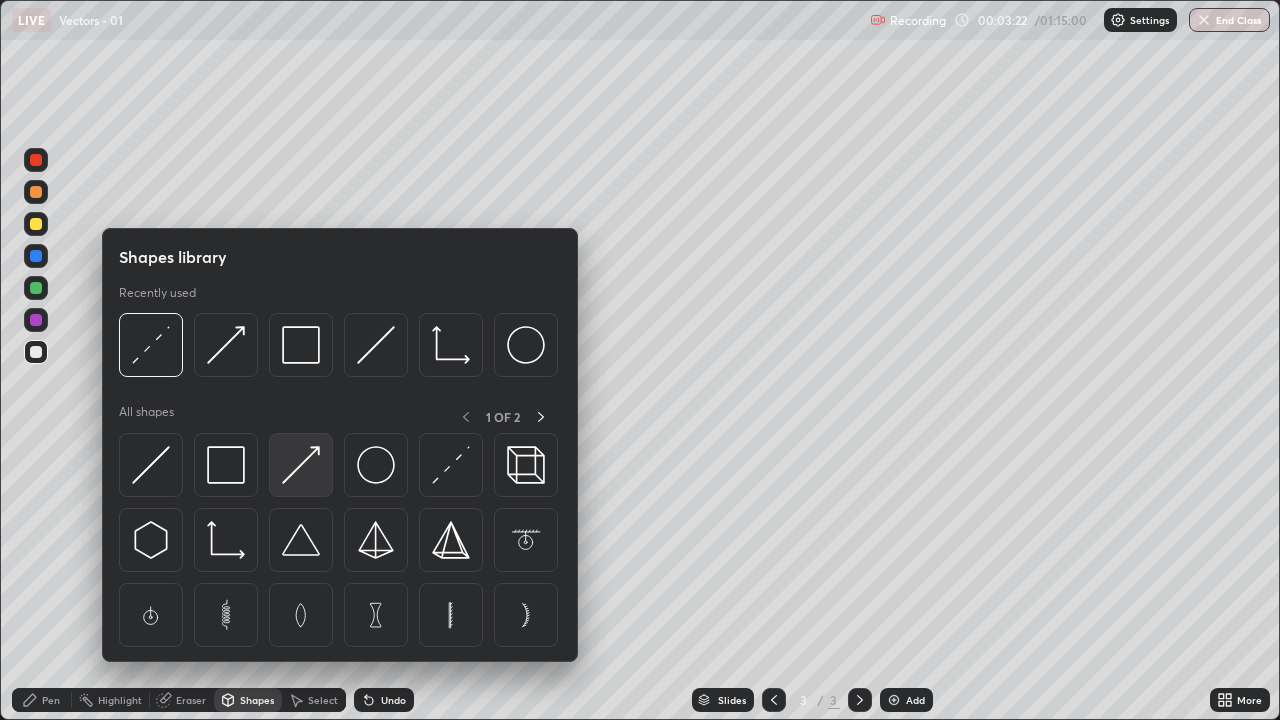 click at bounding box center (301, 465) 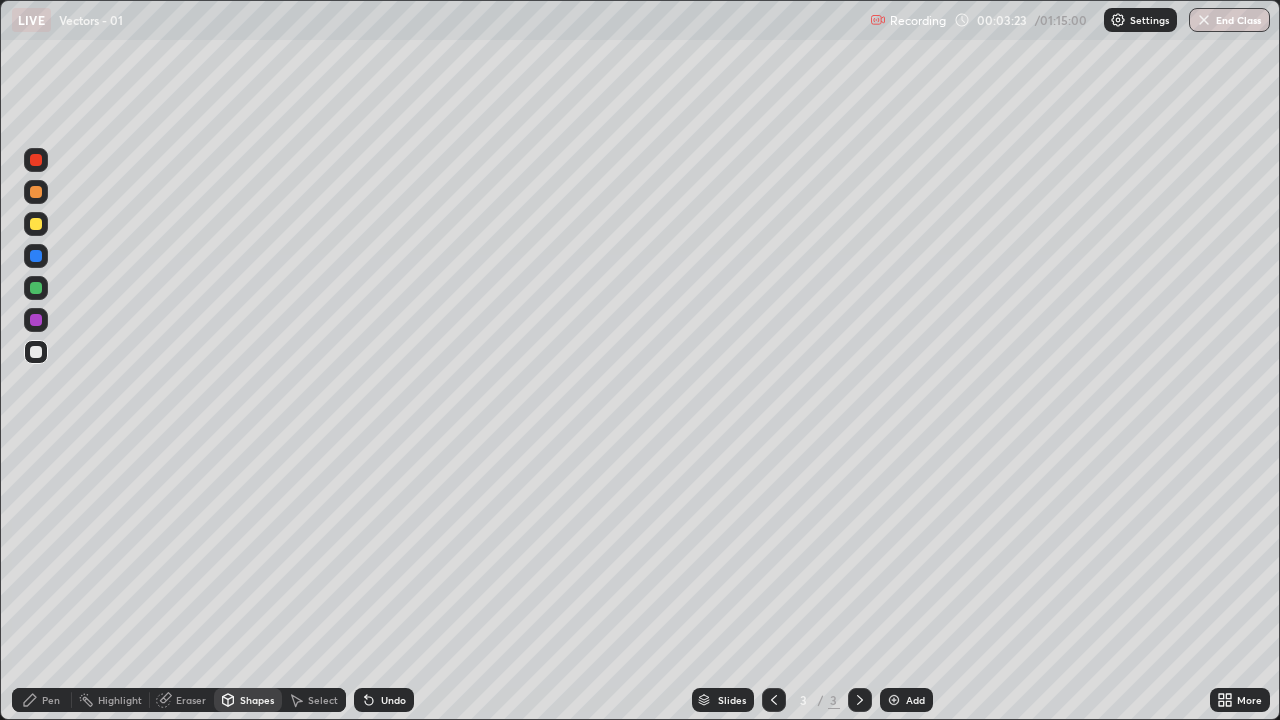 click at bounding box center (36, 288) 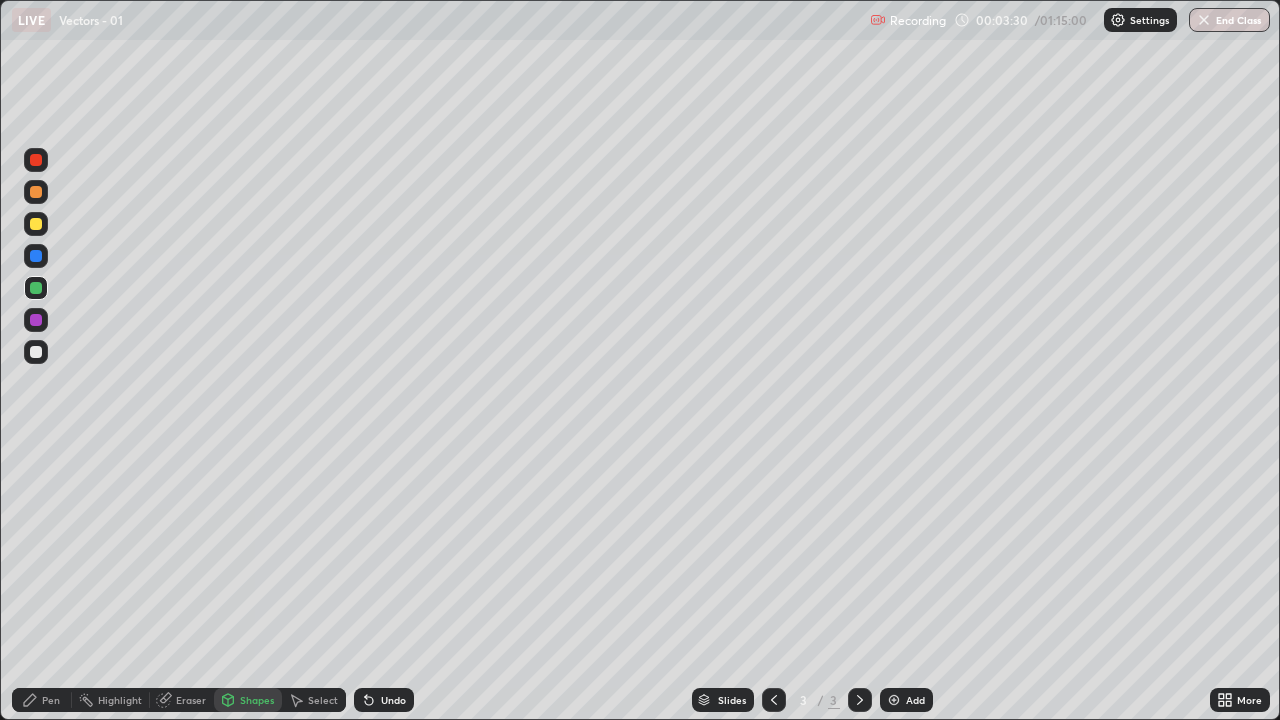 click on "Pen" at bounding box center [51, 700] 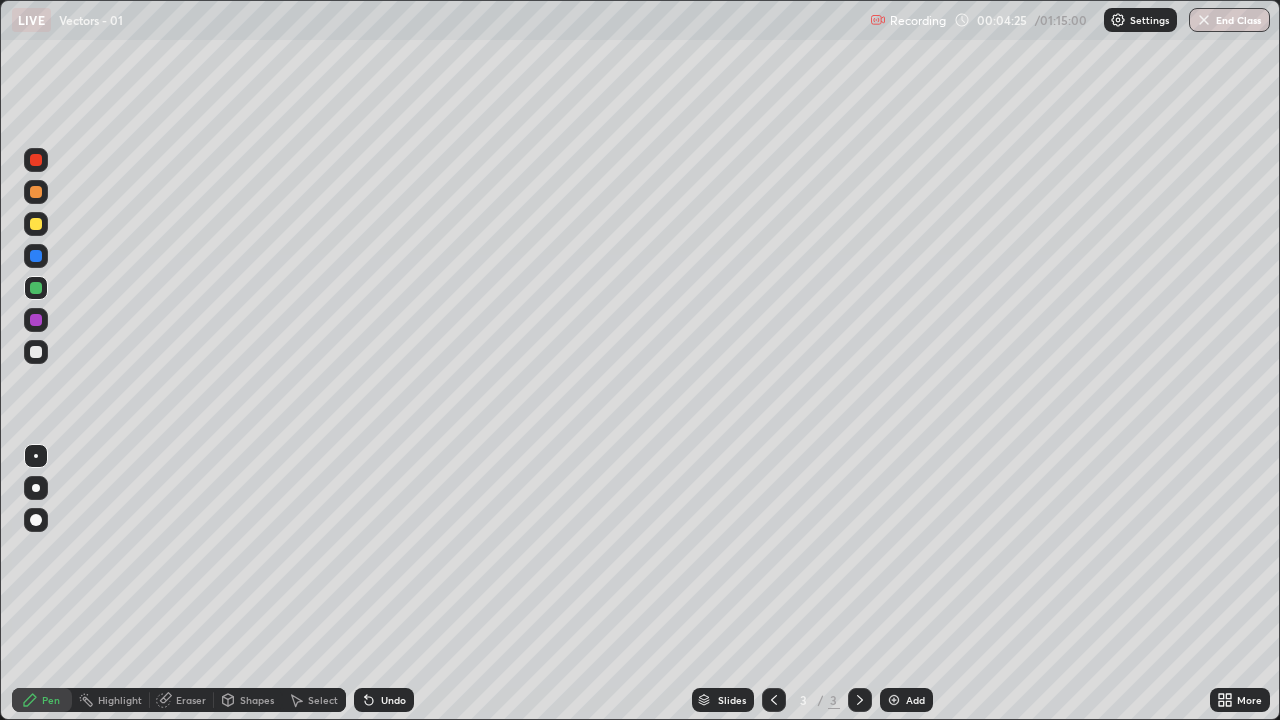 click on "Shapes" at bounding box center (257, 700) 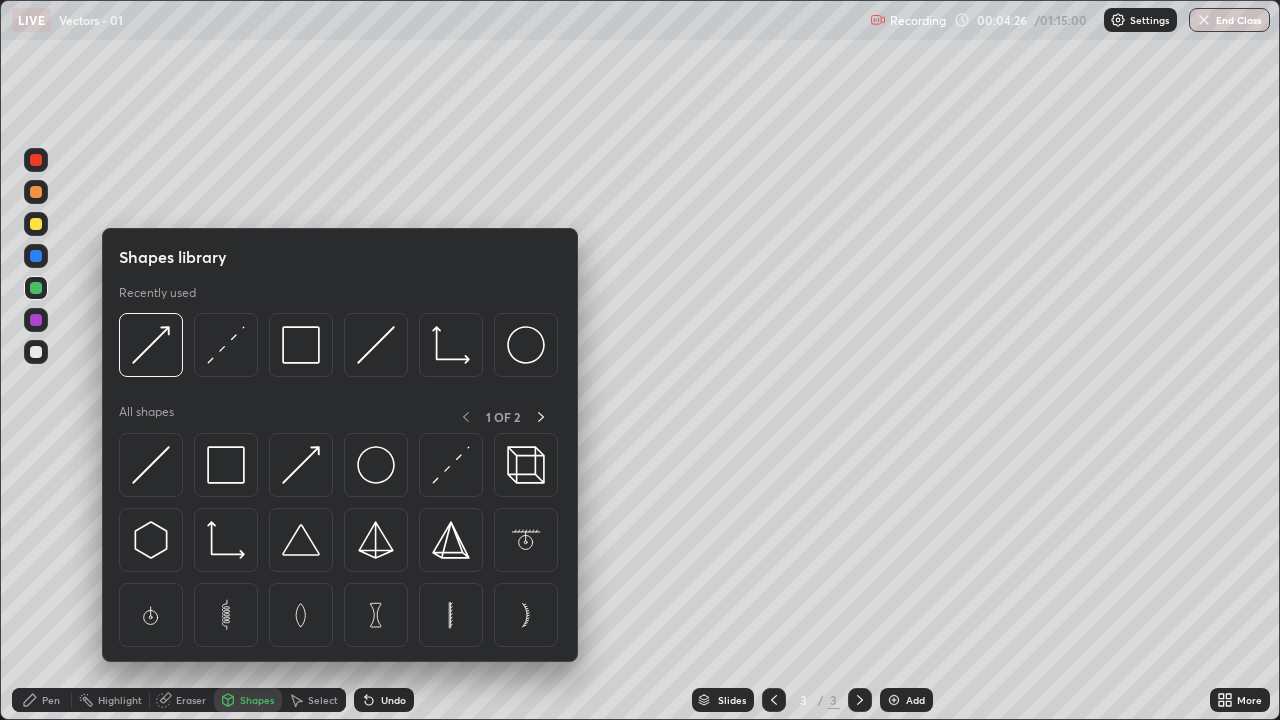 click at bounding box center (301, 465) 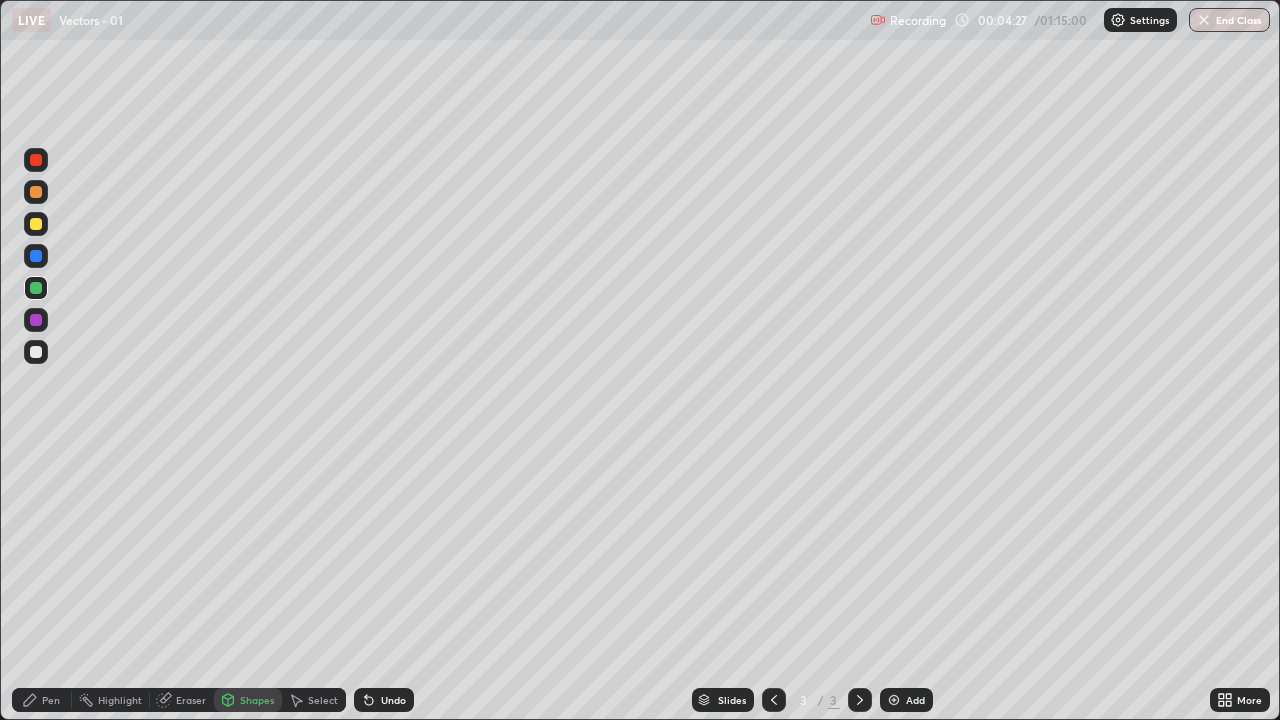 click at bounding box center [36, 256] 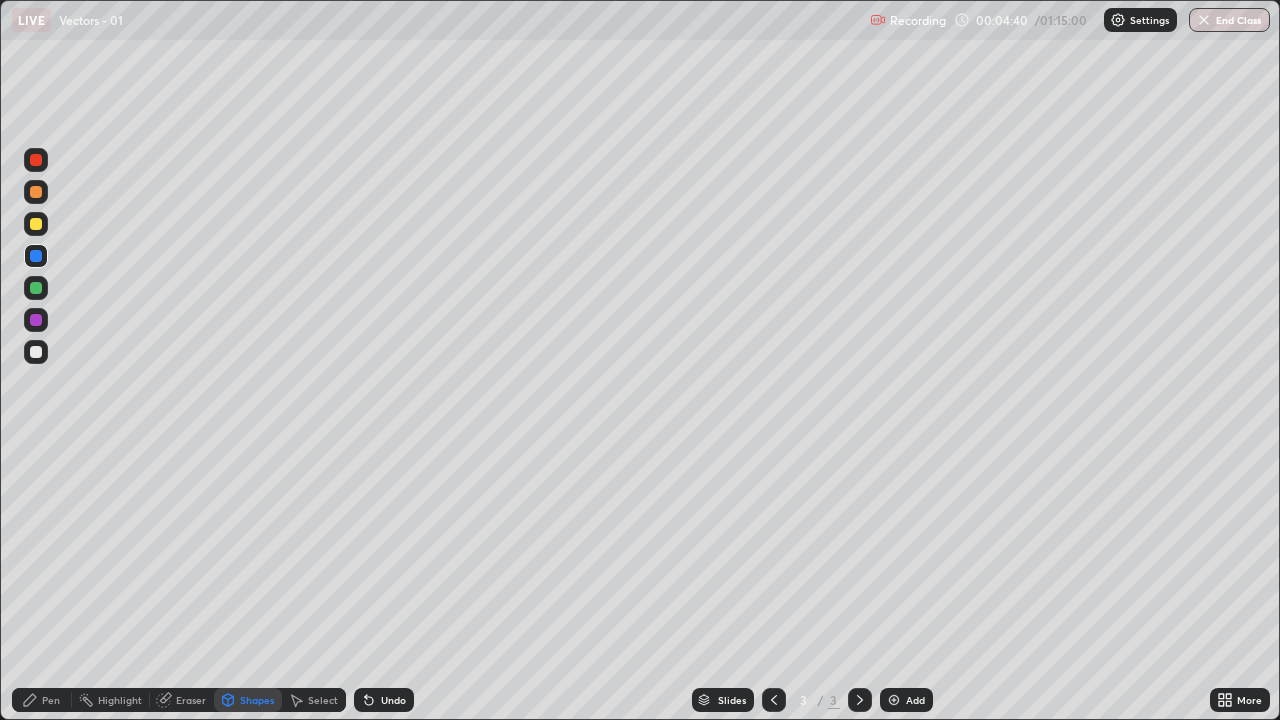 click on "Pen" at bounding box center (42, 700) 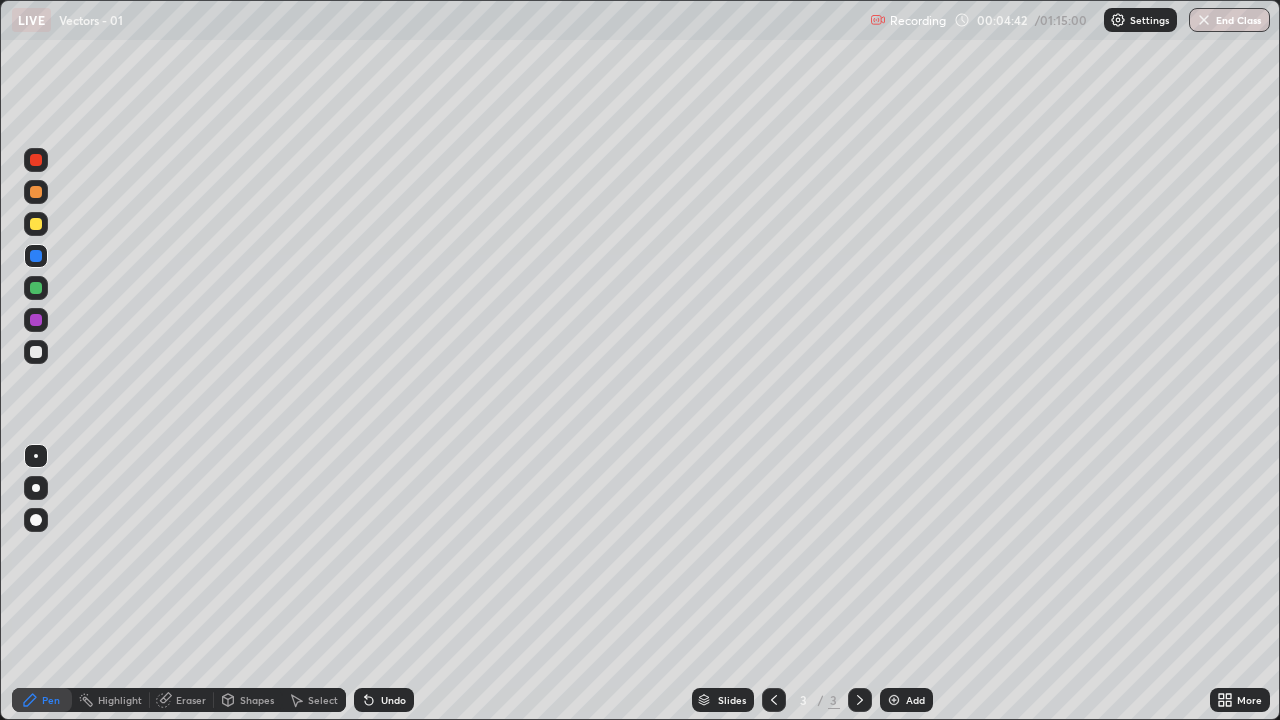 click at bounding box center (36, 352) 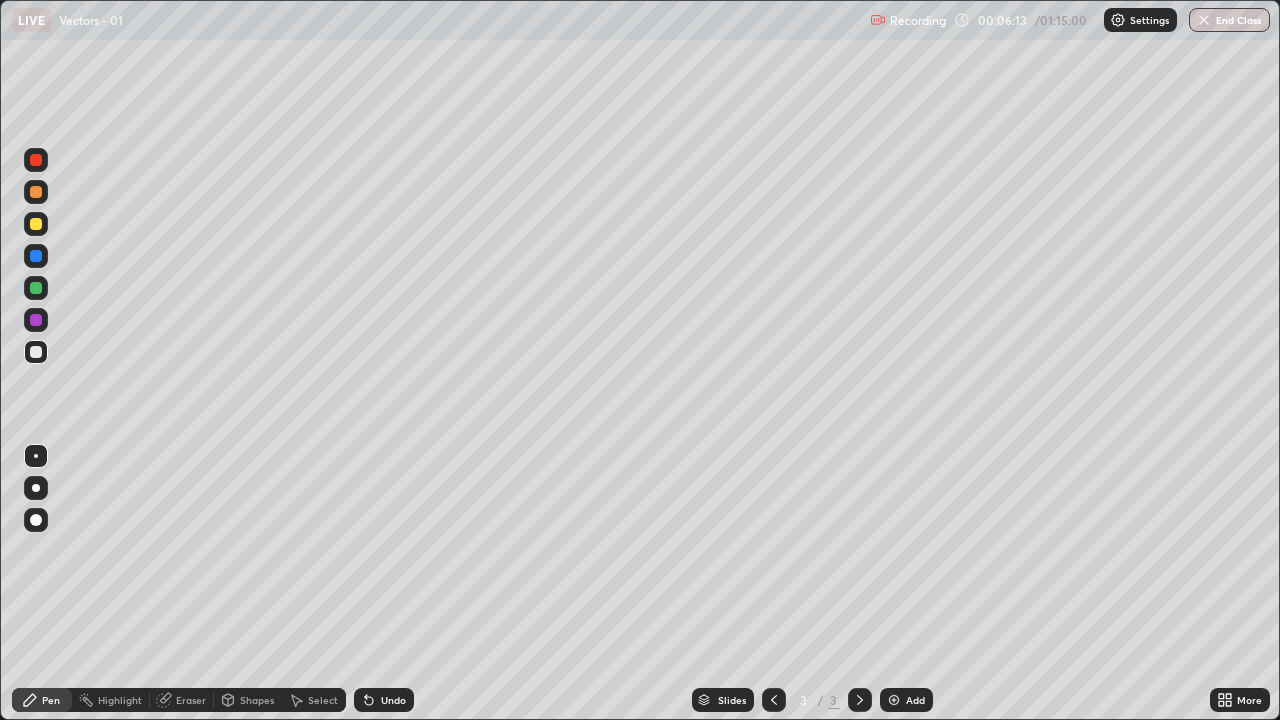 click on "Eraser" at bounding box center (191, 700) 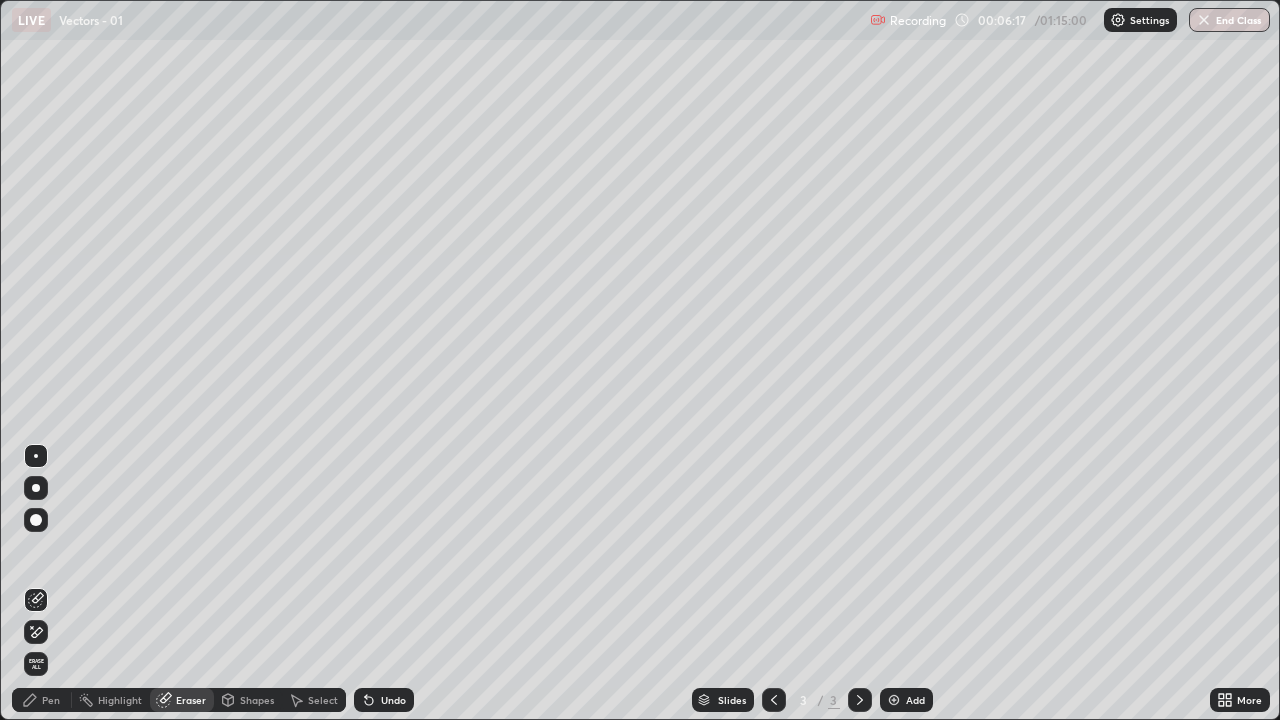 click on "Pen" at bounding box center [51, 700] 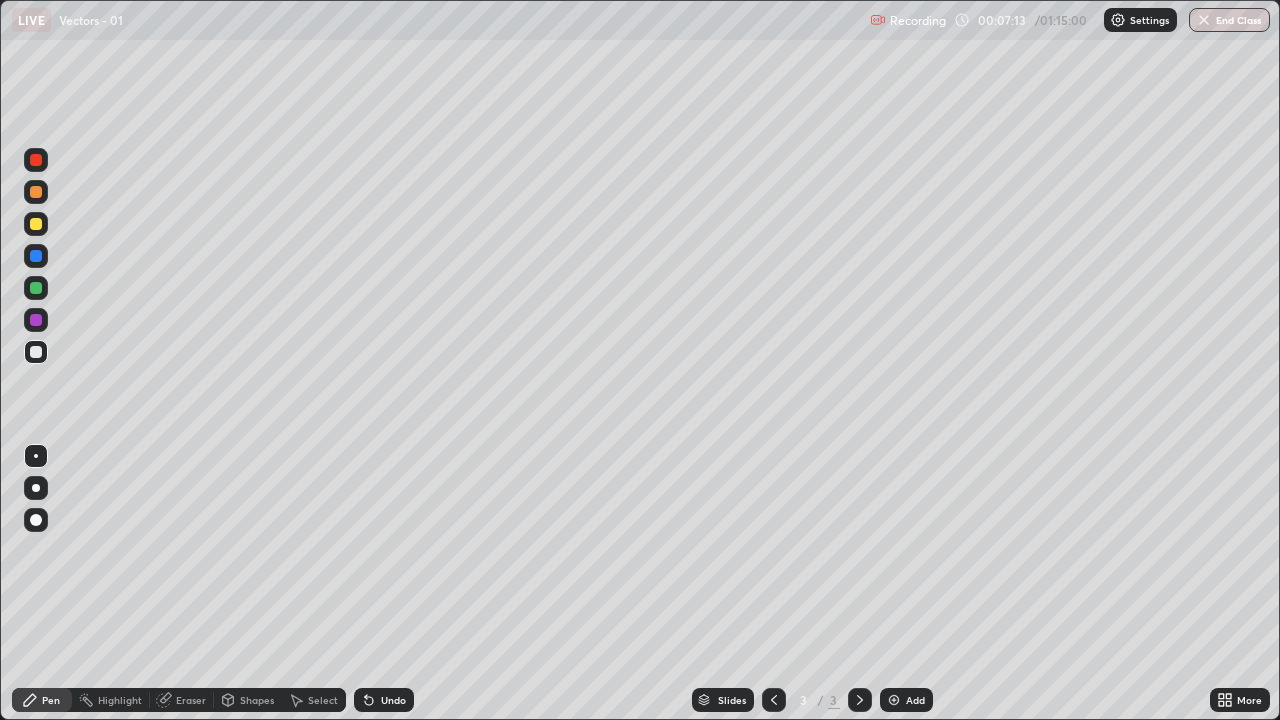 click on "Shapes" at bounding box center [248, 700] 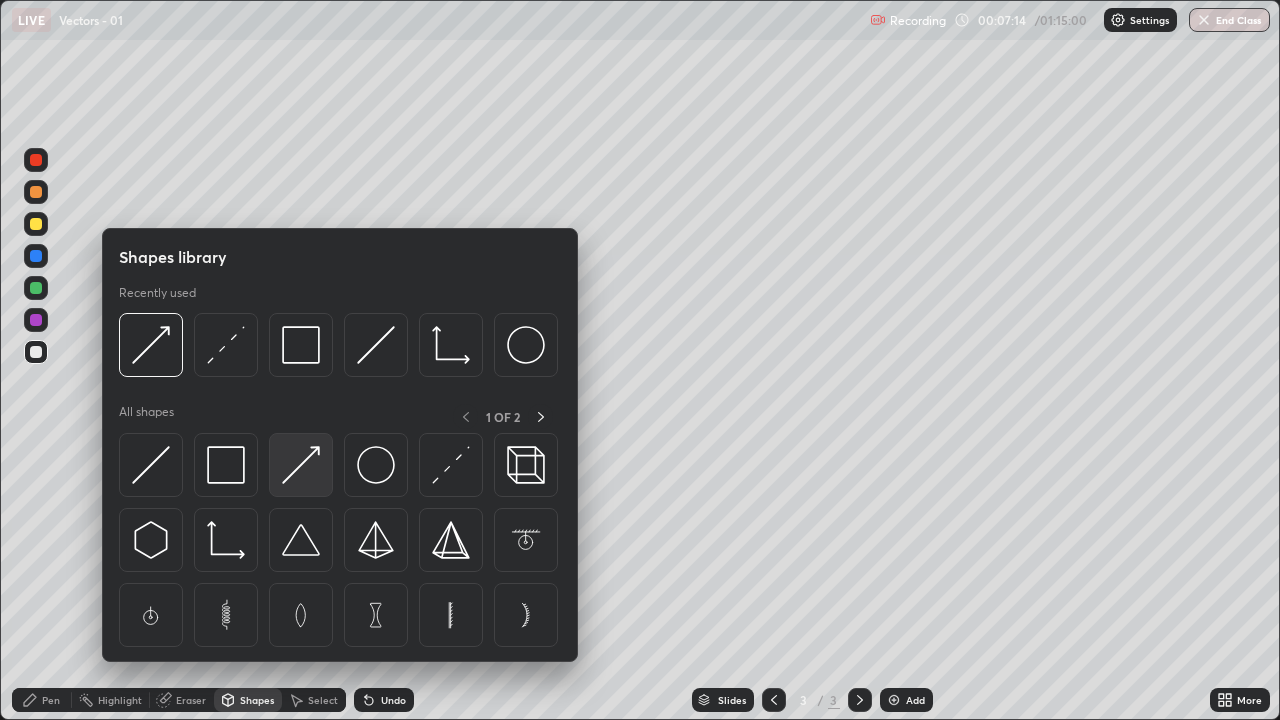 click at bounding box center [301, 465] 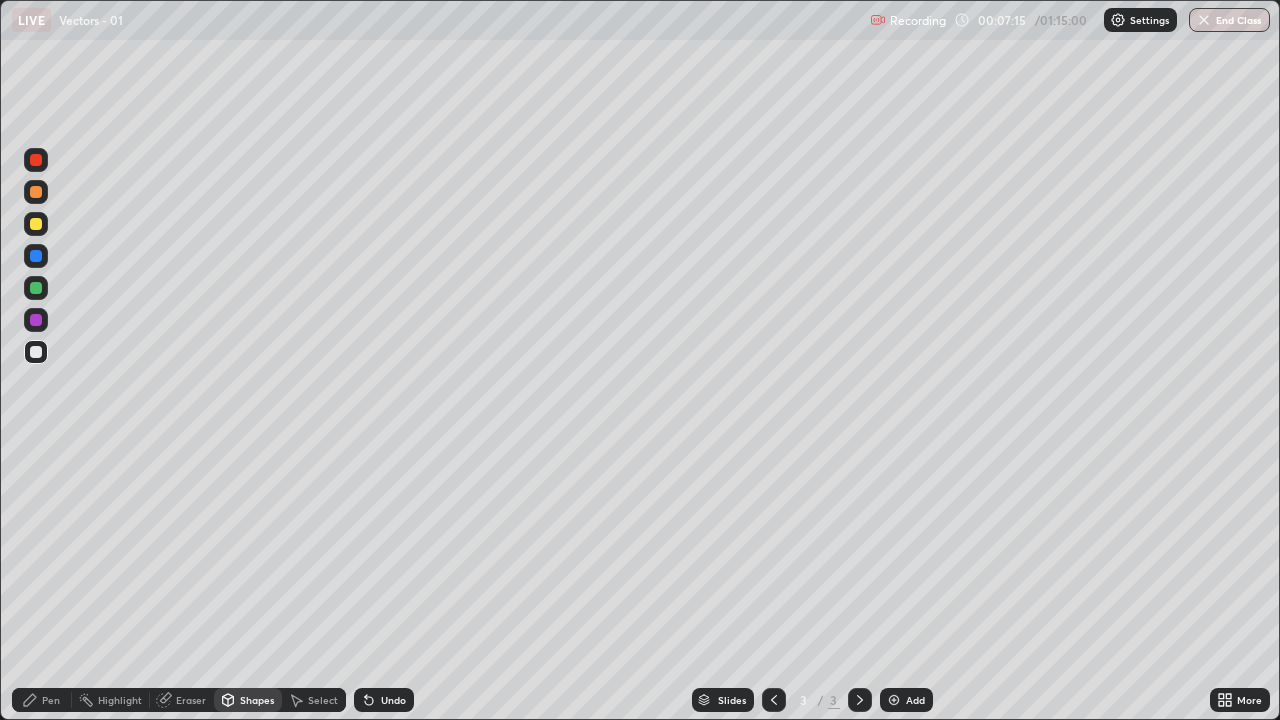 click at bounding box center (36, 320) 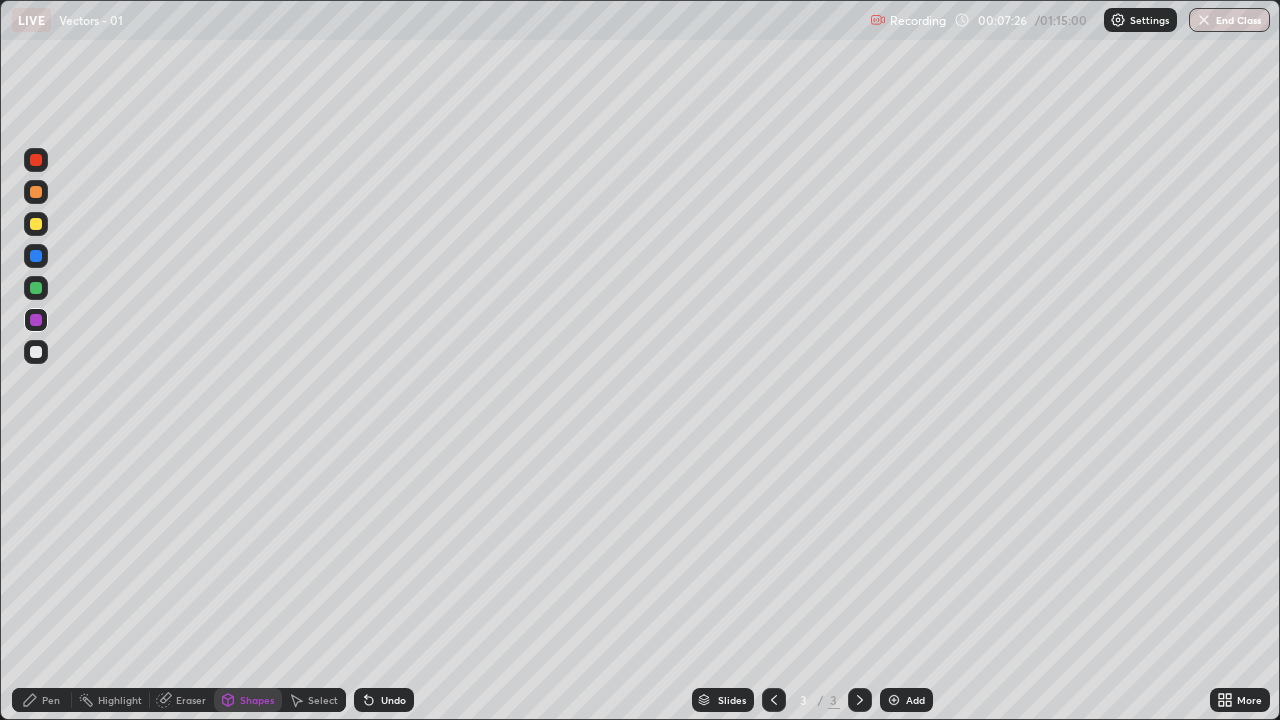 click on "Pen" at bounding box center (42, 700) 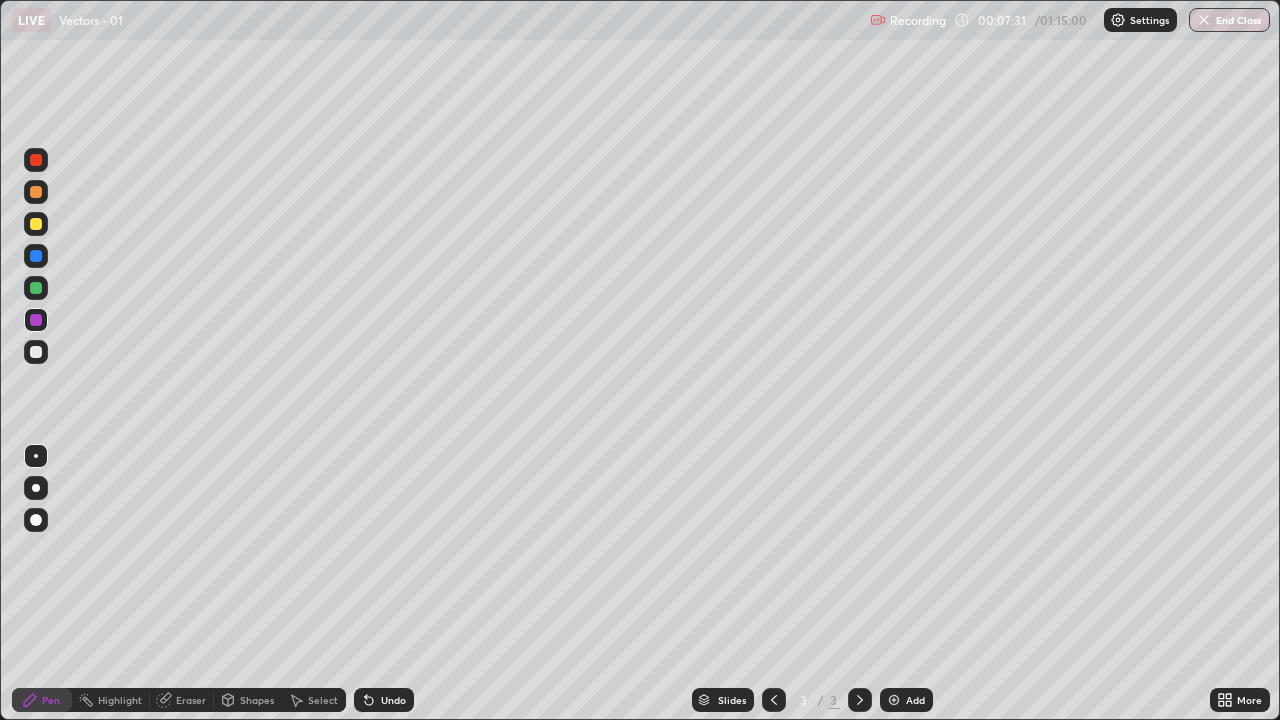 click on "Shapes" at bounding box center (257, 700) 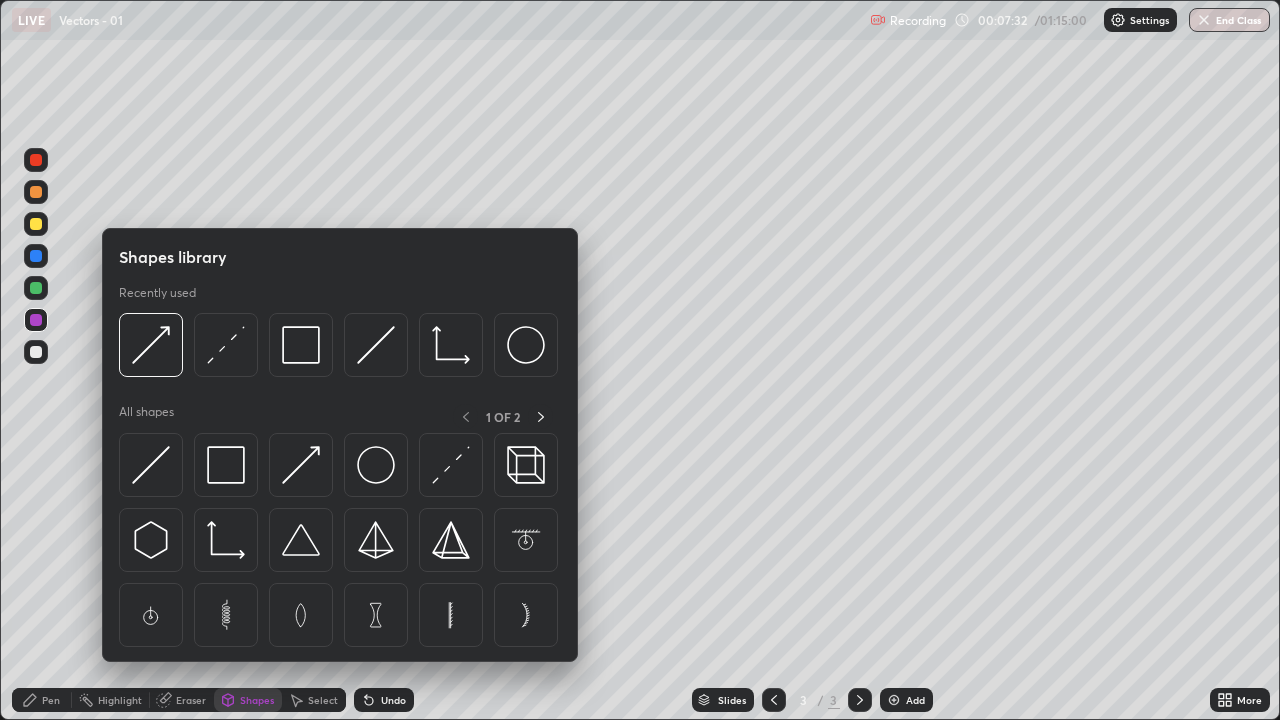 click at bounding box center [301, 465] 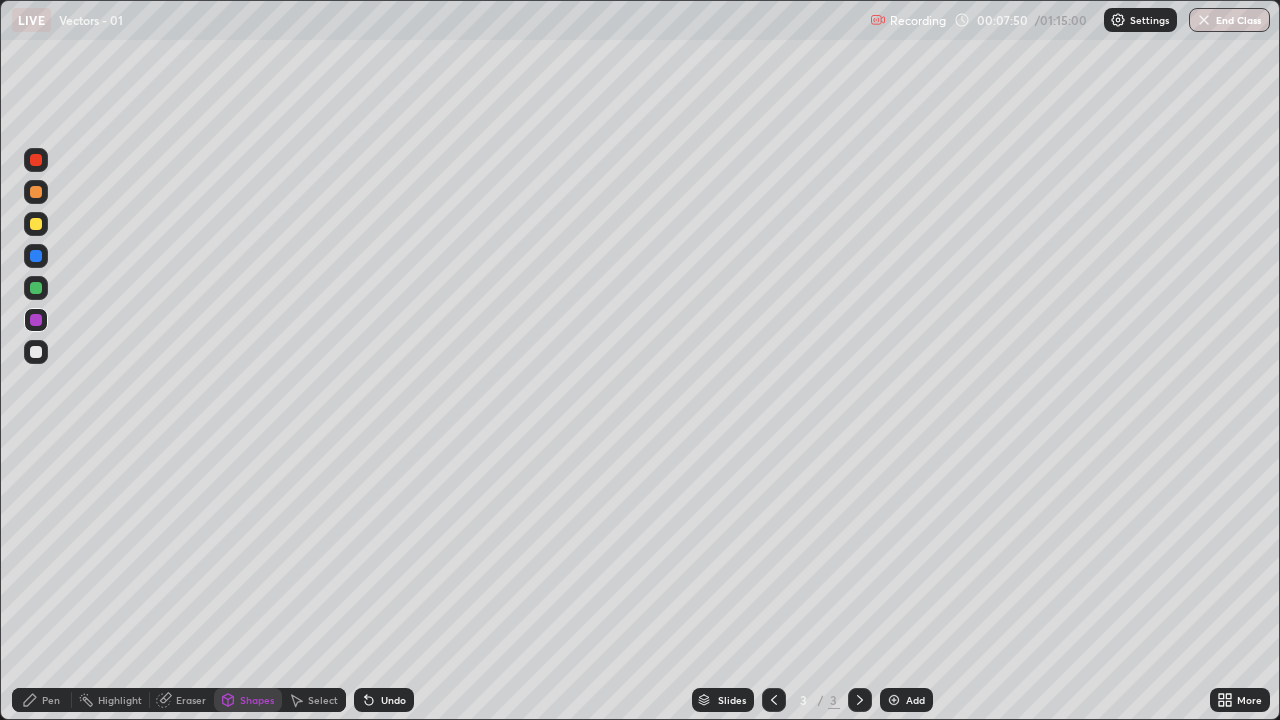 click on "Pen" at bounding box center [51, 700] 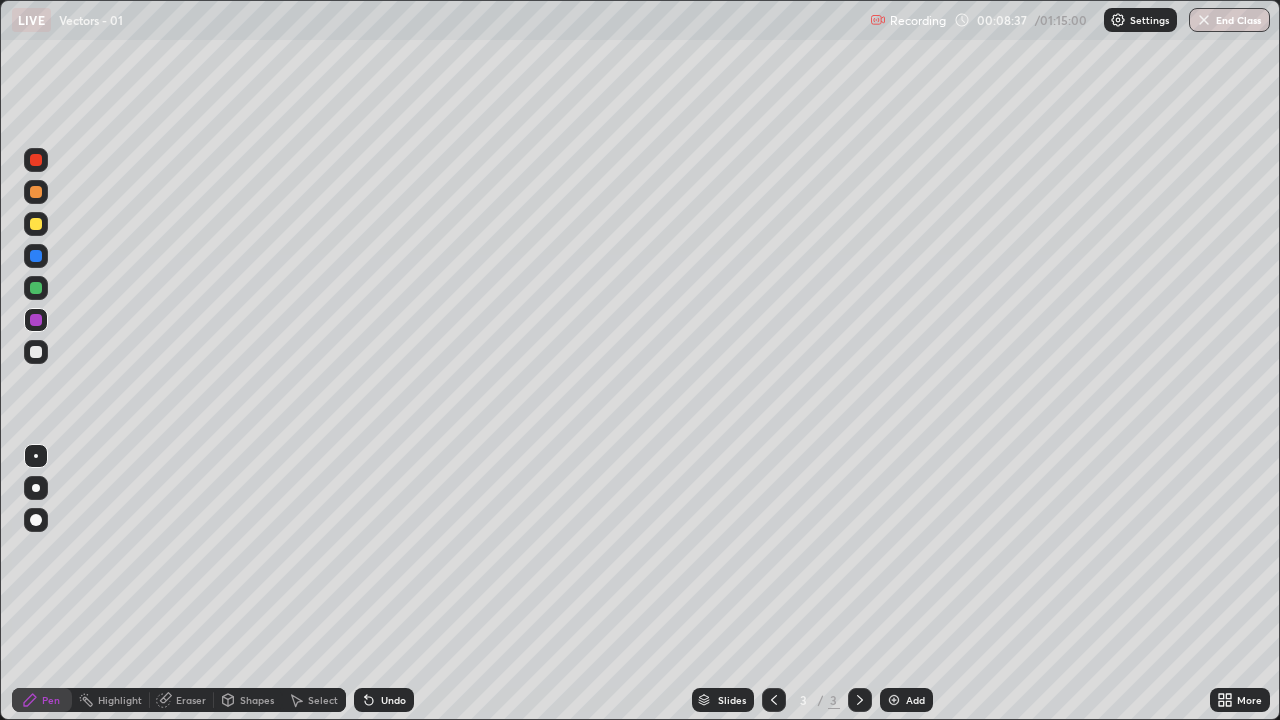 click on "Shapes" at bounding box center [257, 700] 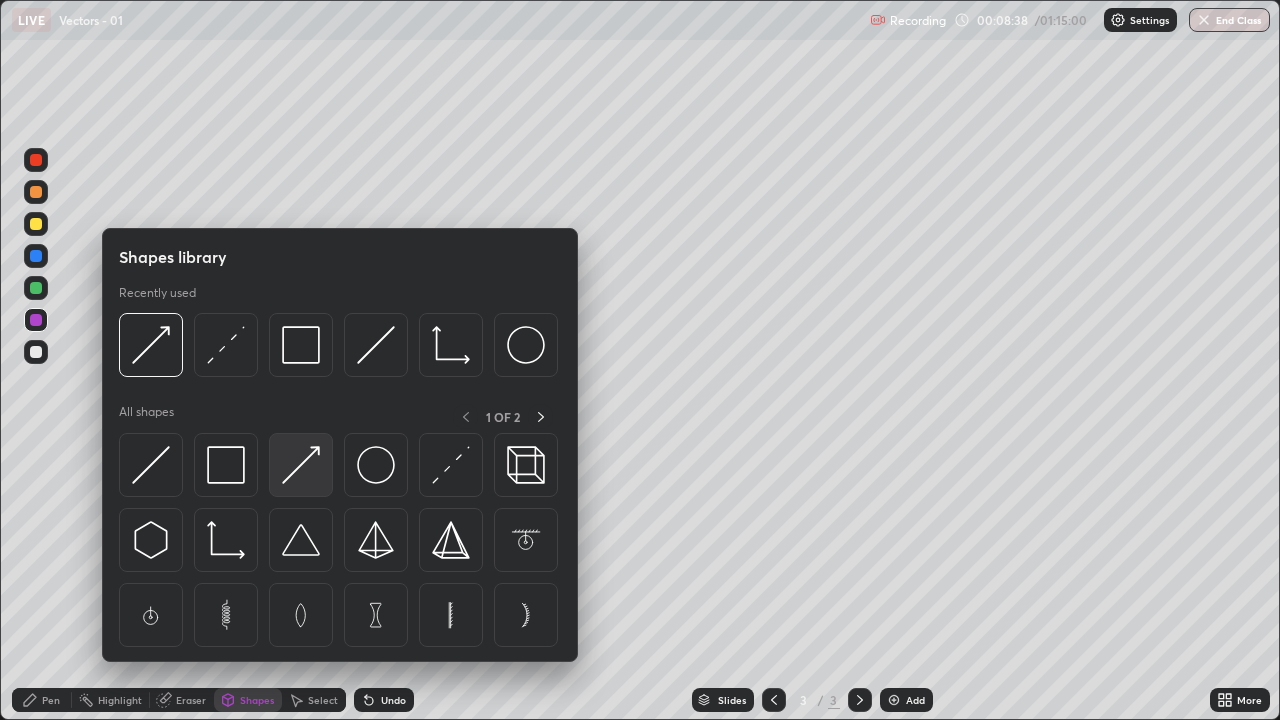 click at bounding box center (301, 465) 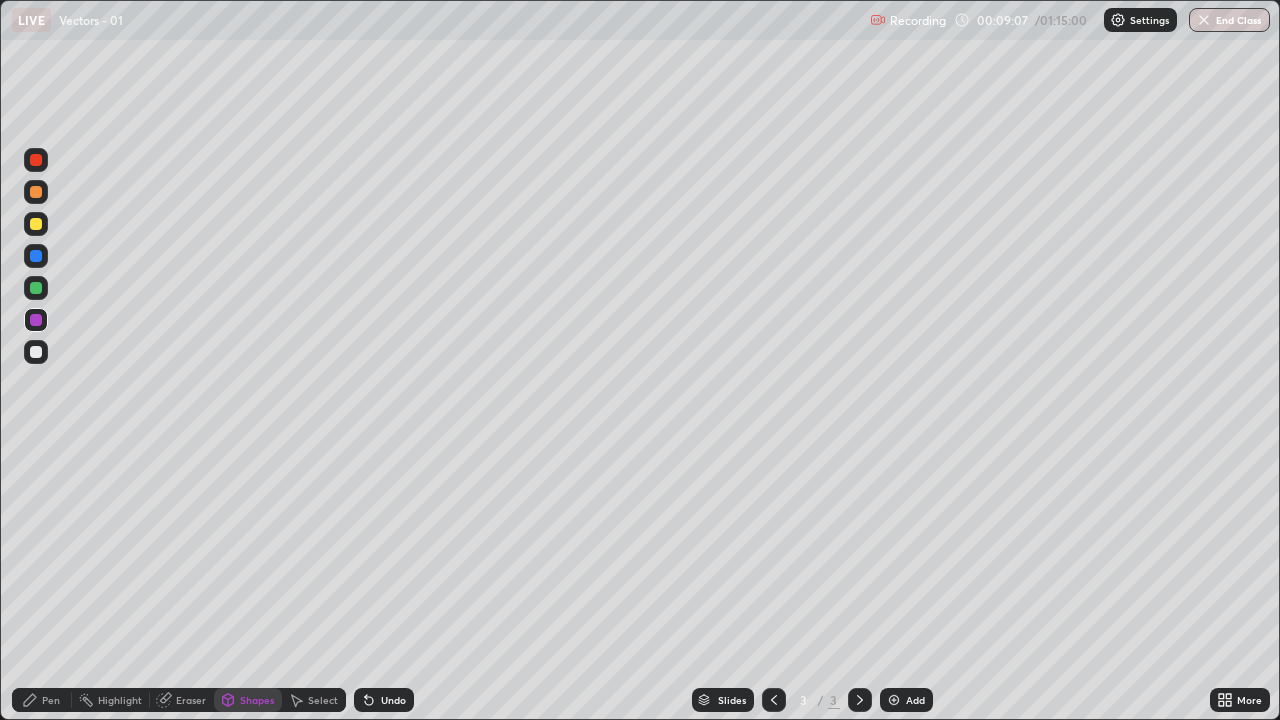 click on "Add" at bounding box center [915, 700] 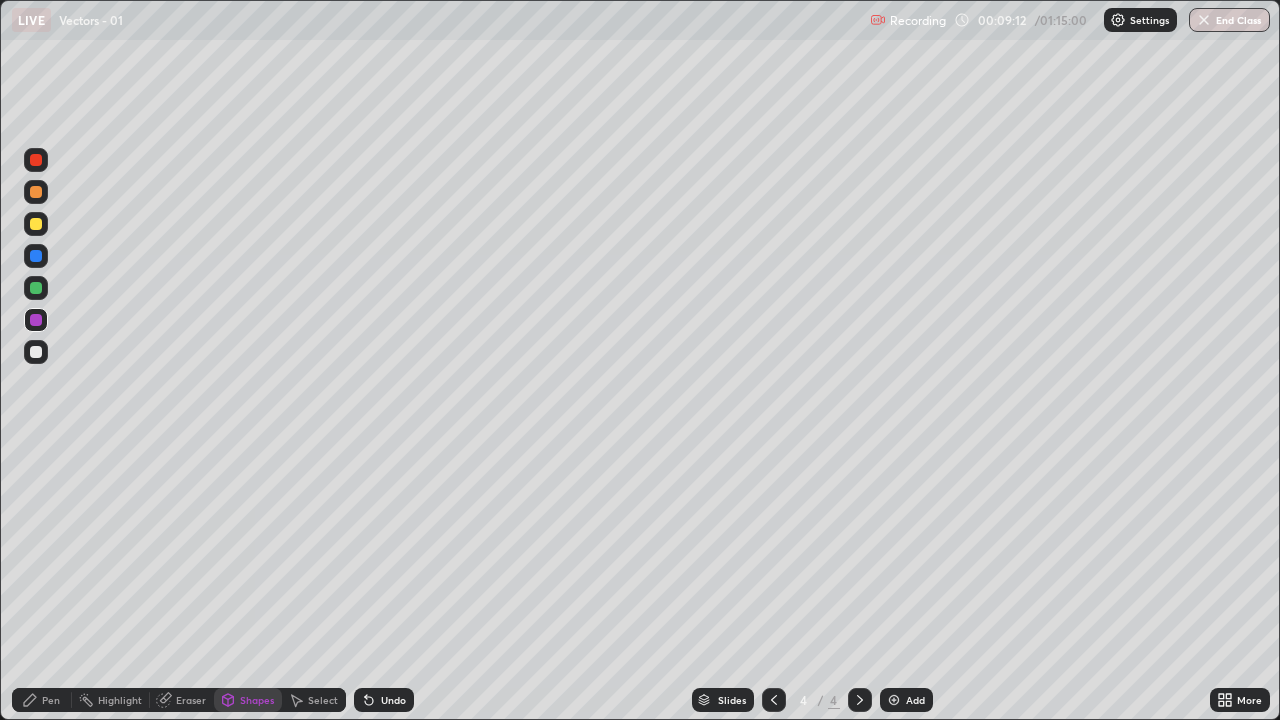 click on "Undo" at bounding box center [393, 700] 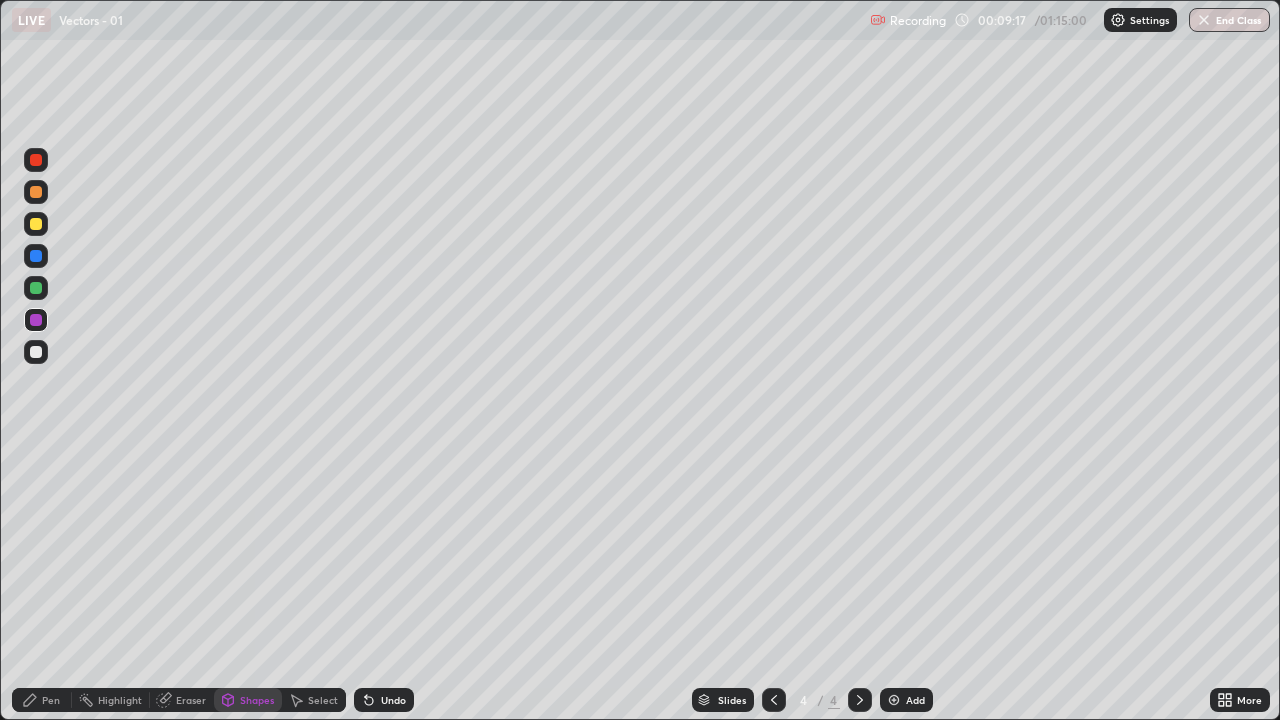 click on "Pen" at bounding box center [42, 700] 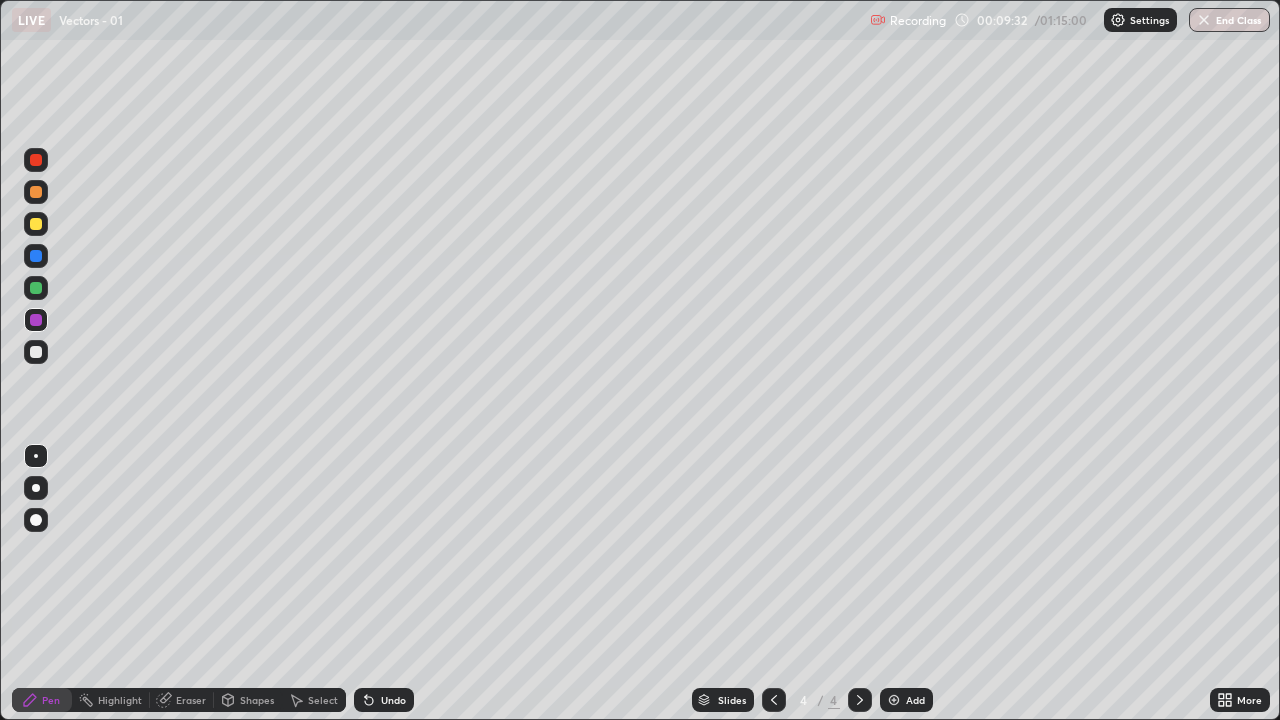 click at bounding box center [36, 256] 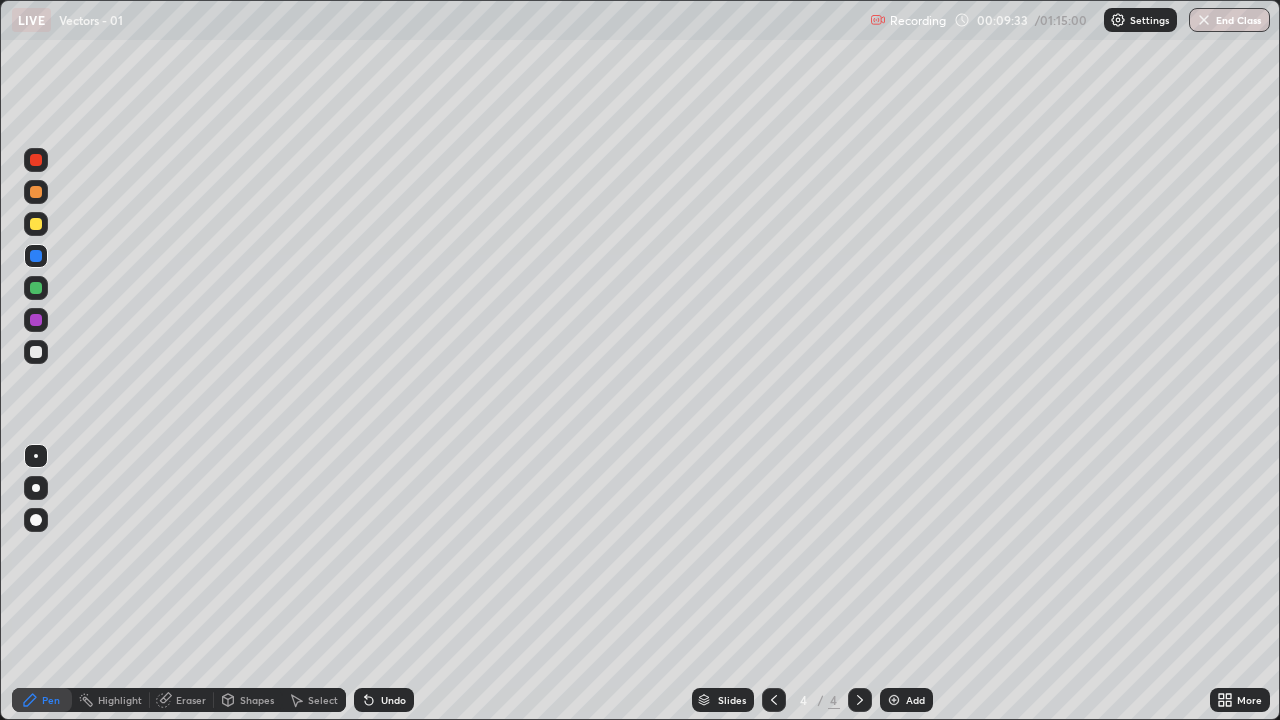 click on "Shapes" at bounding box center (248, 700) 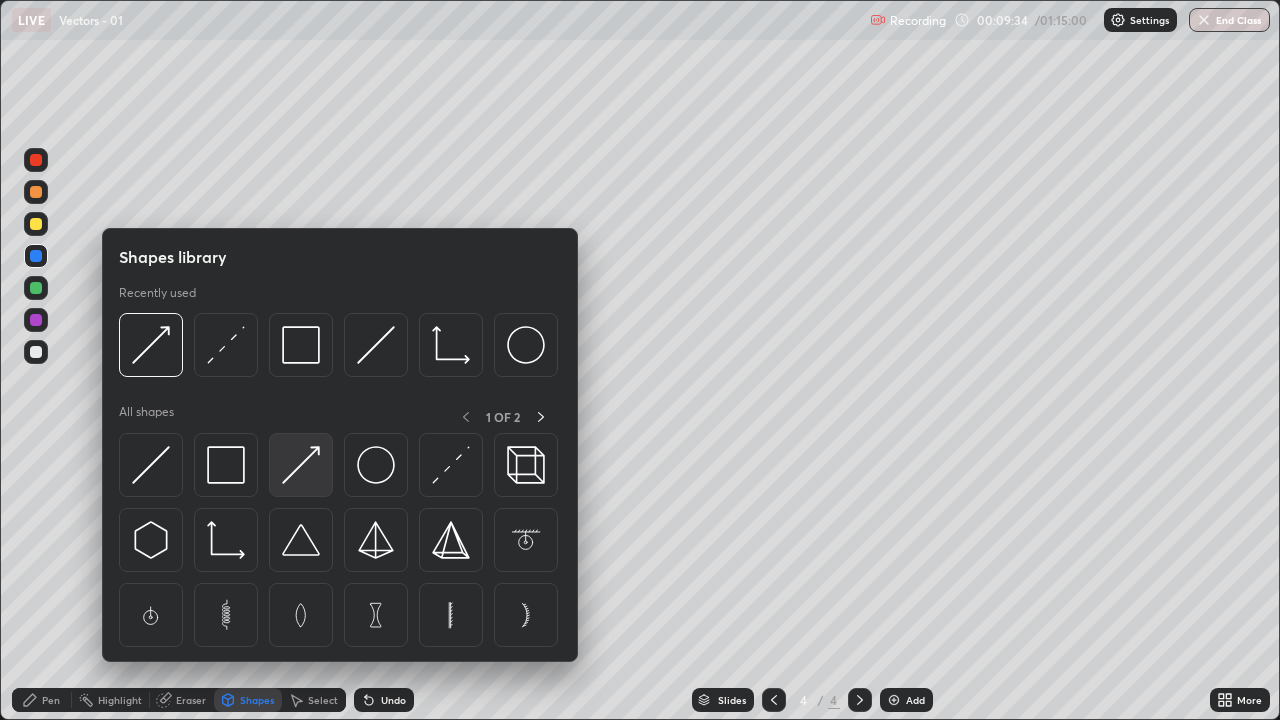 click at bounding box center [301, 465] 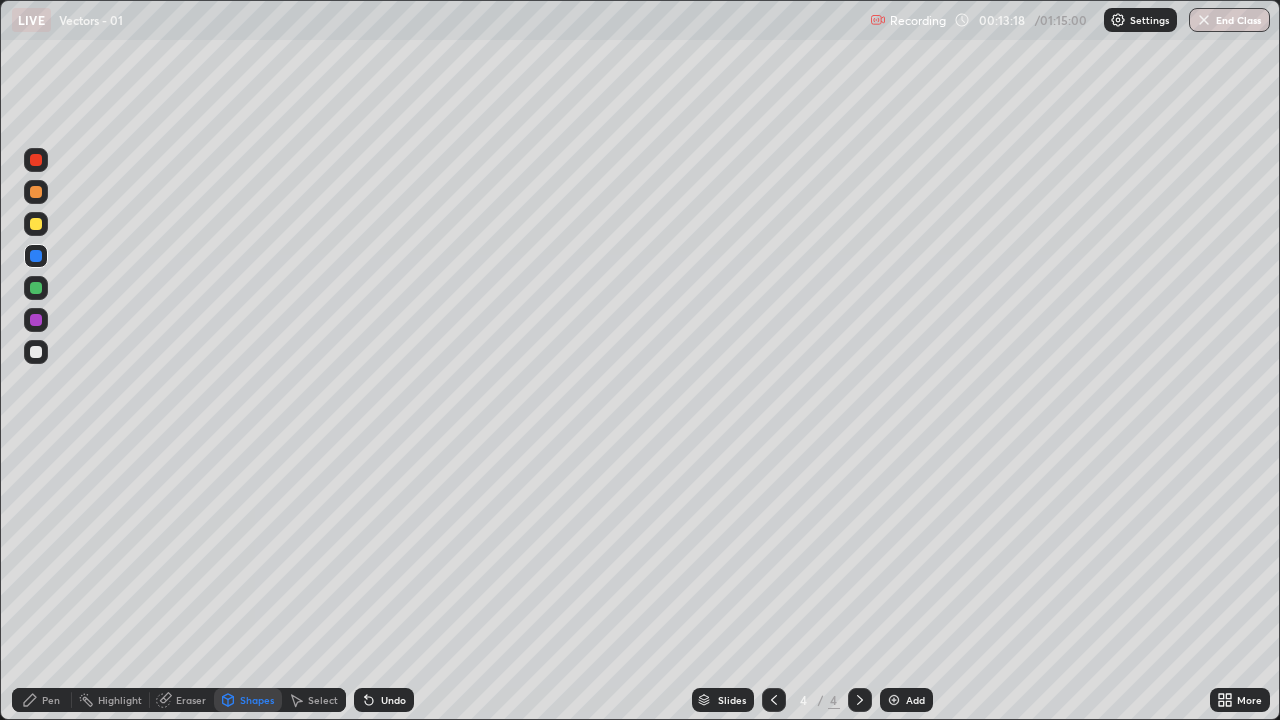 click on "Shapes" at bounding box center [257, 700] 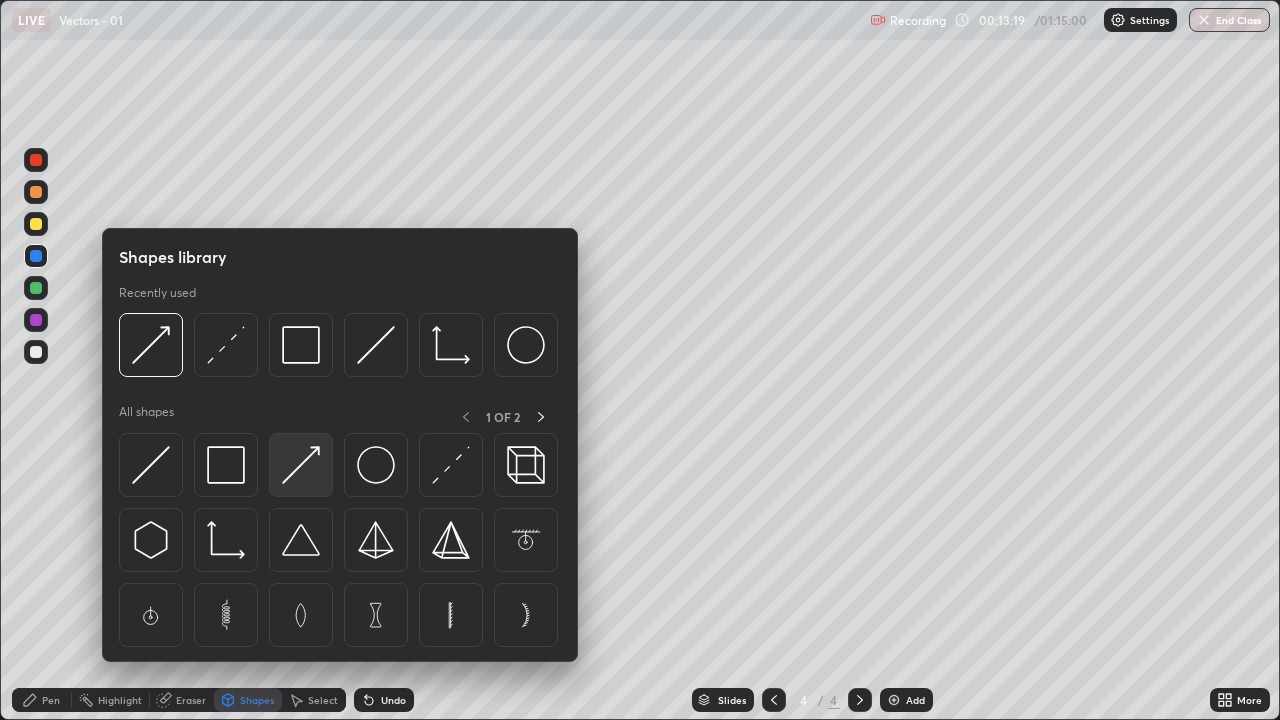 click at bounding box center [301, 465] 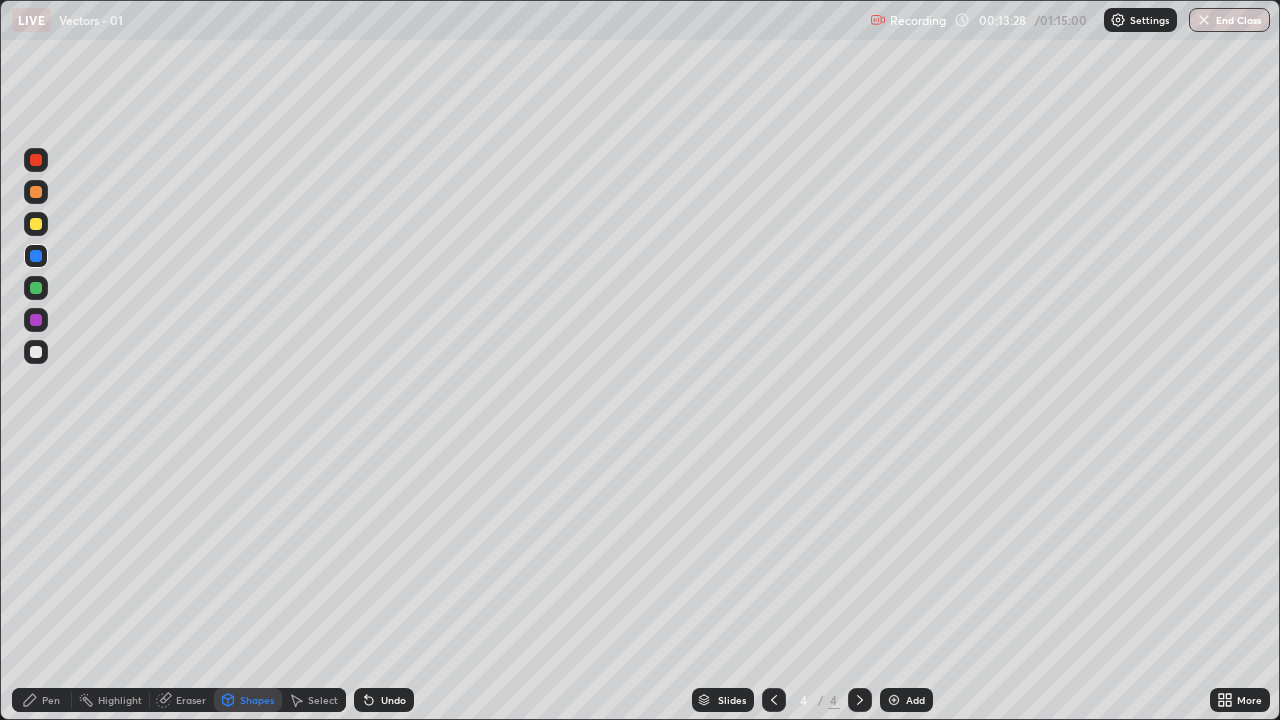 click on "Pen" at bounding box center [42, 700] 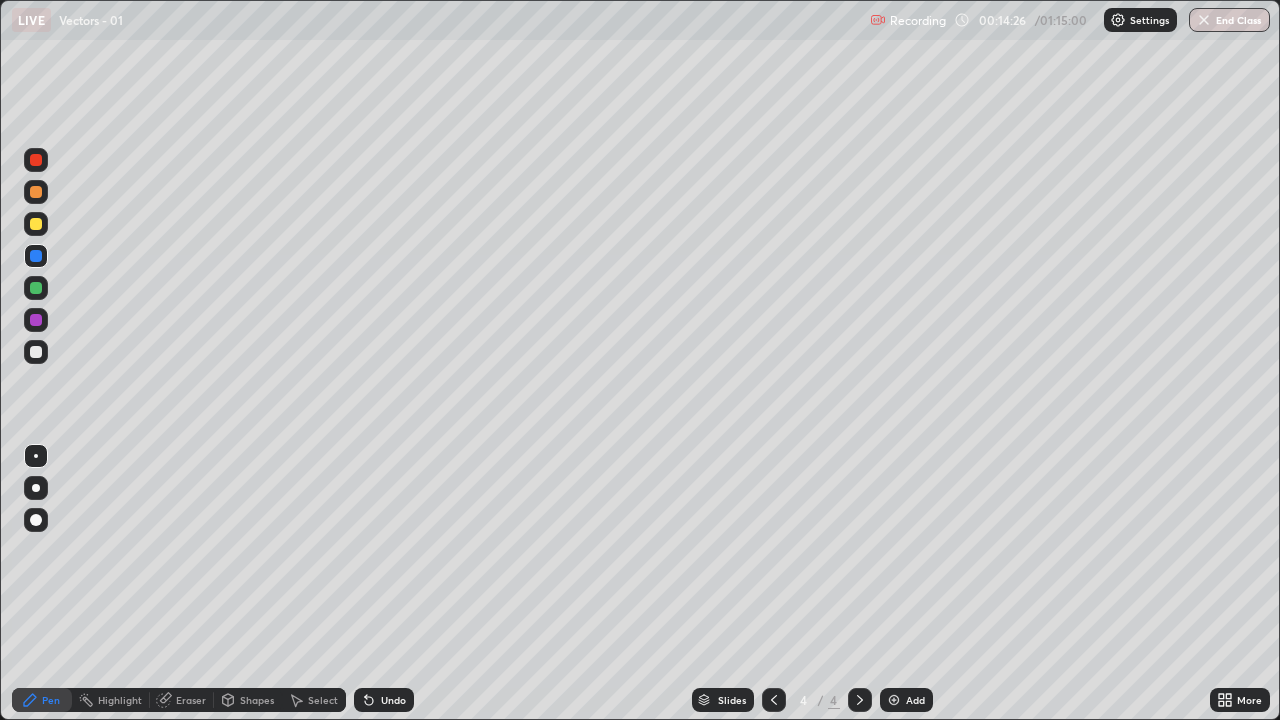click at bounding box center [894, 700] 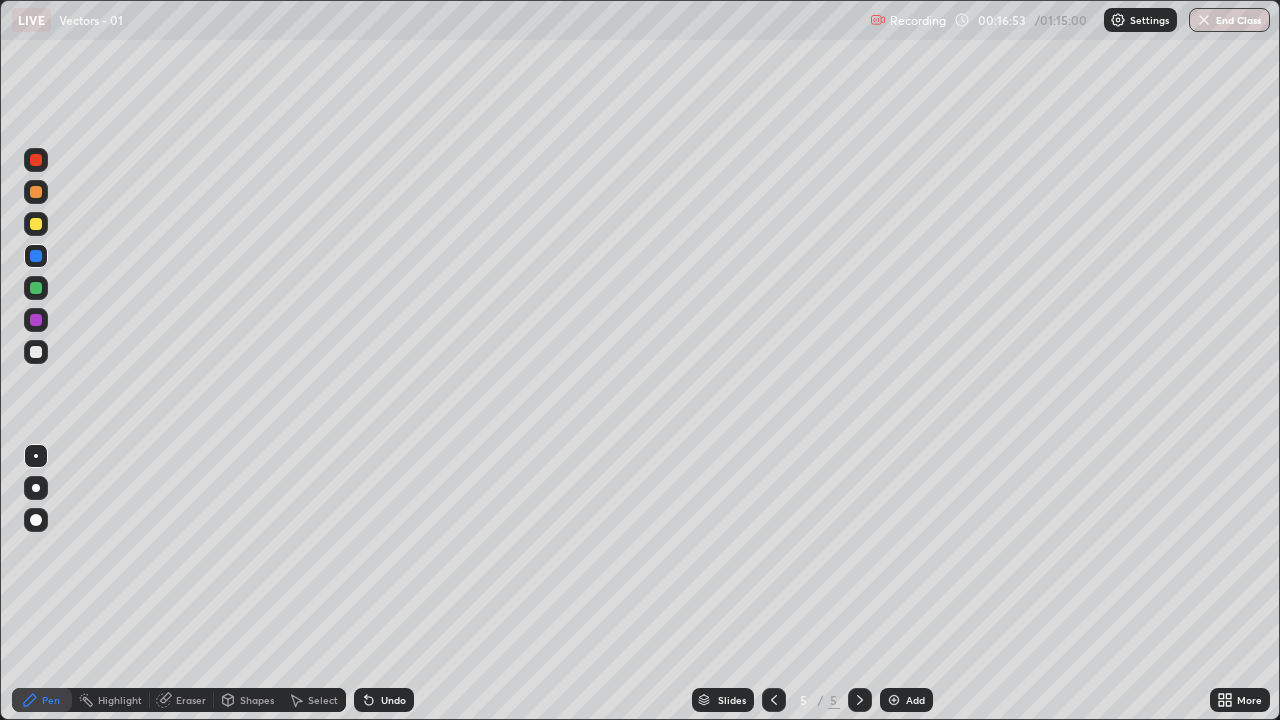 click at bounding box center [36, 352] 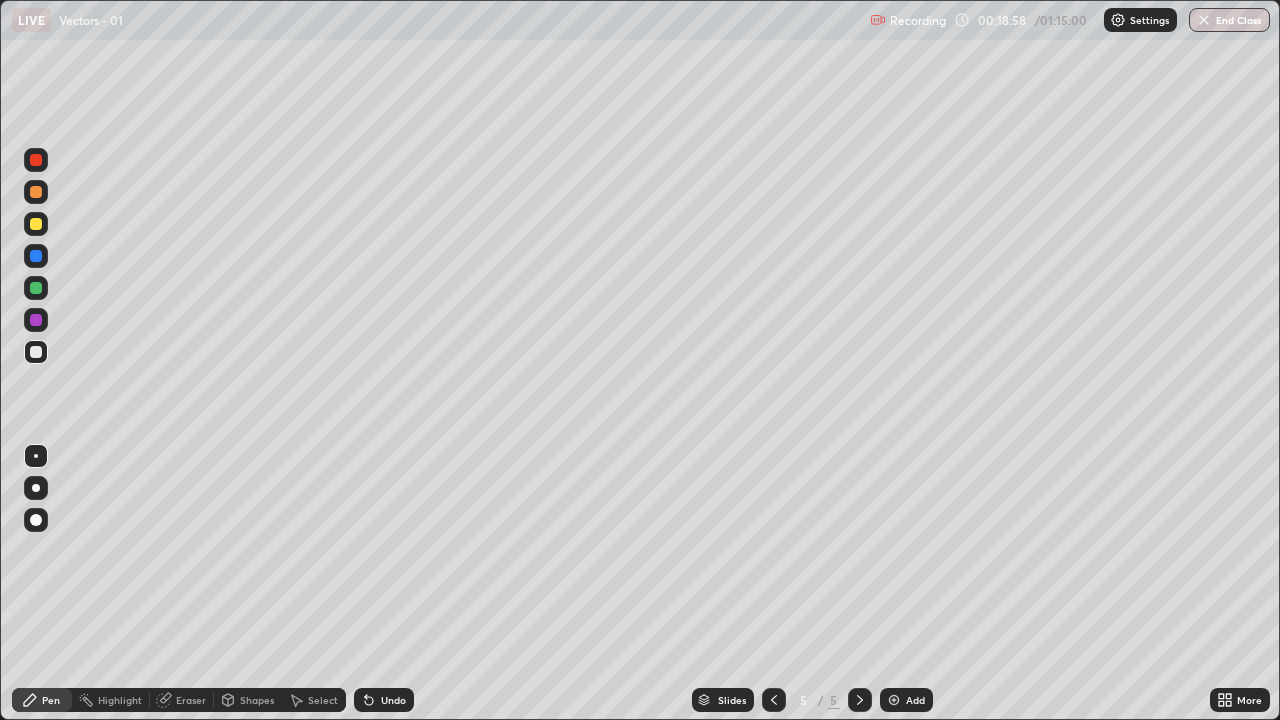 click at bounding box center [36, 320] 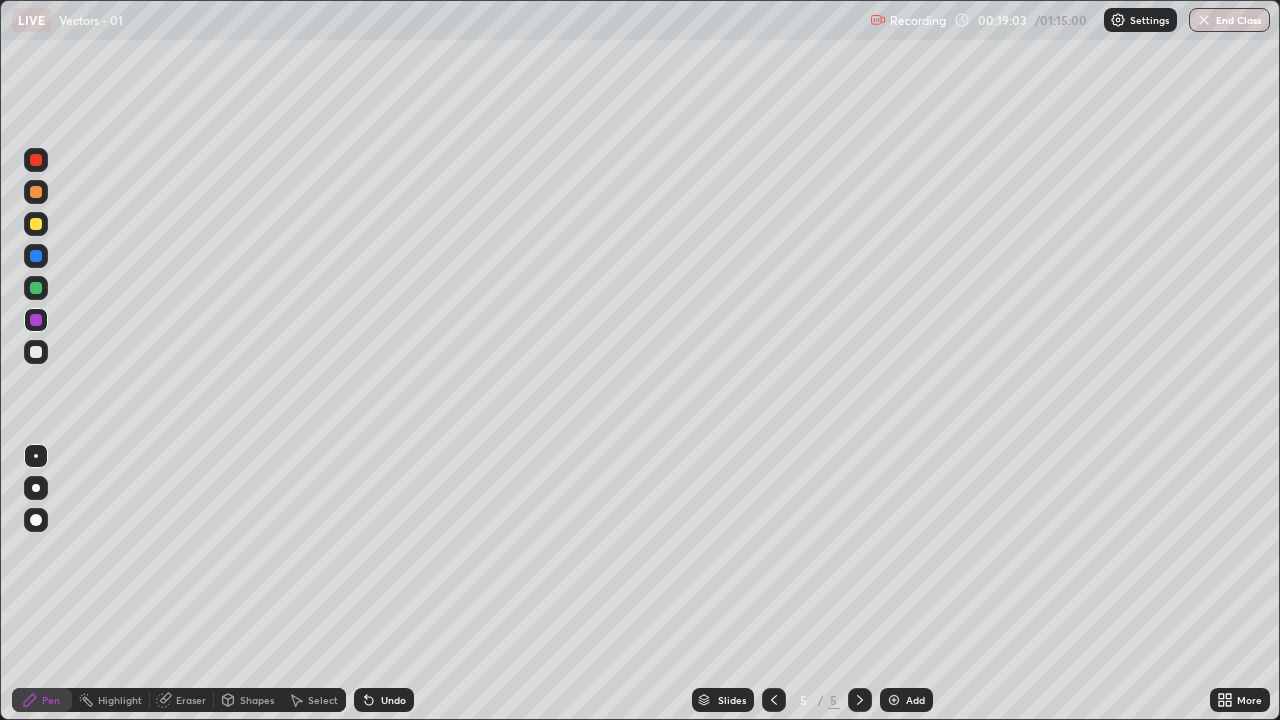 click 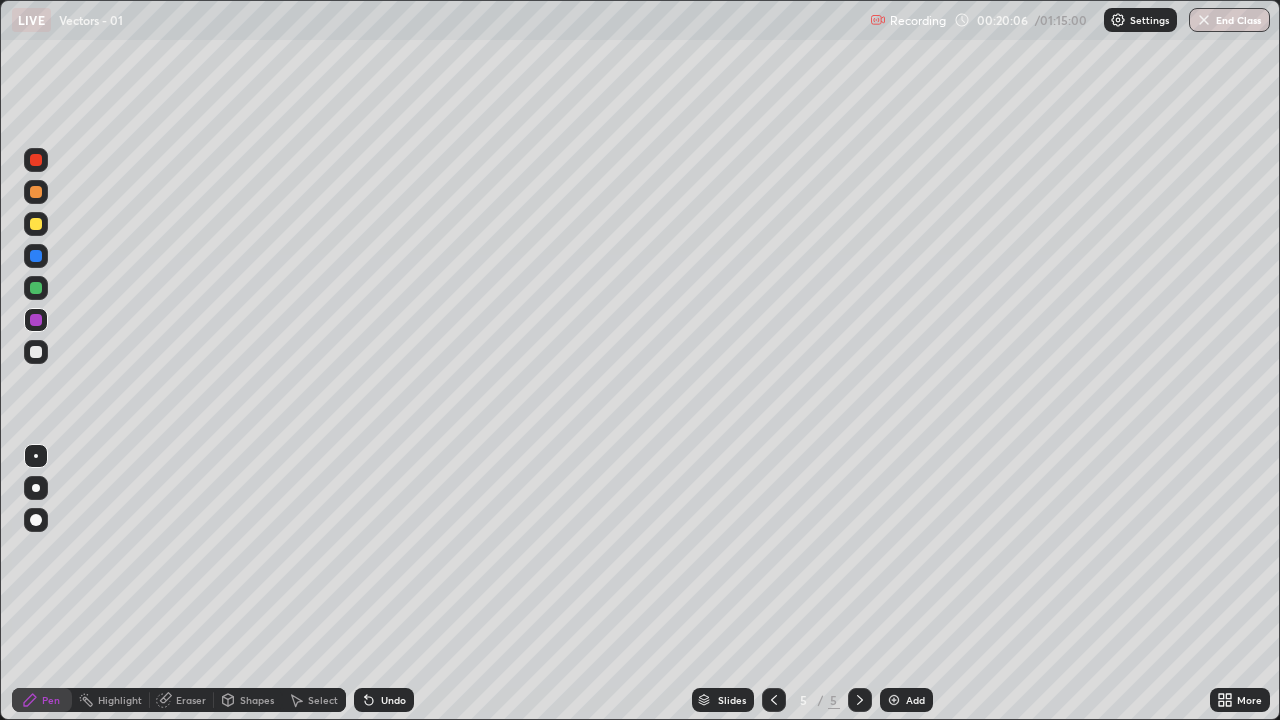 click on "Undo" at bounding box center (384, 700) 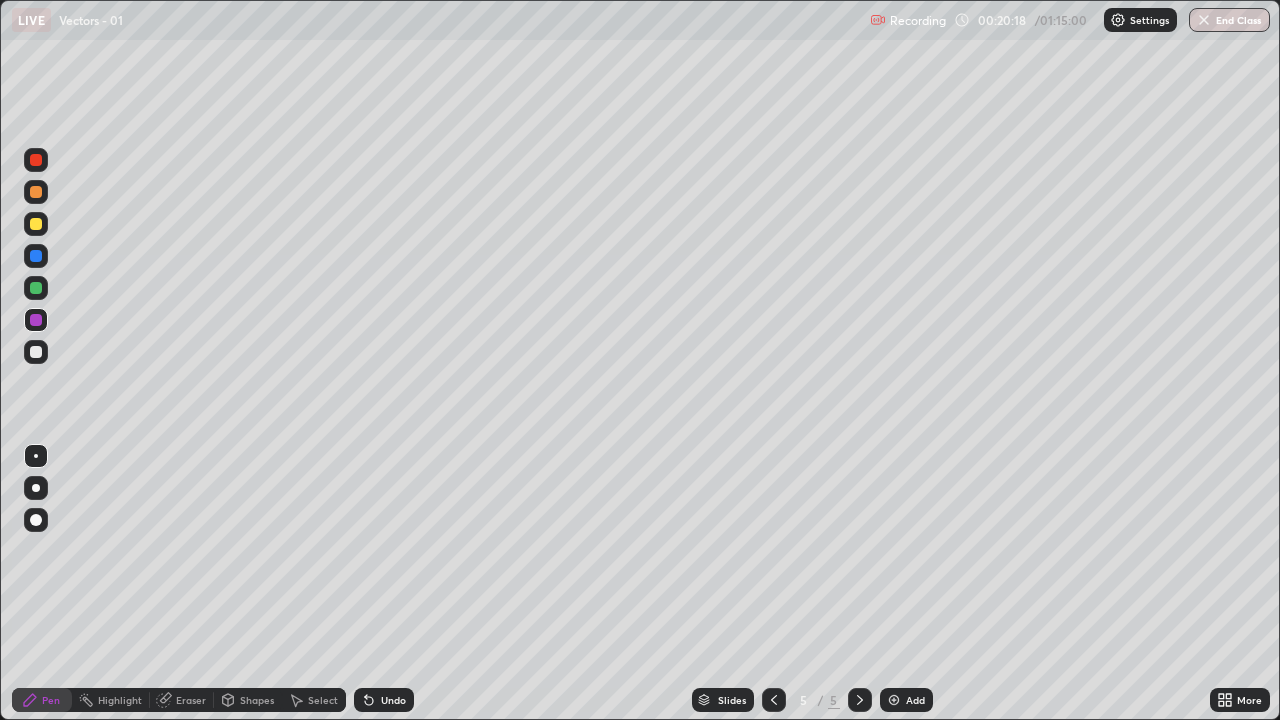 click on "Select" at bounding box center [314, 700] 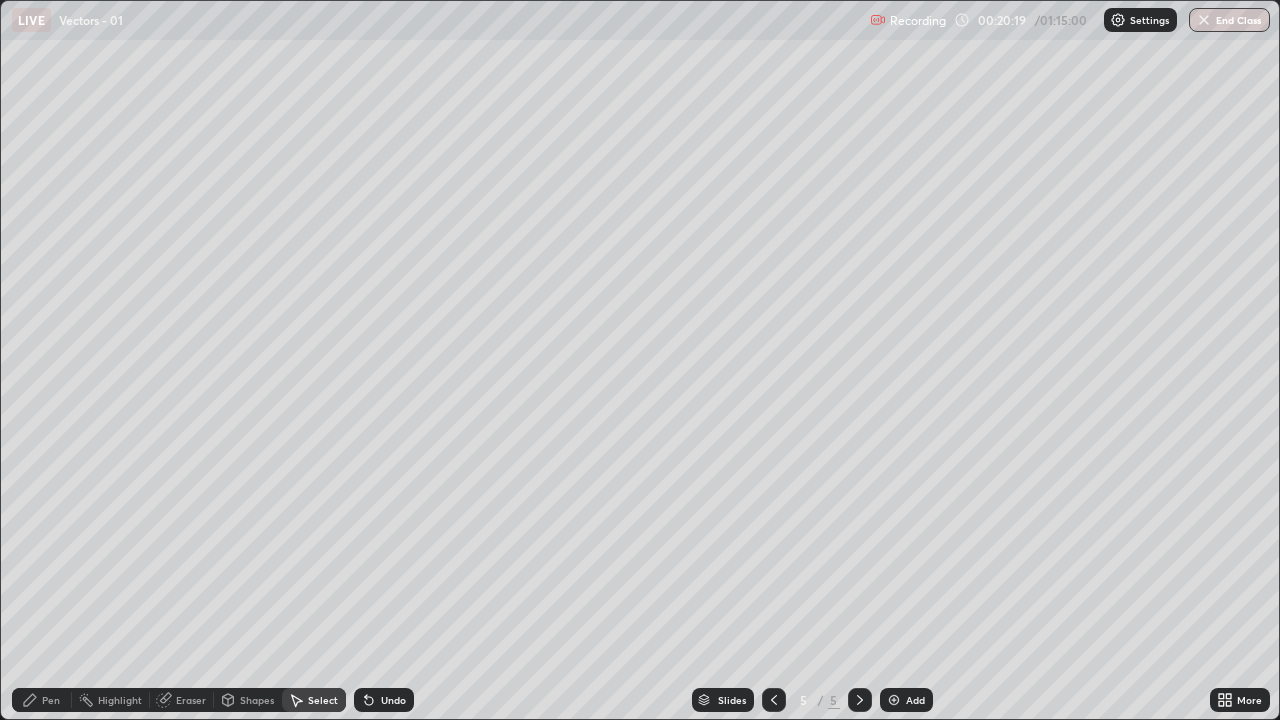 click on "Shapes" at bounding box center (257, 700) 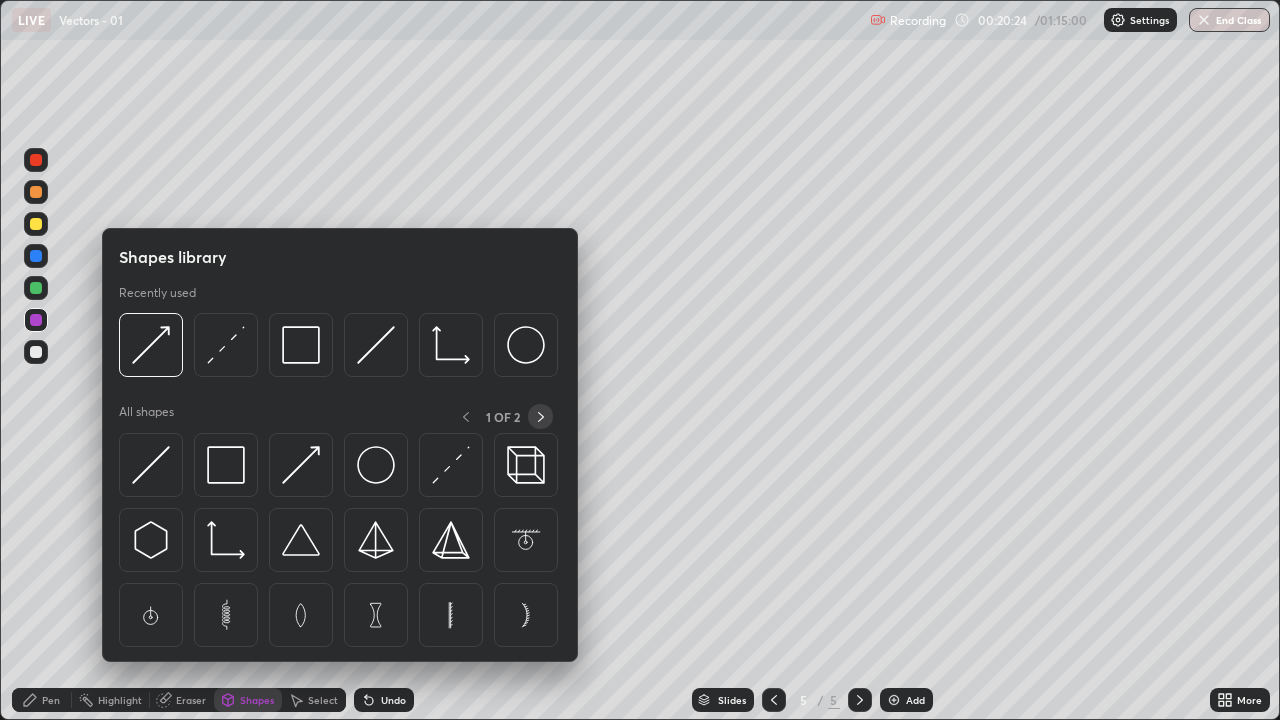click 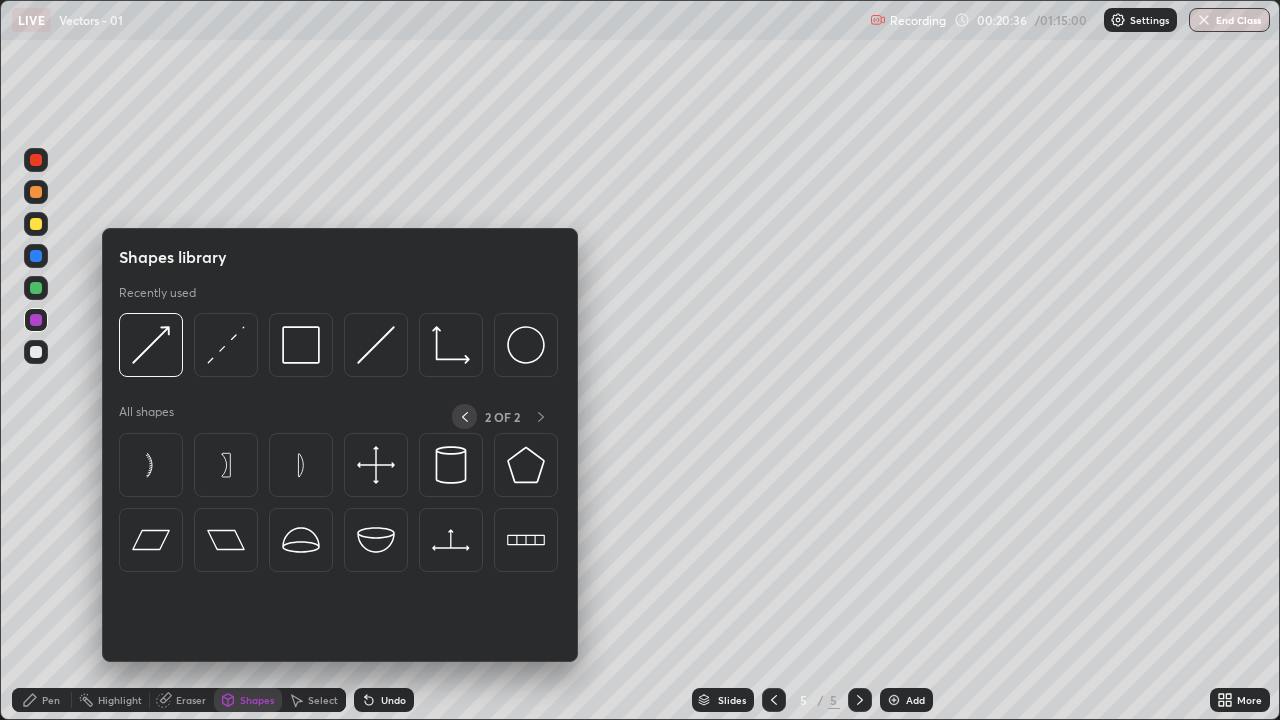 click 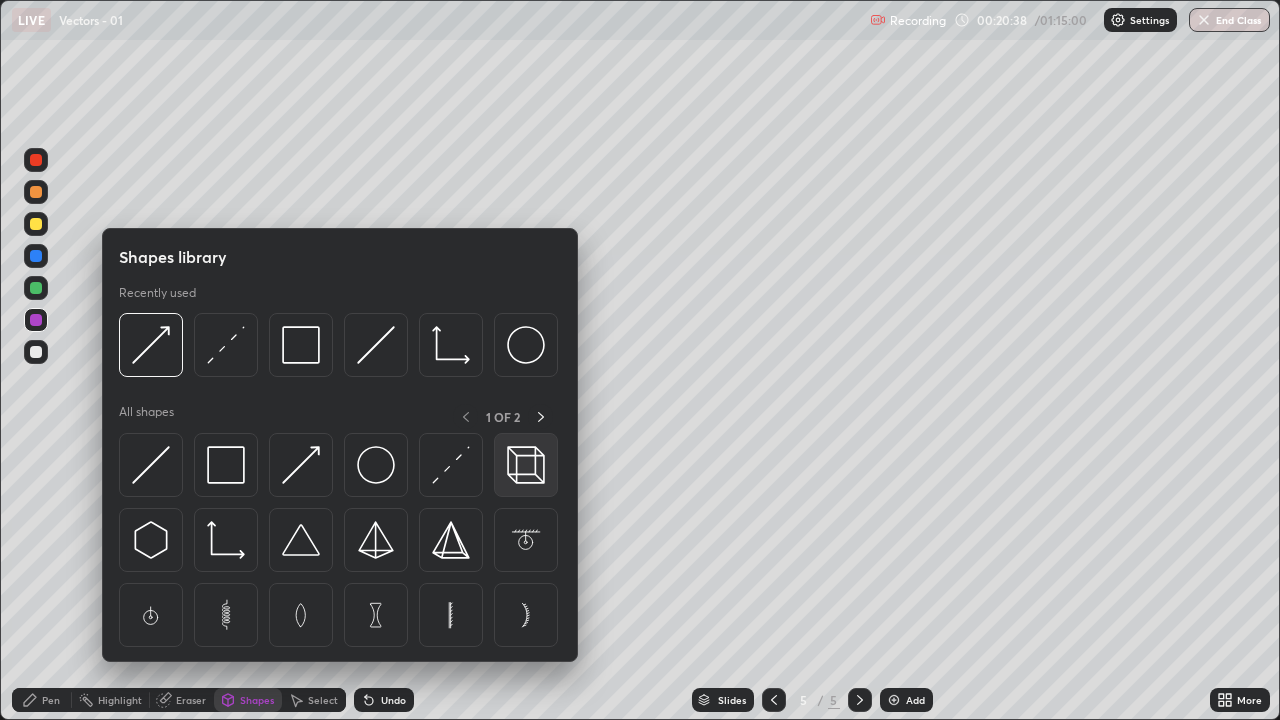 click at bounding box center (526, 465) 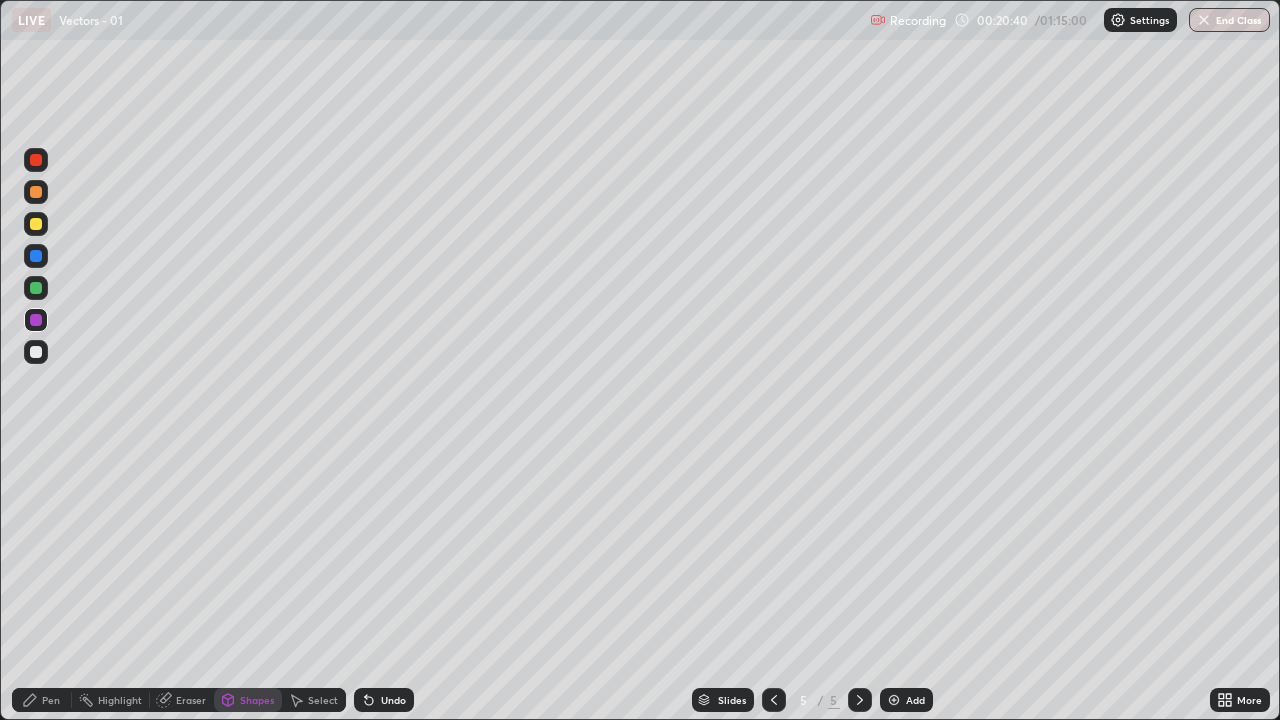 click at bounding box center [36, 256] 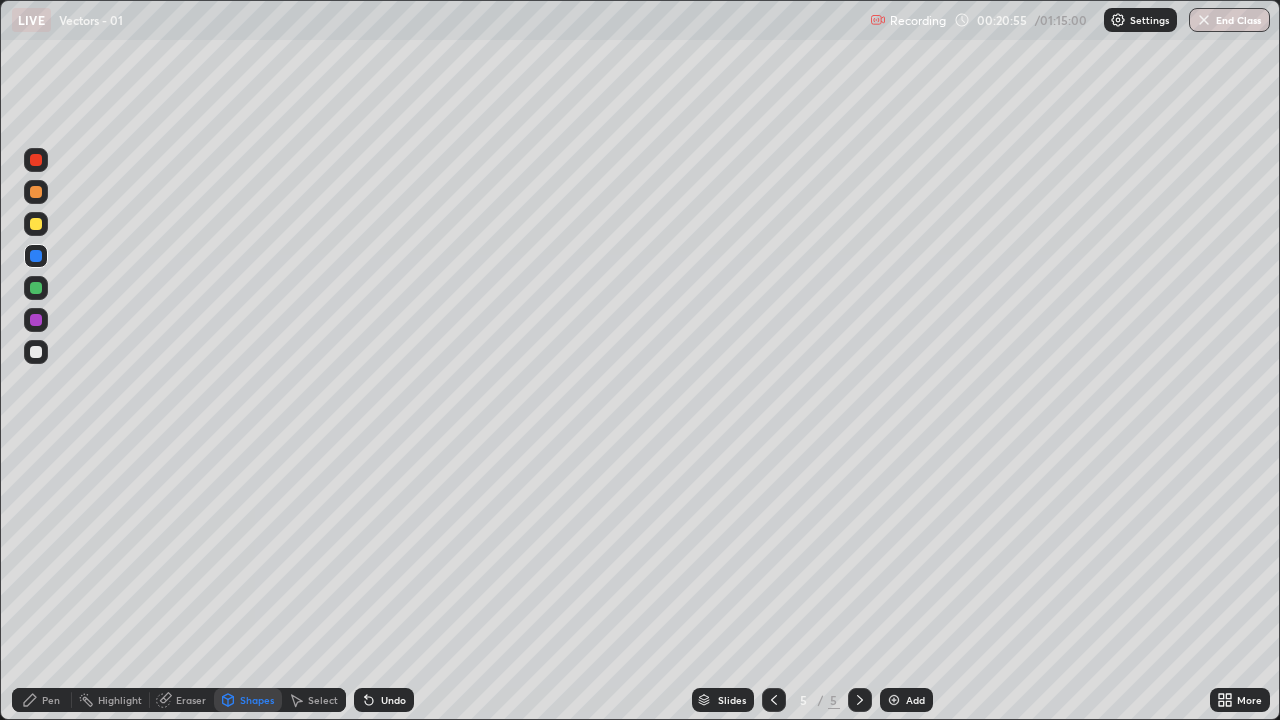 click on "Eraser" at bounding box center (191, 700) 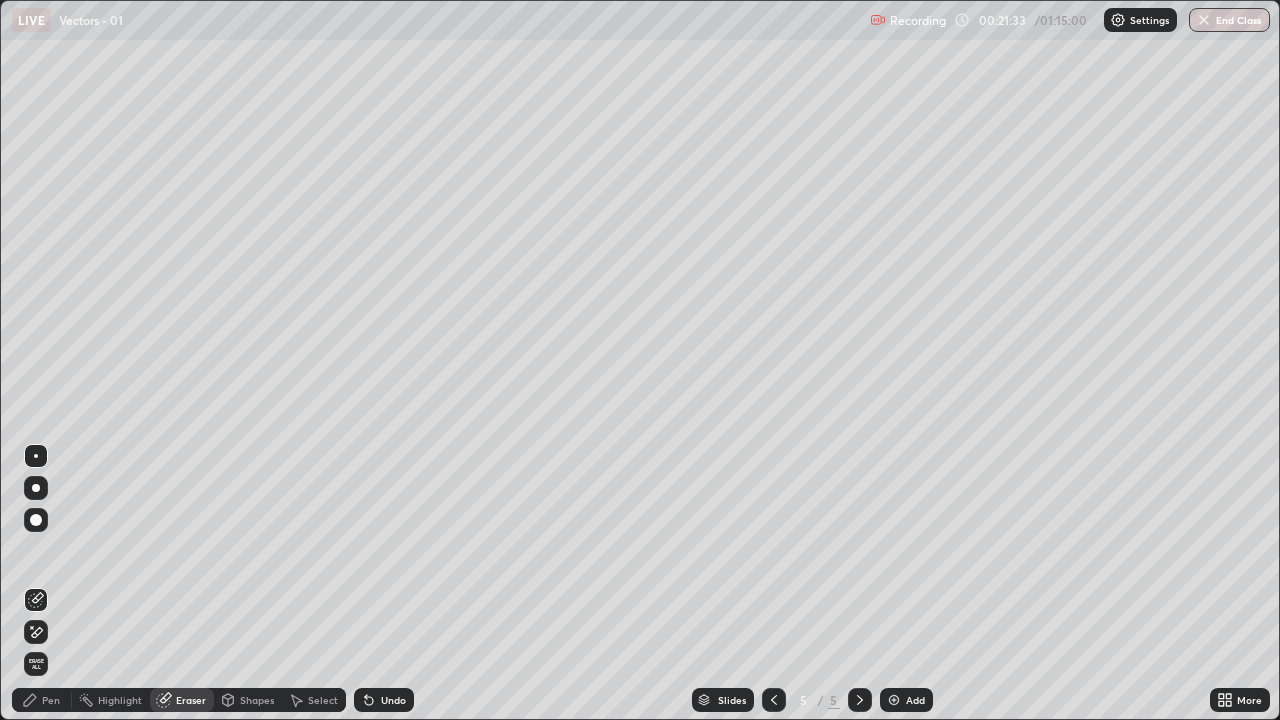 click on "Pen" at bounding box center [42, 700] 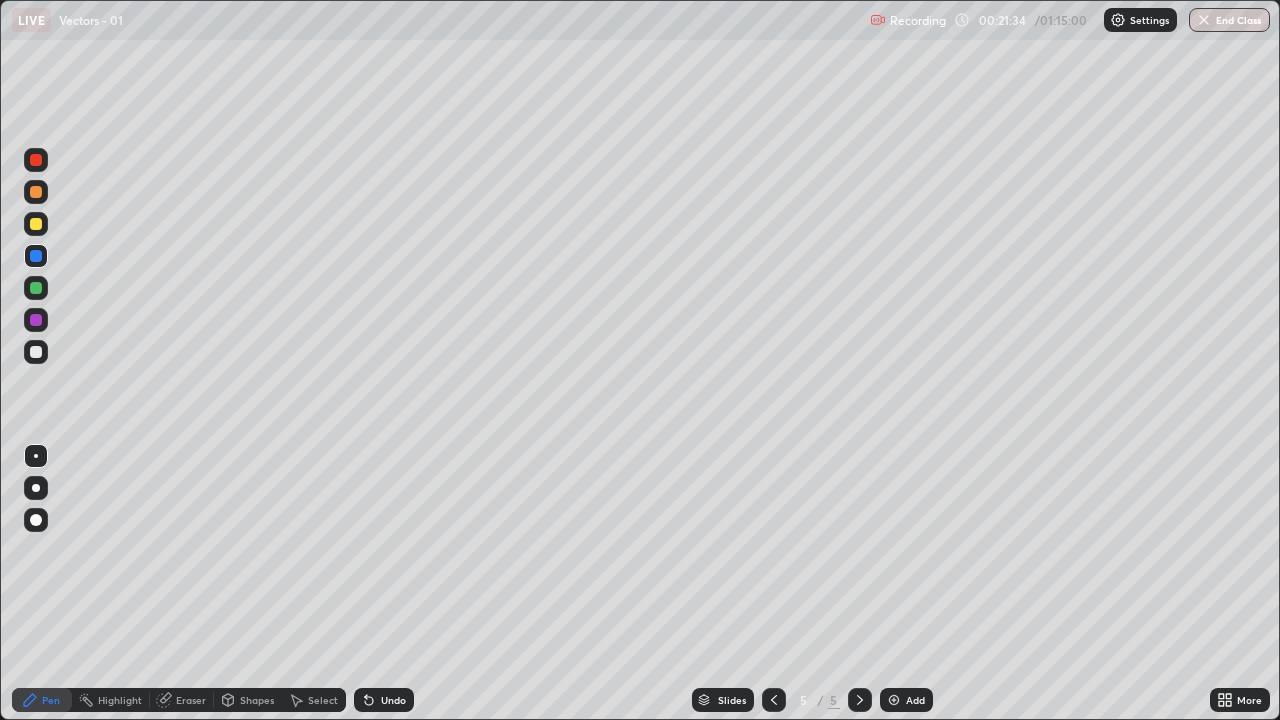 click on "Shapes" at bounding box center (257, 700) 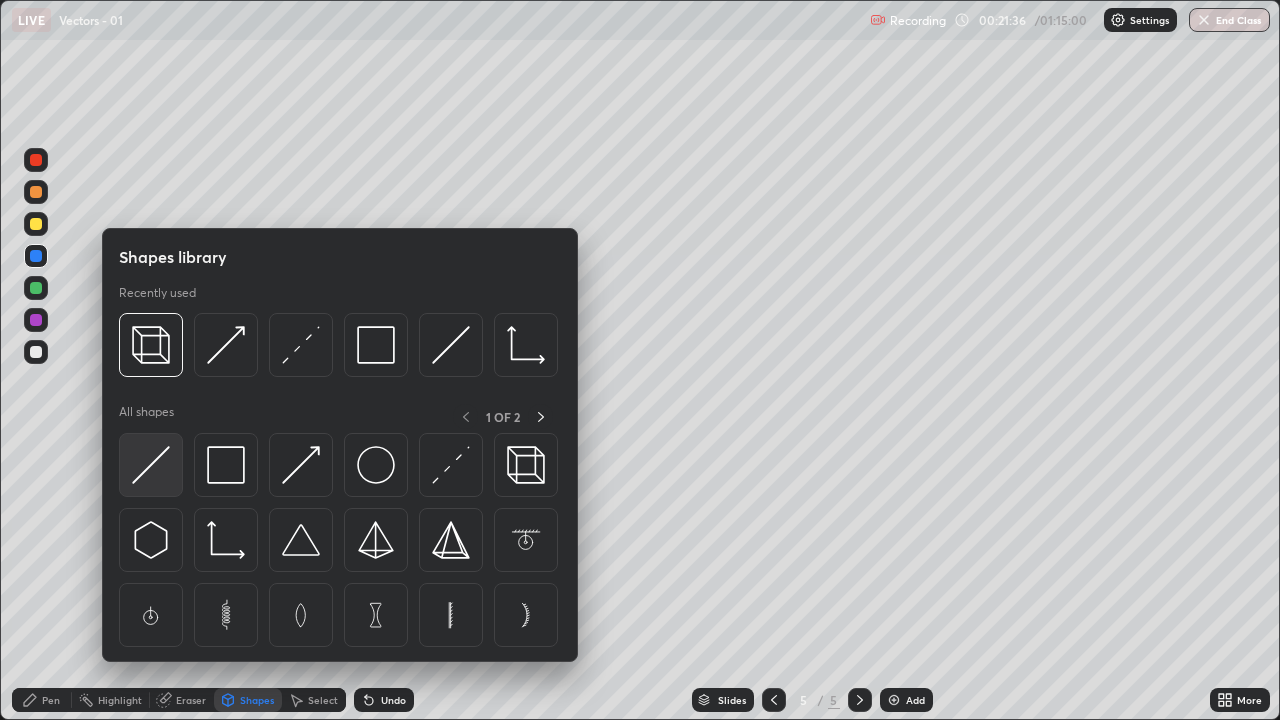 click at bounding box center [151, 465] 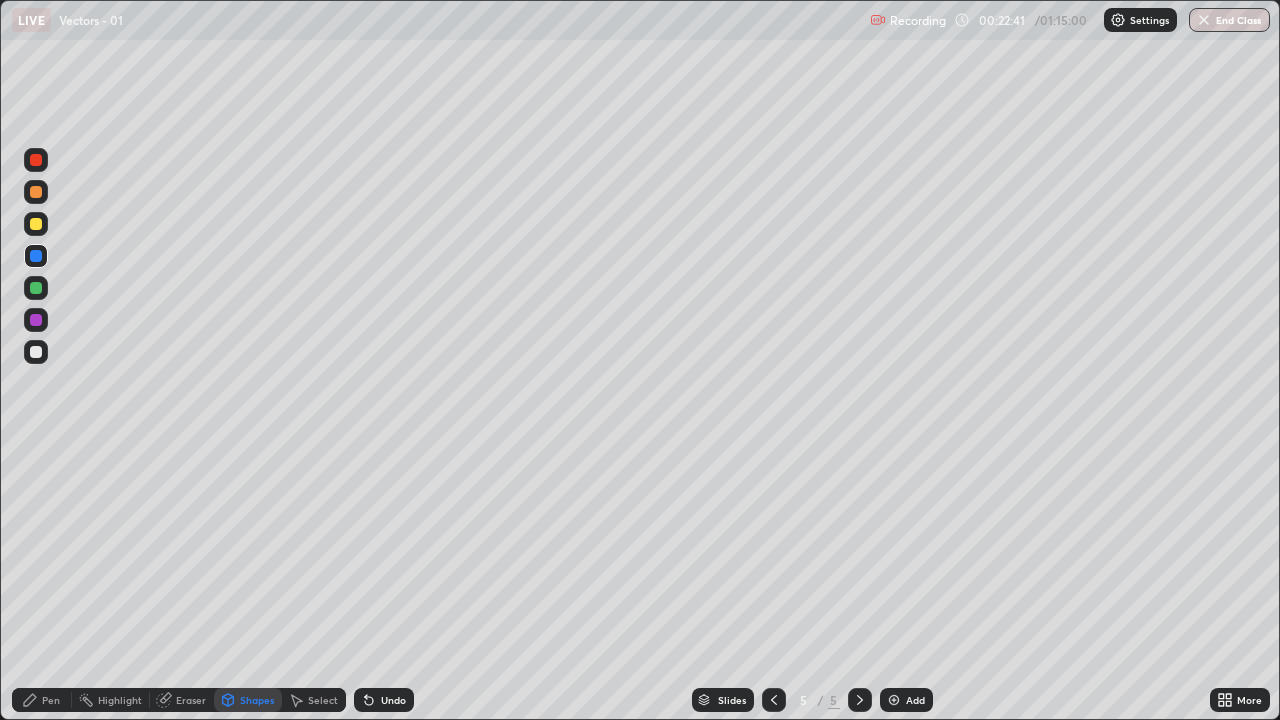 click at bounding box center [36, 352] 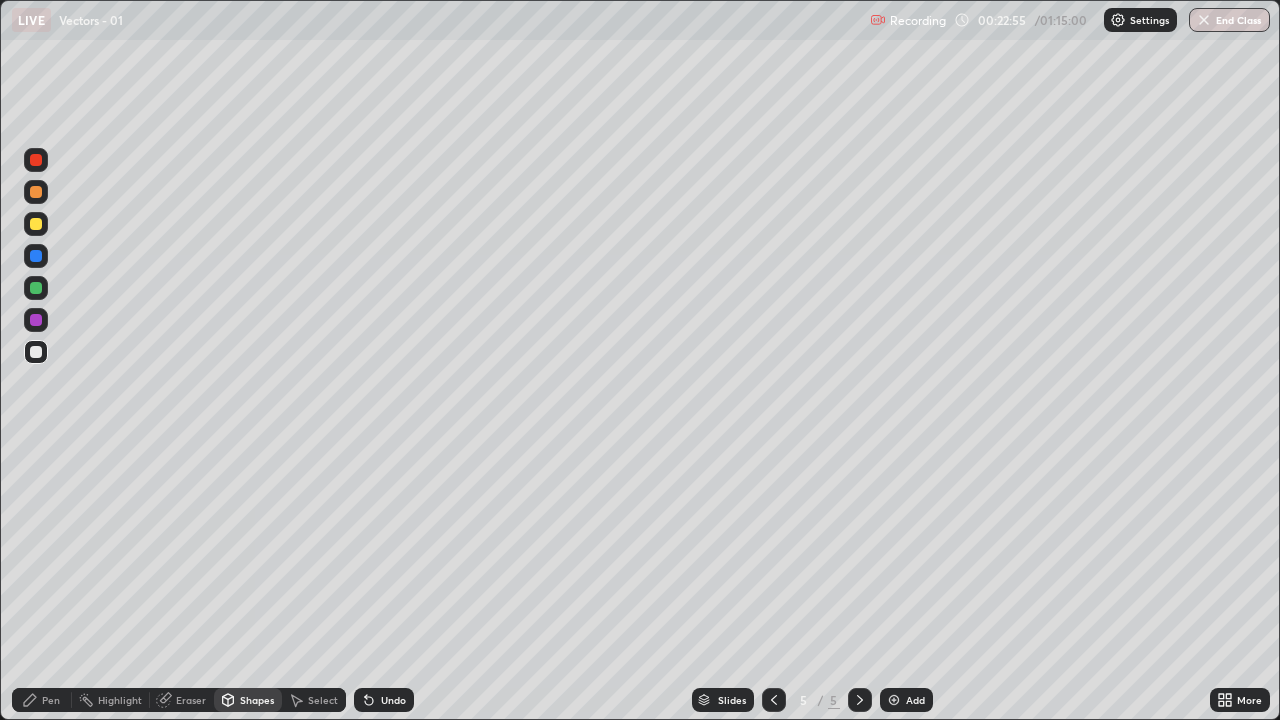 click 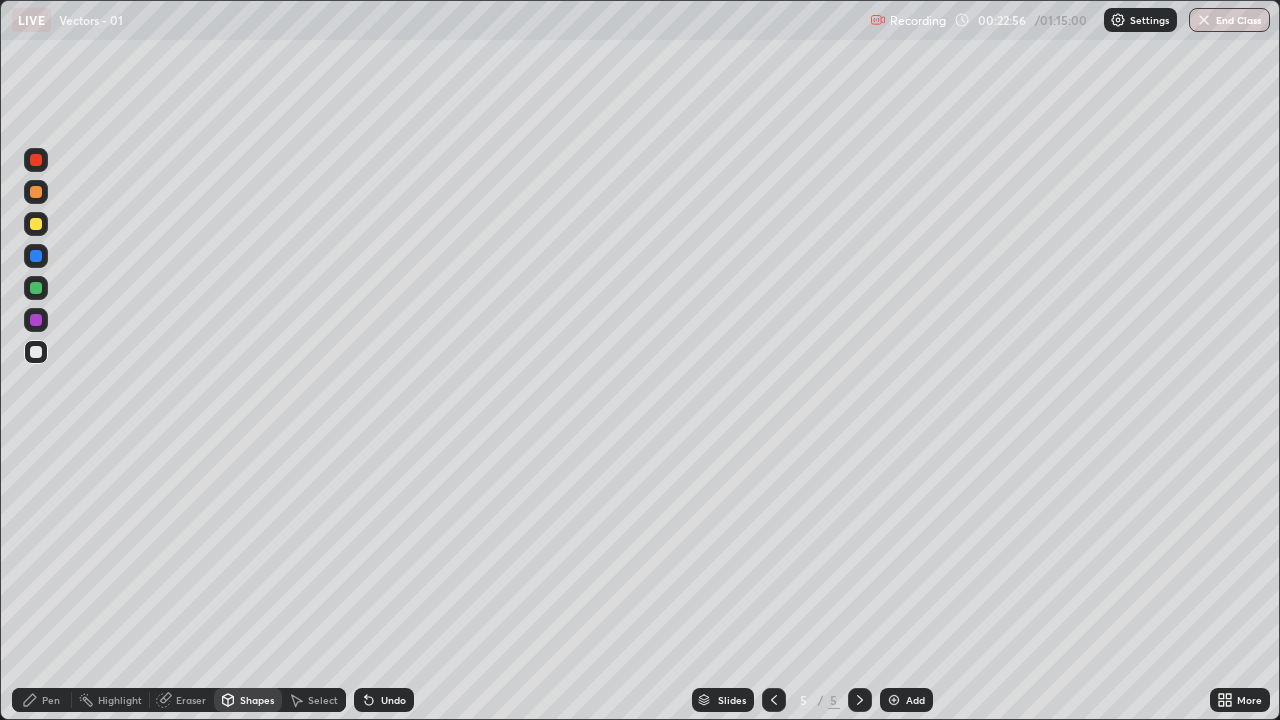 click on "Undo" at bounding box center (384, 700) 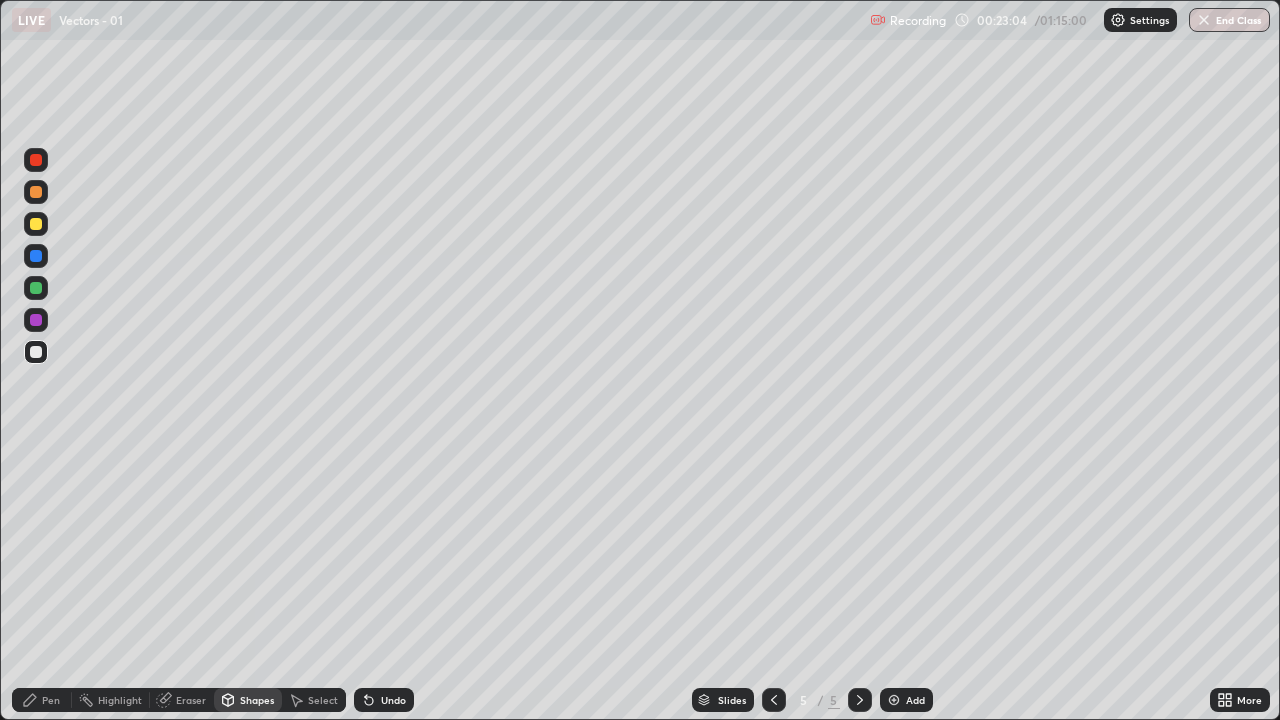 click on "Pen" at bounding box center [51, 700] 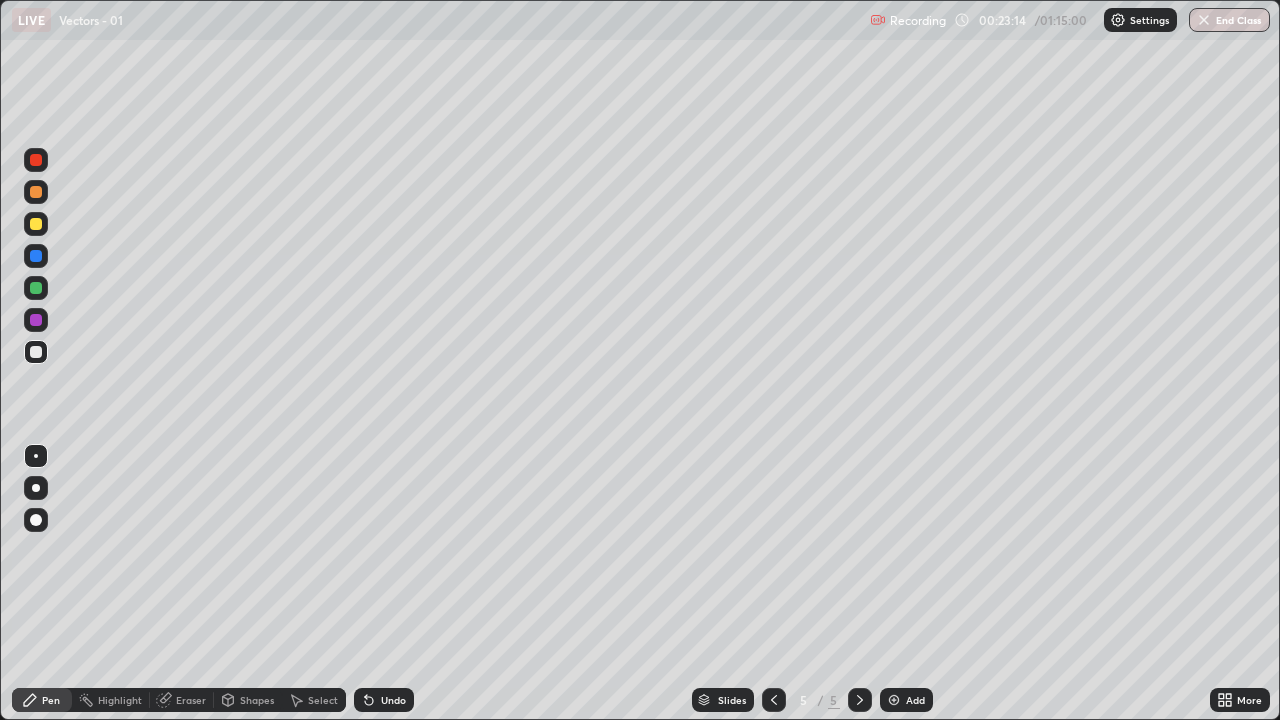 click on "Undo" at bounding box center [384, 700] 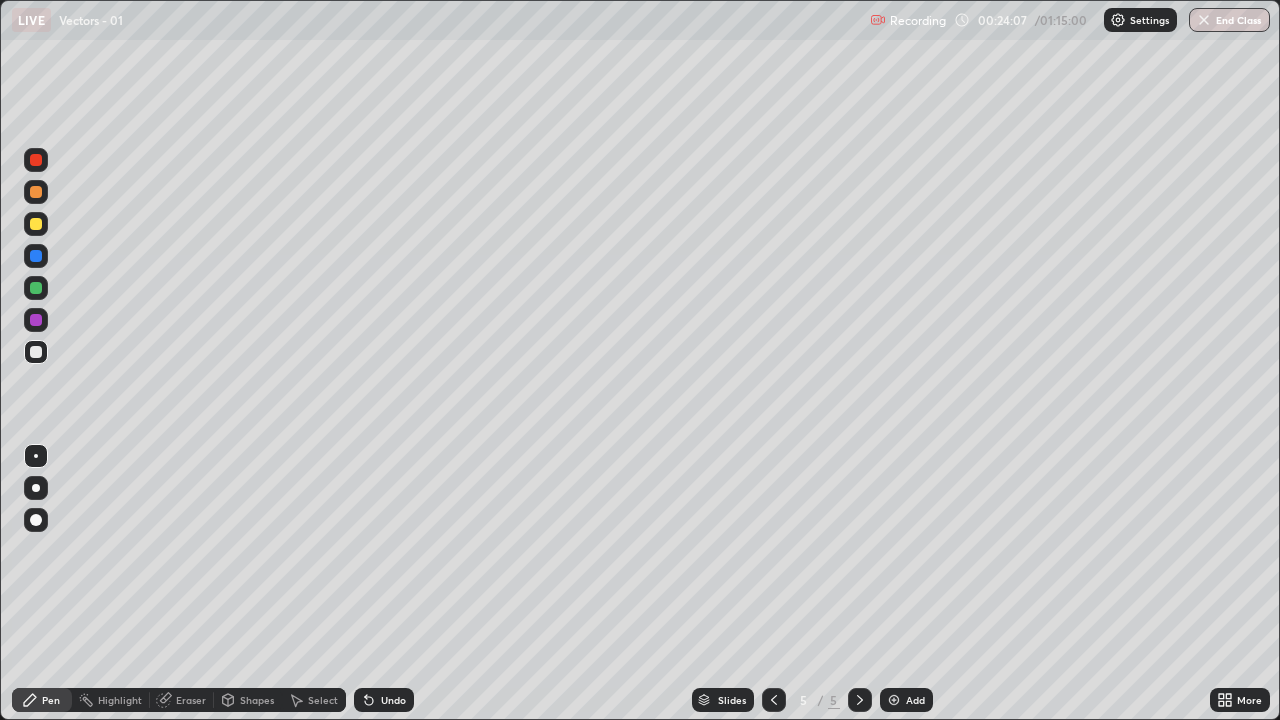 click on "Undo" at bounding box center (384, 700) 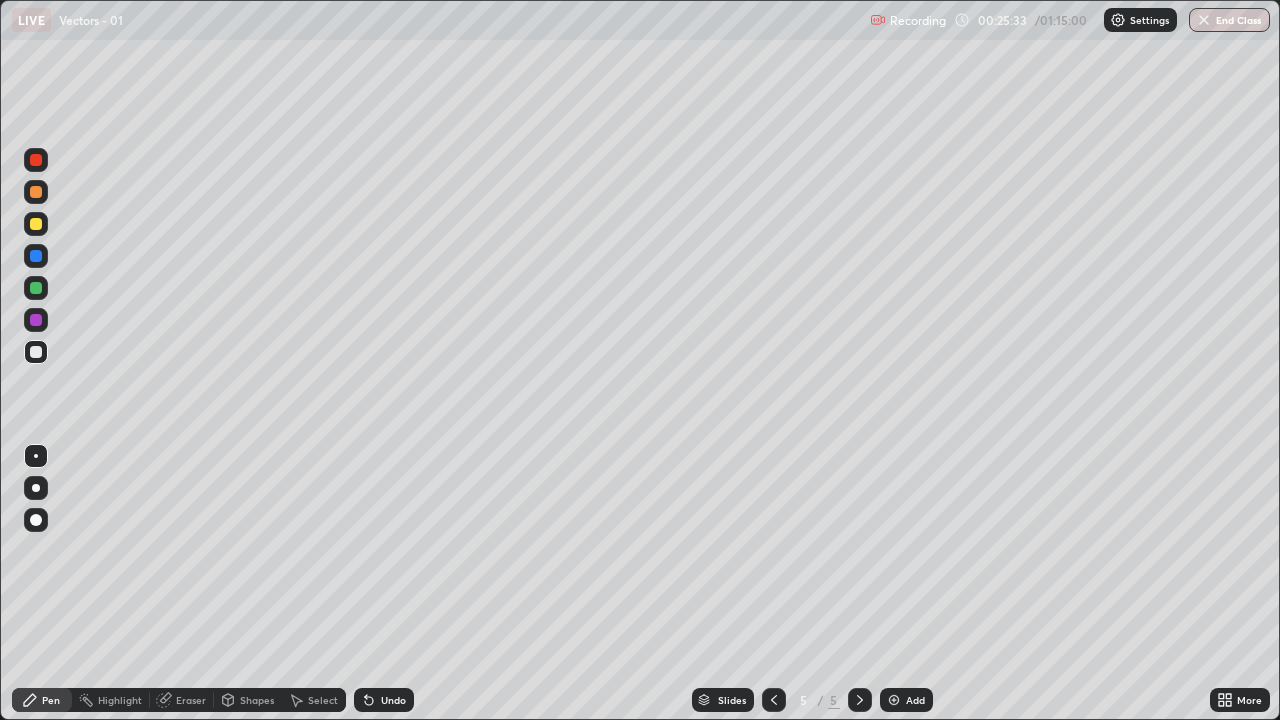 click at bounding box center [36, 288] 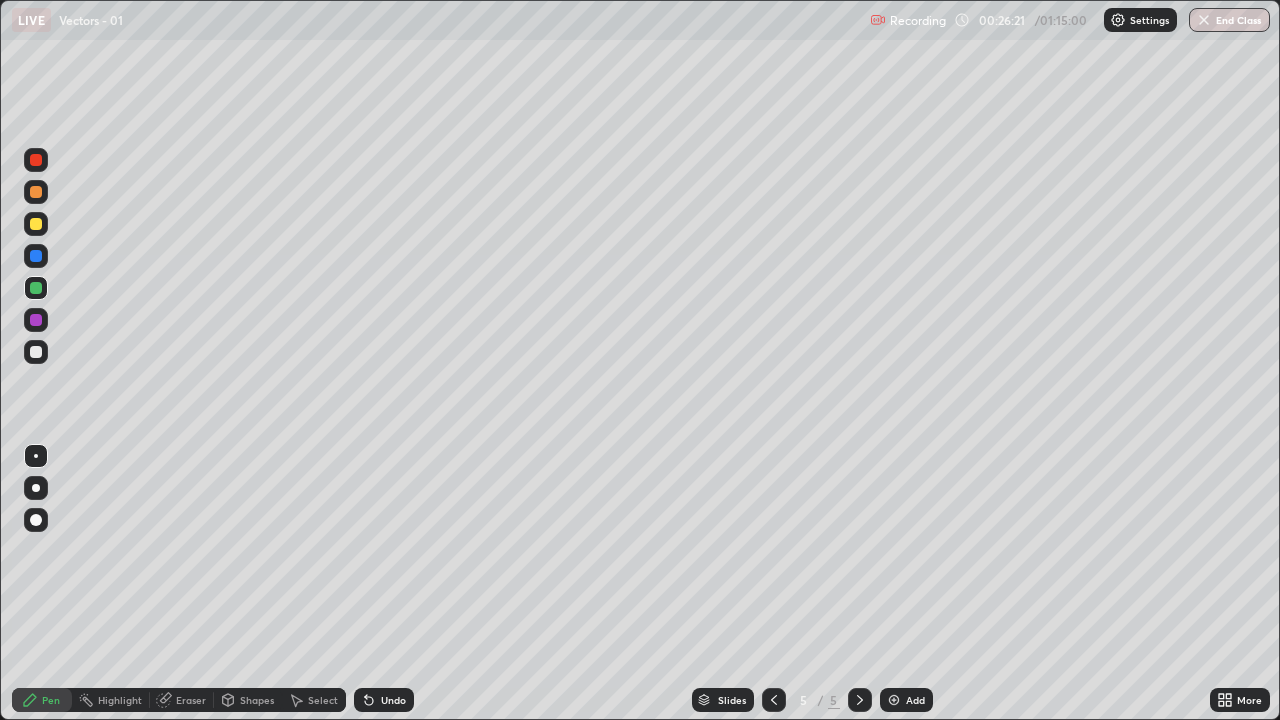 click on "Eraser" at bounding box center [182, 700] 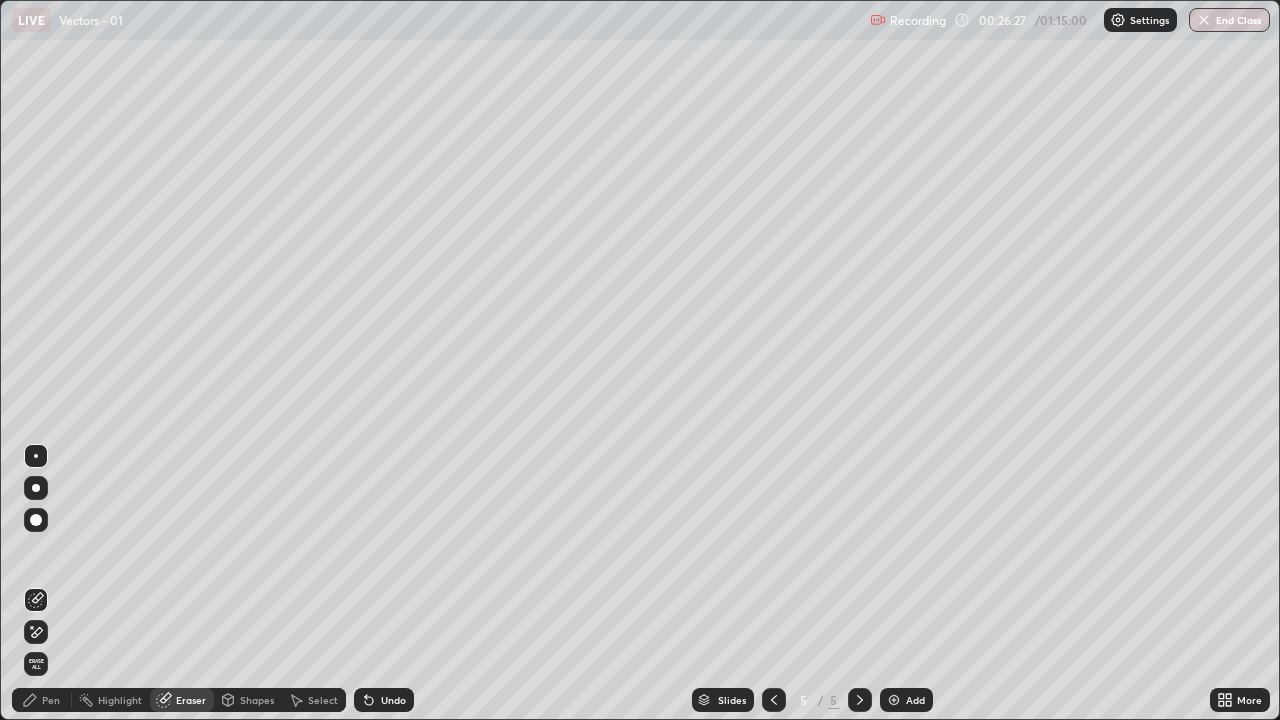 click on "Pen" at bounding box center (42, 700) 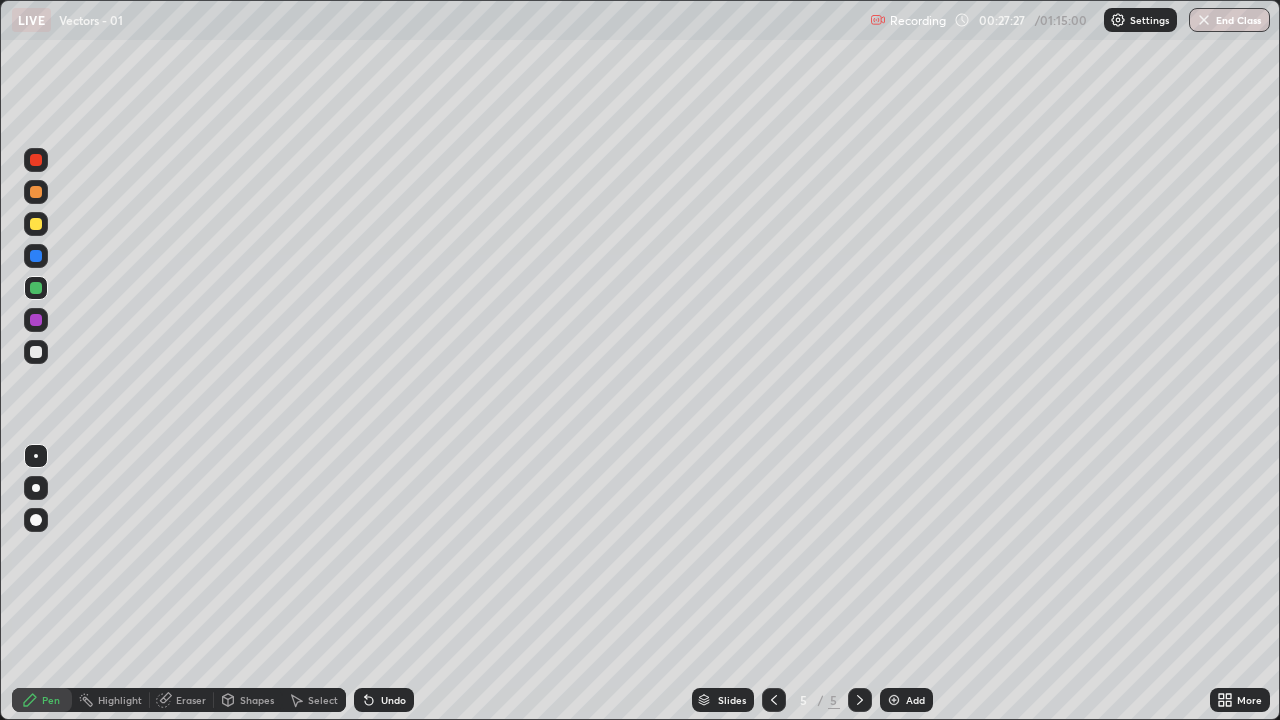 click on "Eraser" at bounding box center (182, 700) 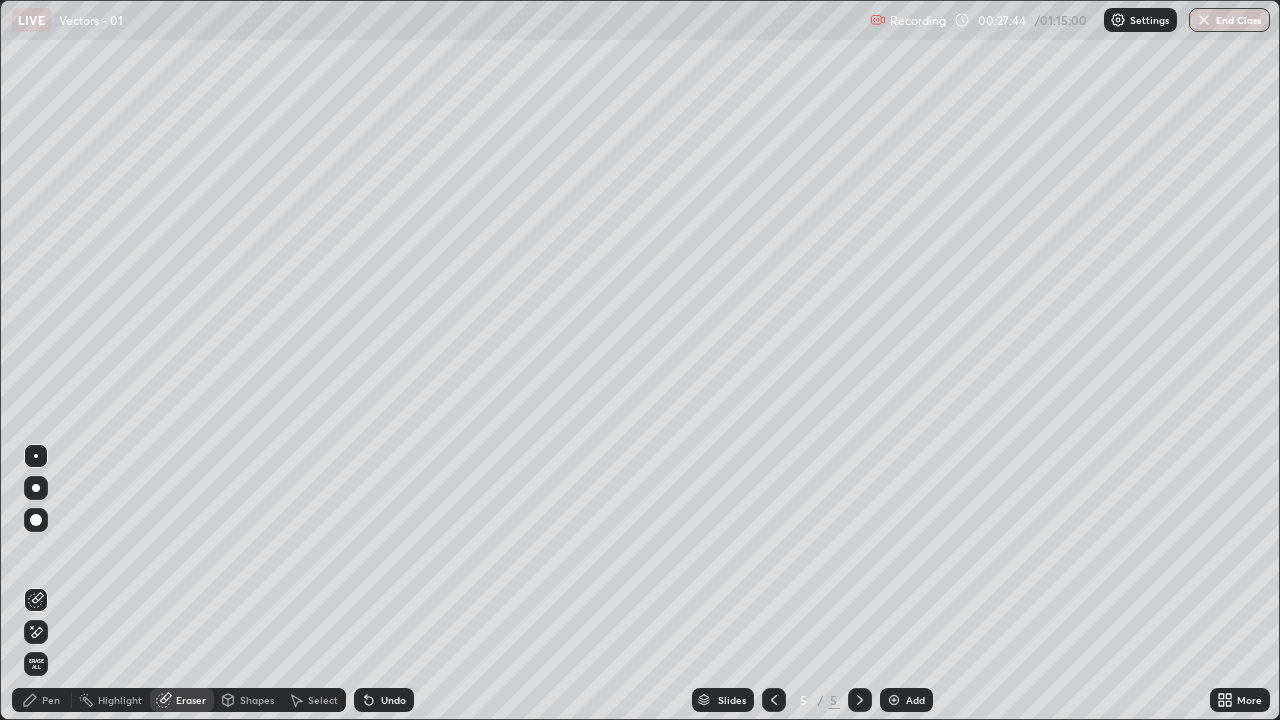 click on "Pen" at bounding box center (51, 700) 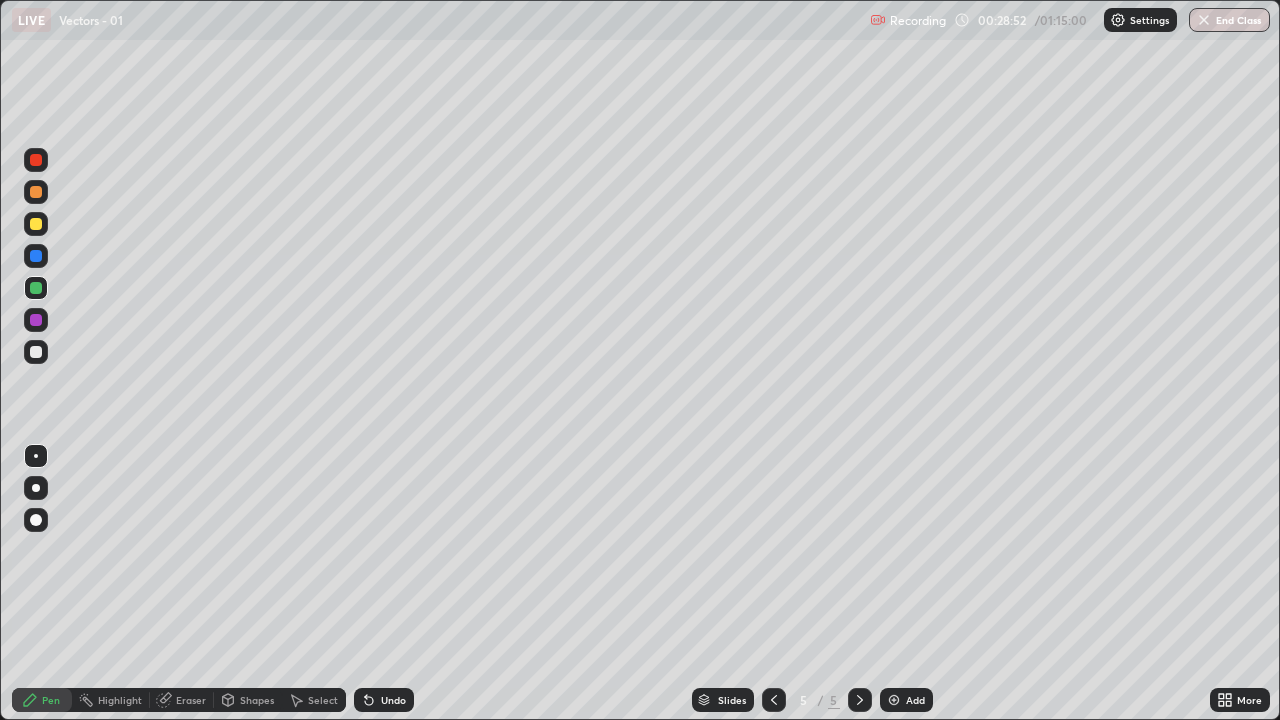 click on "Eraser" at bounding box center (191, 700) 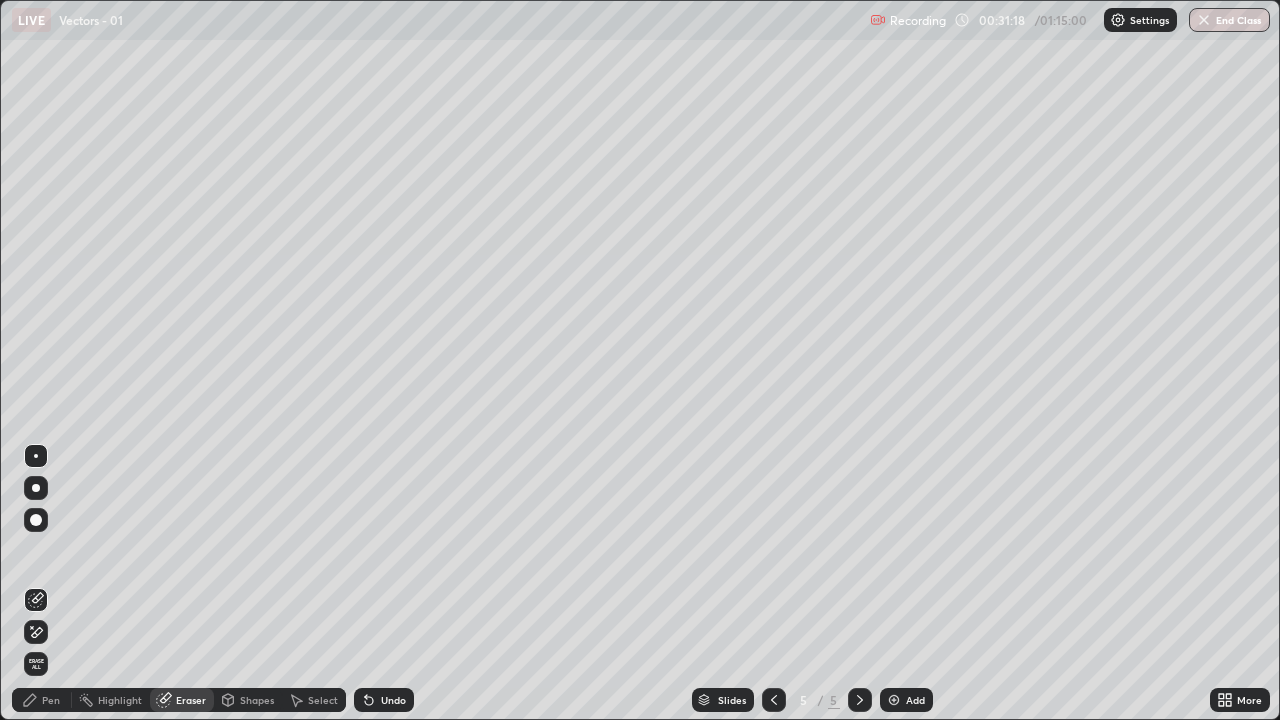 click on "Add" at bounding box center [906, 700] 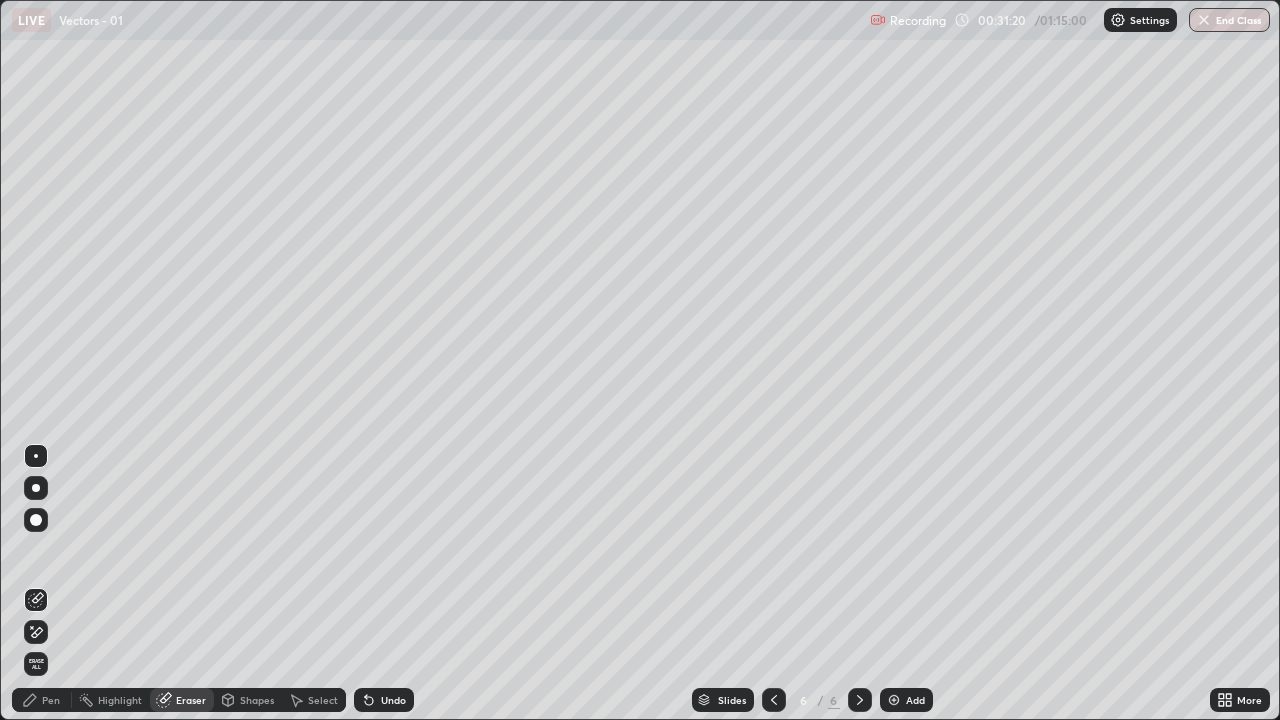 click on "Shapes" at bounding box center (257, 700) 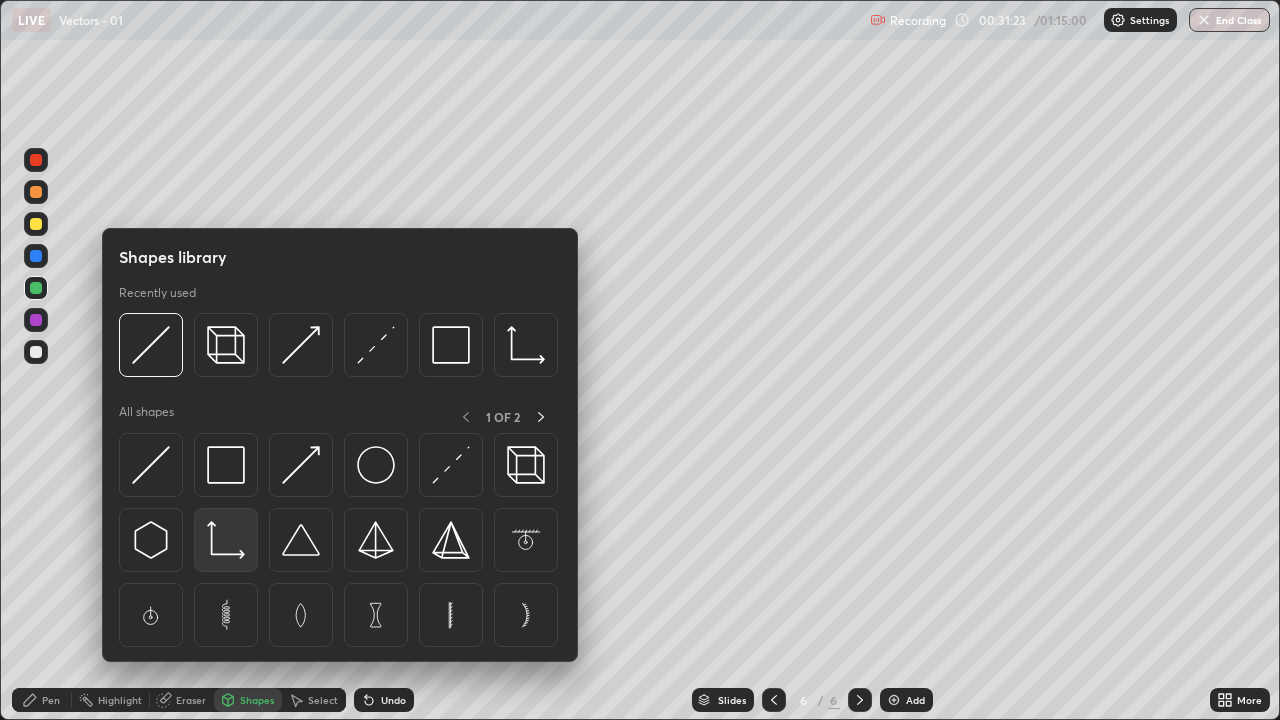 click at bounding box center (226, 540) 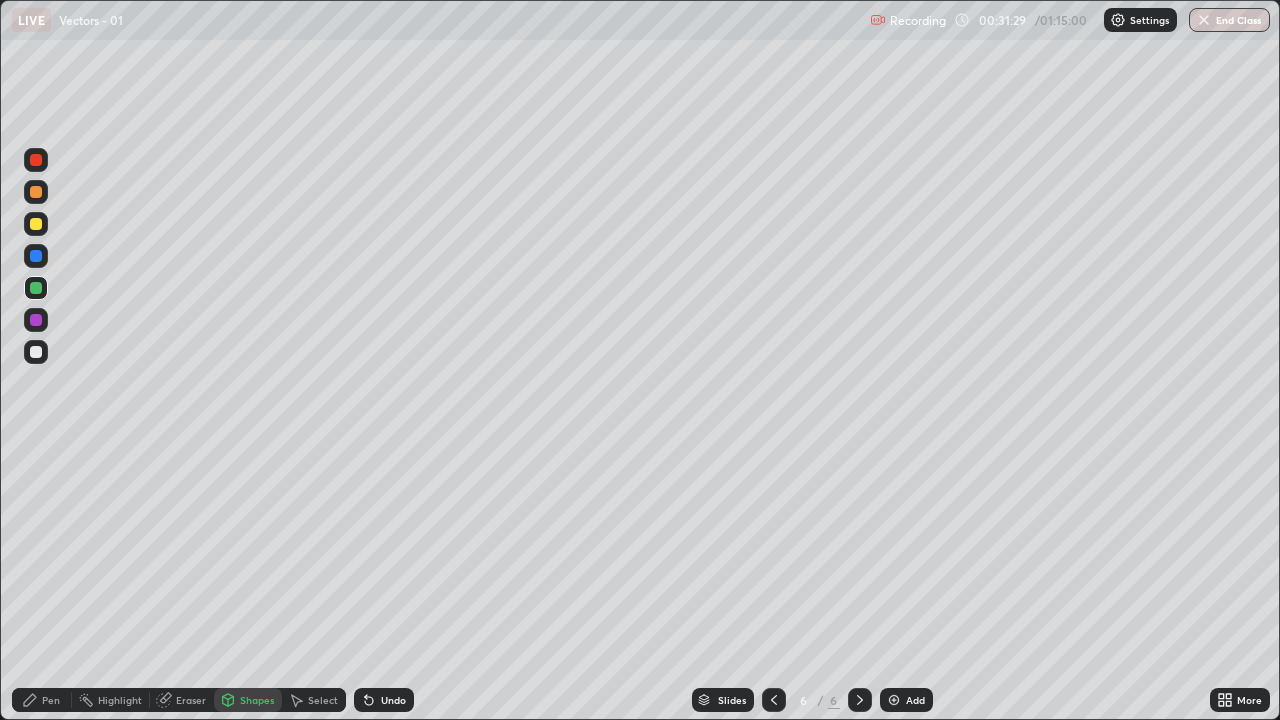 click on "Undo" at bounding box center (384, 700) 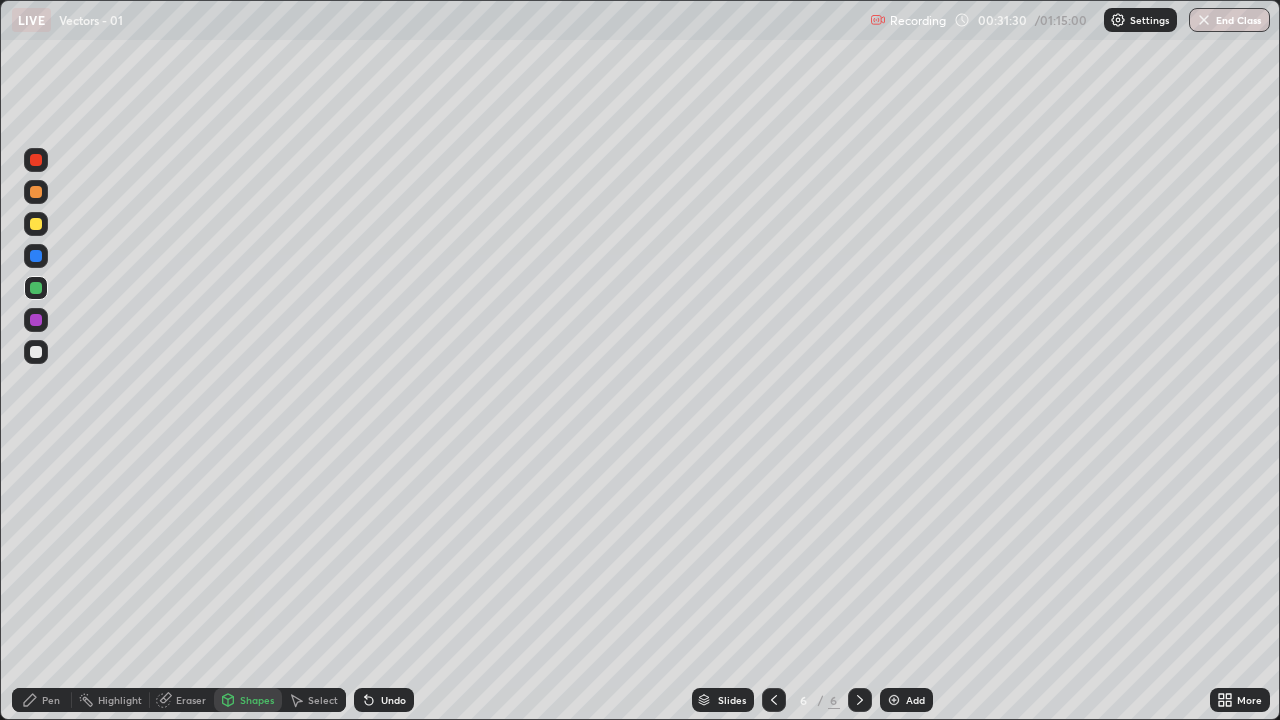 click on "Shapes" at bounding box center (257, 700) 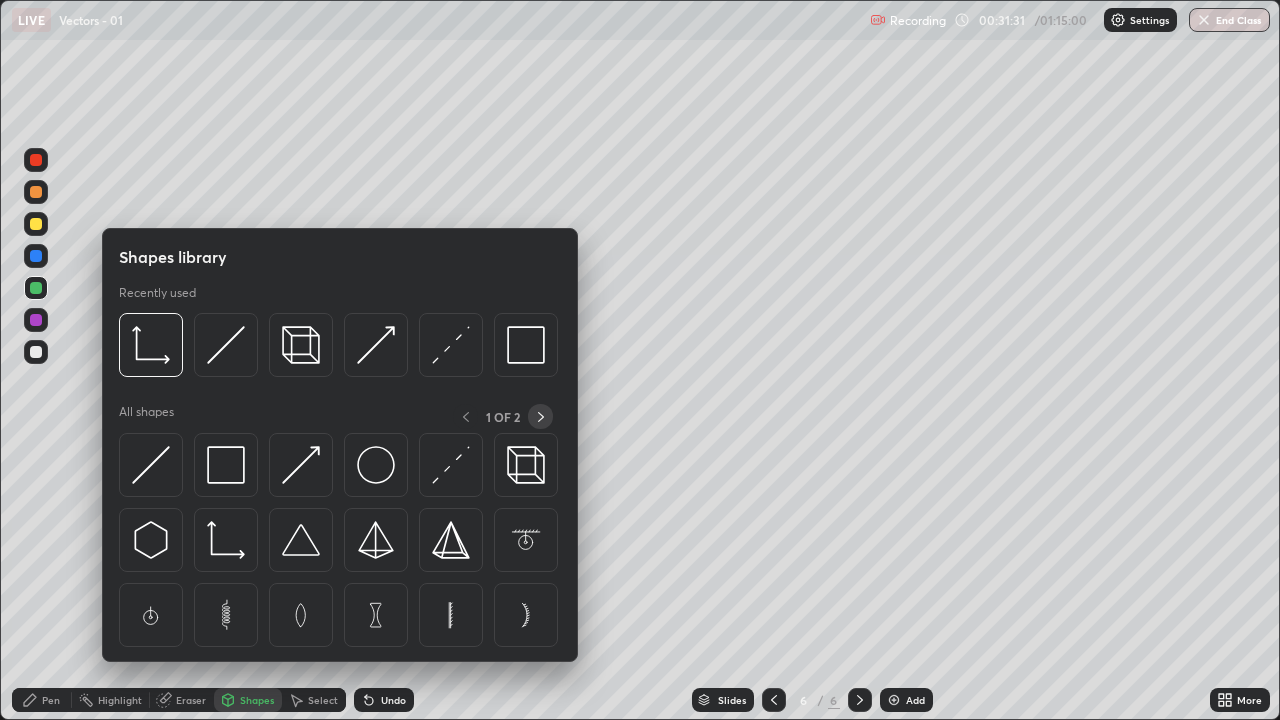 click 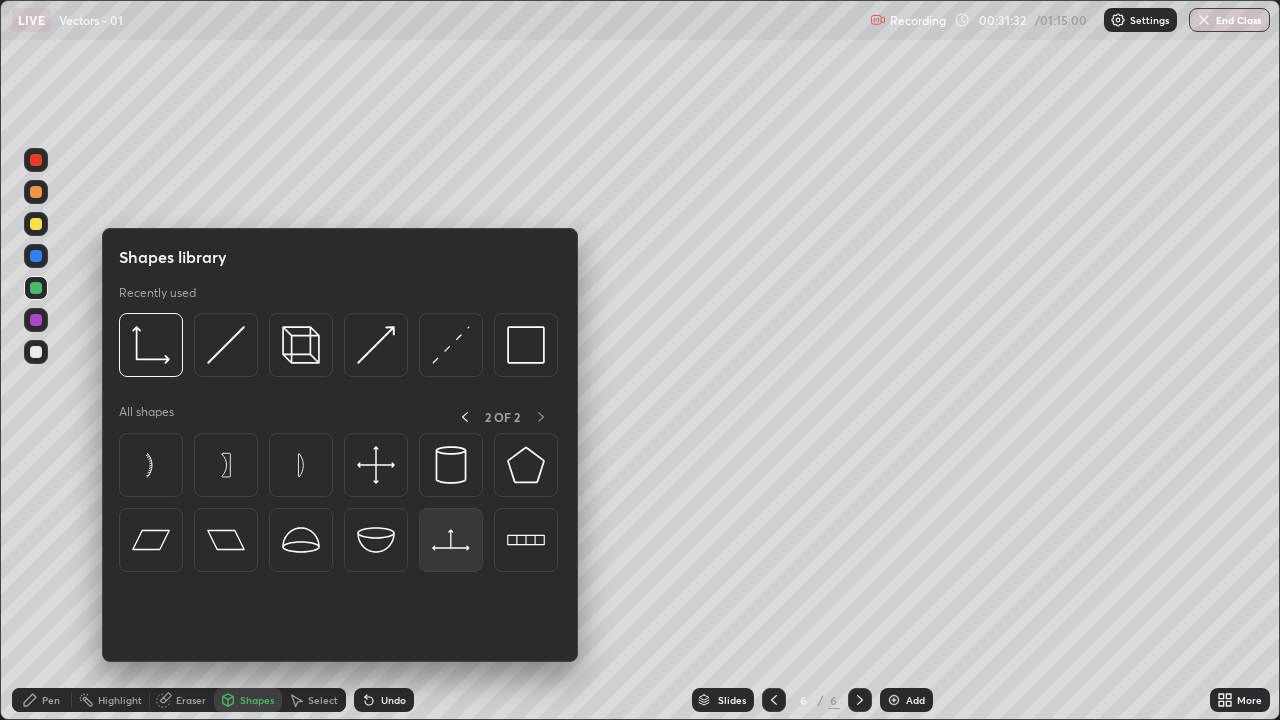 click at bounding box center (451, 540) 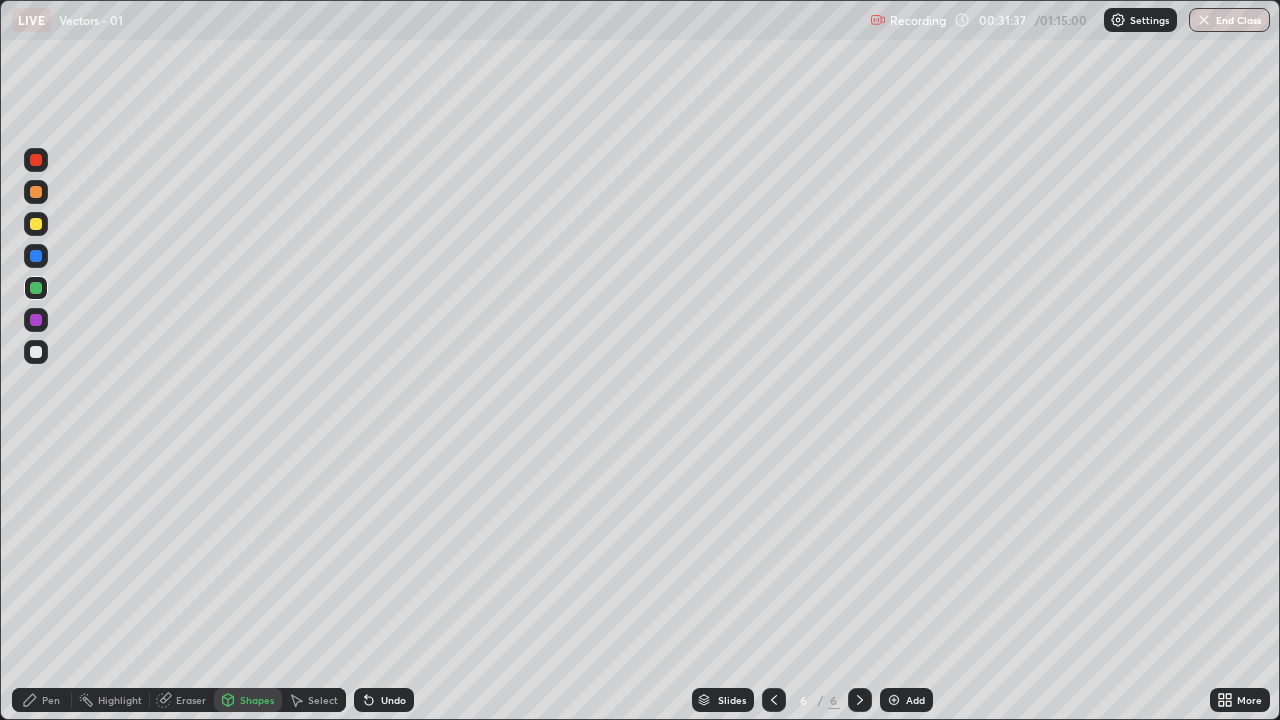 click on "Undo" at bounding box center (384, 700) 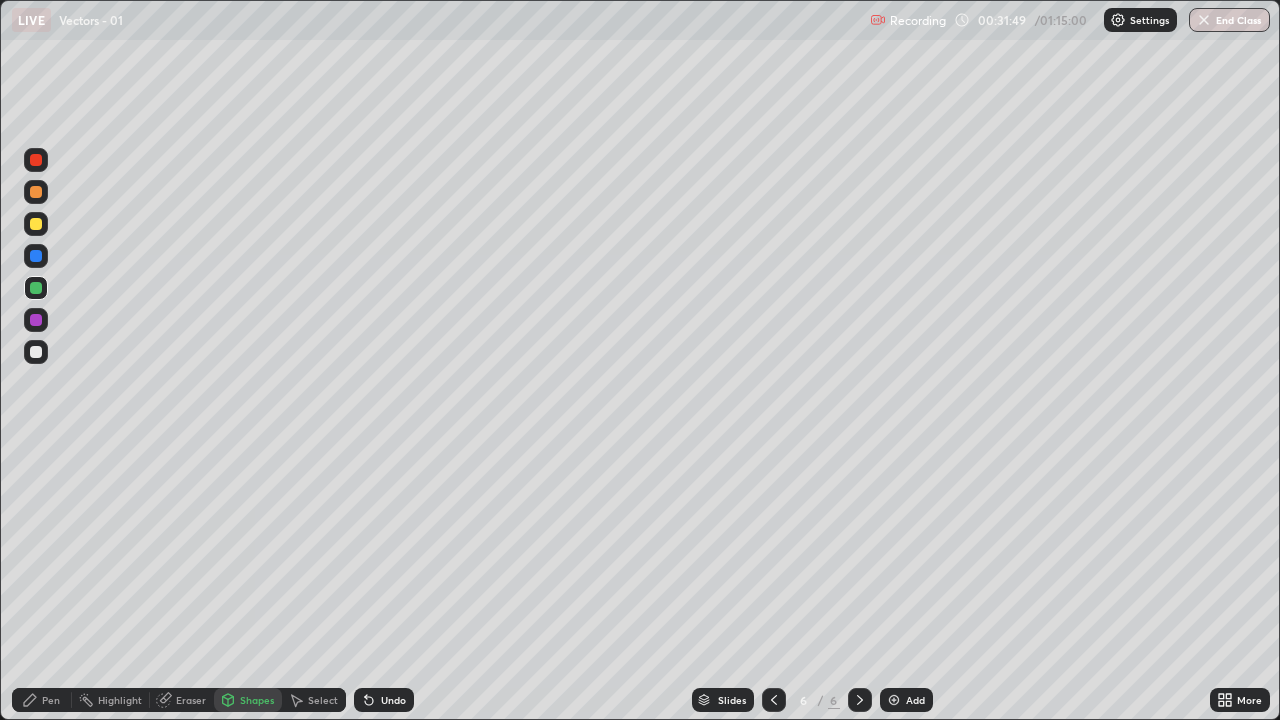 click on "Undo" at bounding box center [393, 700] 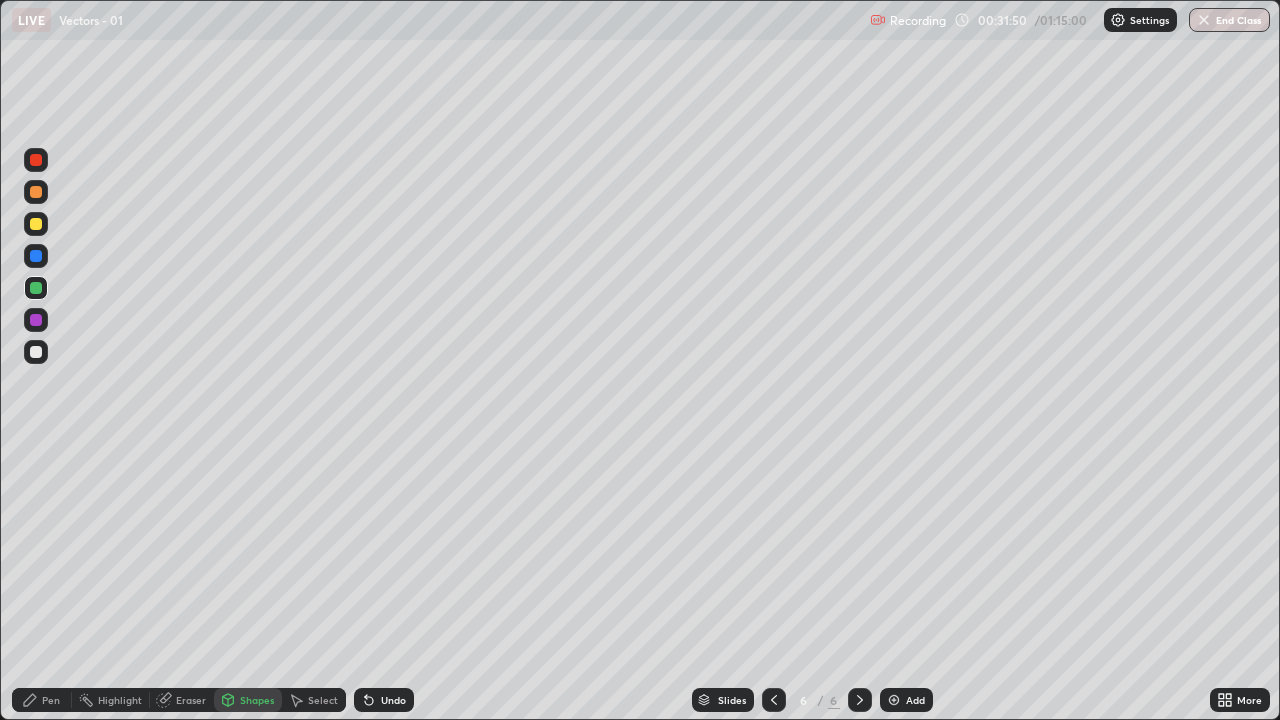 click on "Undo" at bounding box center [393, 700] 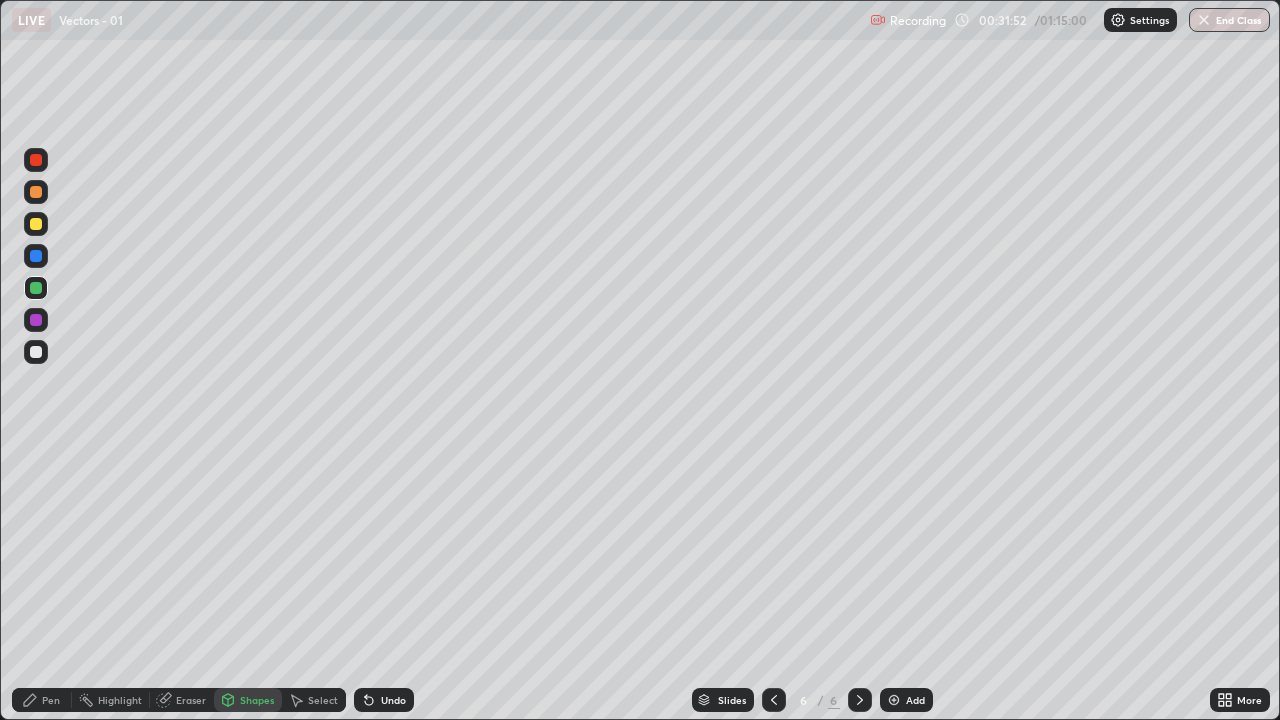 click on "Shapes" at bounding box center (257, 700) 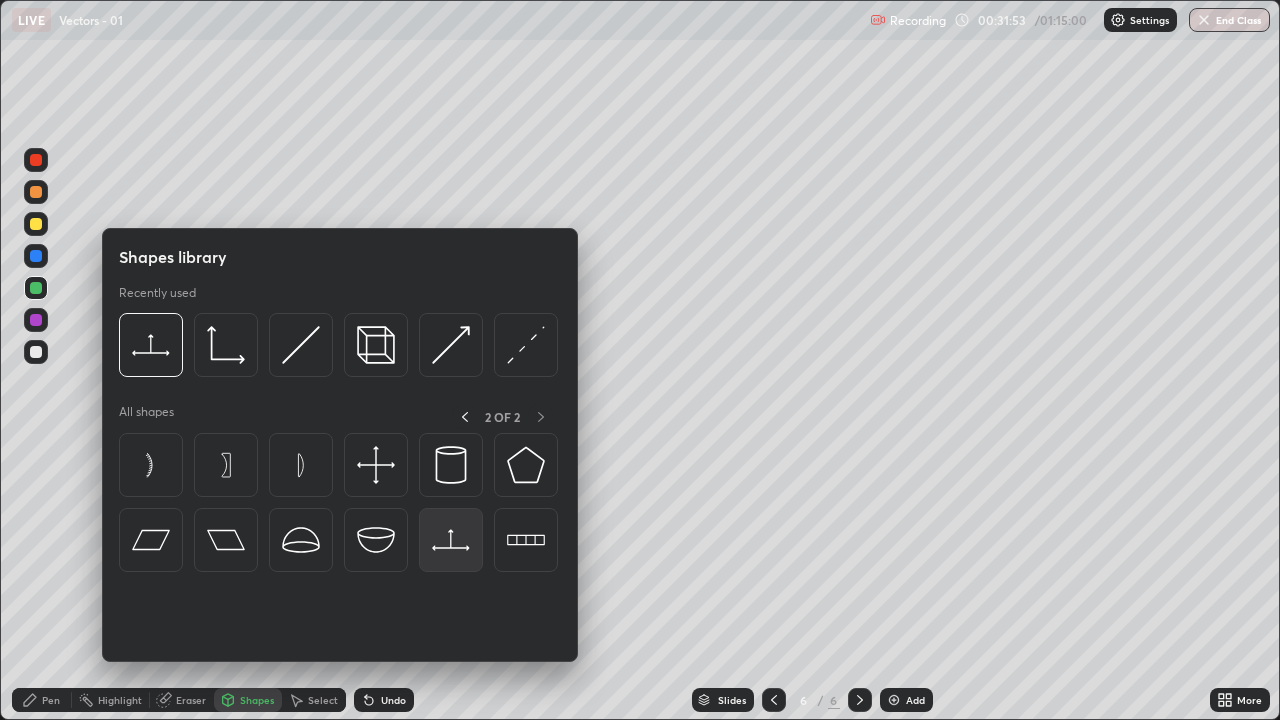 click at bounding box center [451, 540] 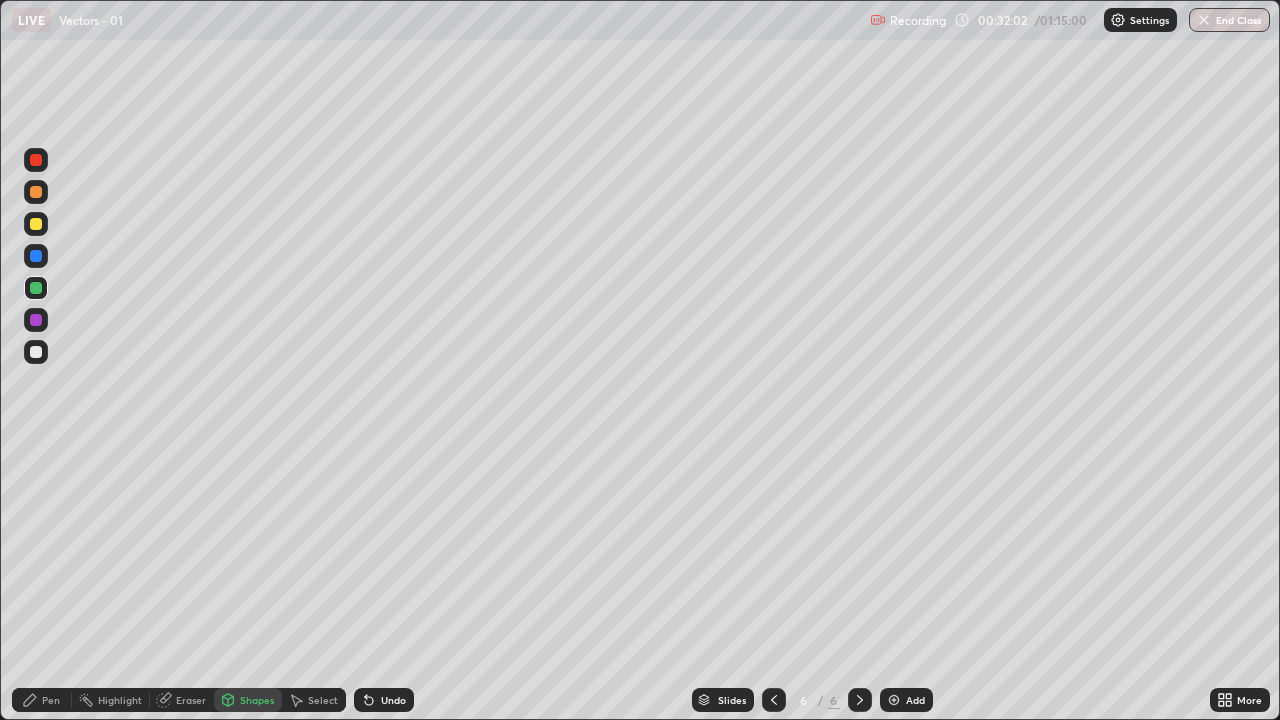 click on "Undo" at bounding box center (384, 700) 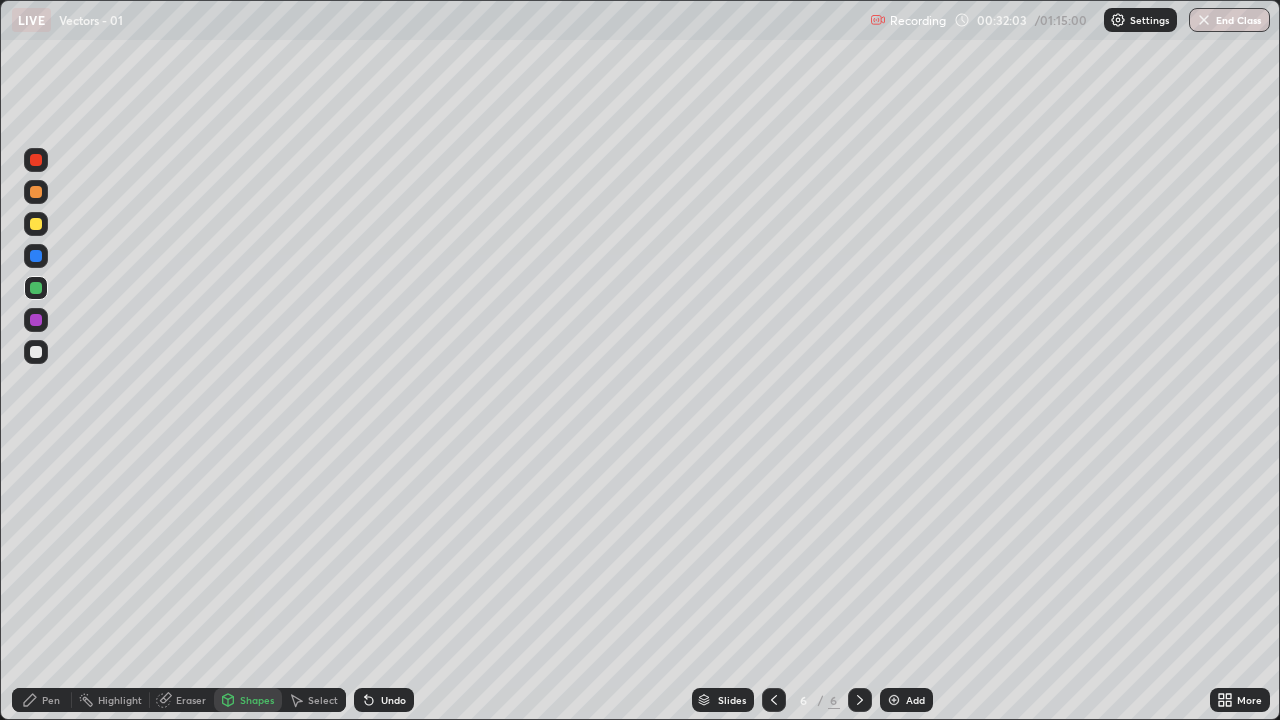 click on "Shapes" at bounding box center (248, 700) 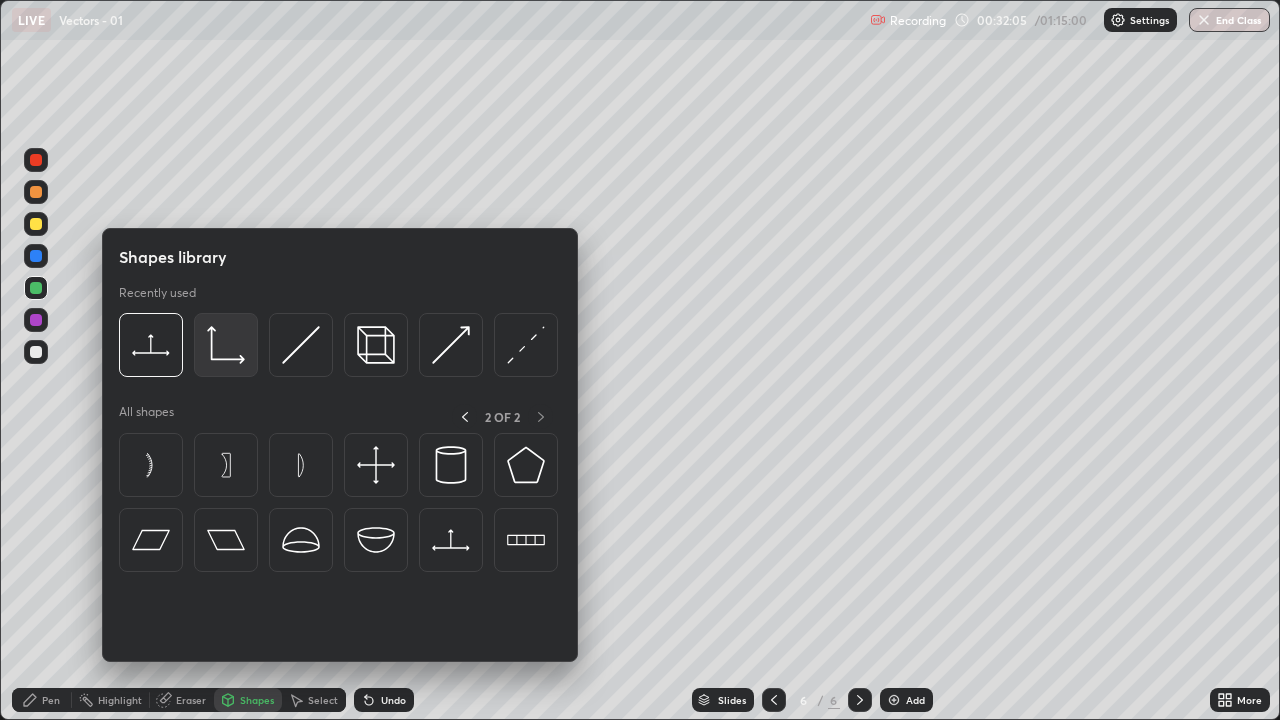 click at bounding box center [226, 345] 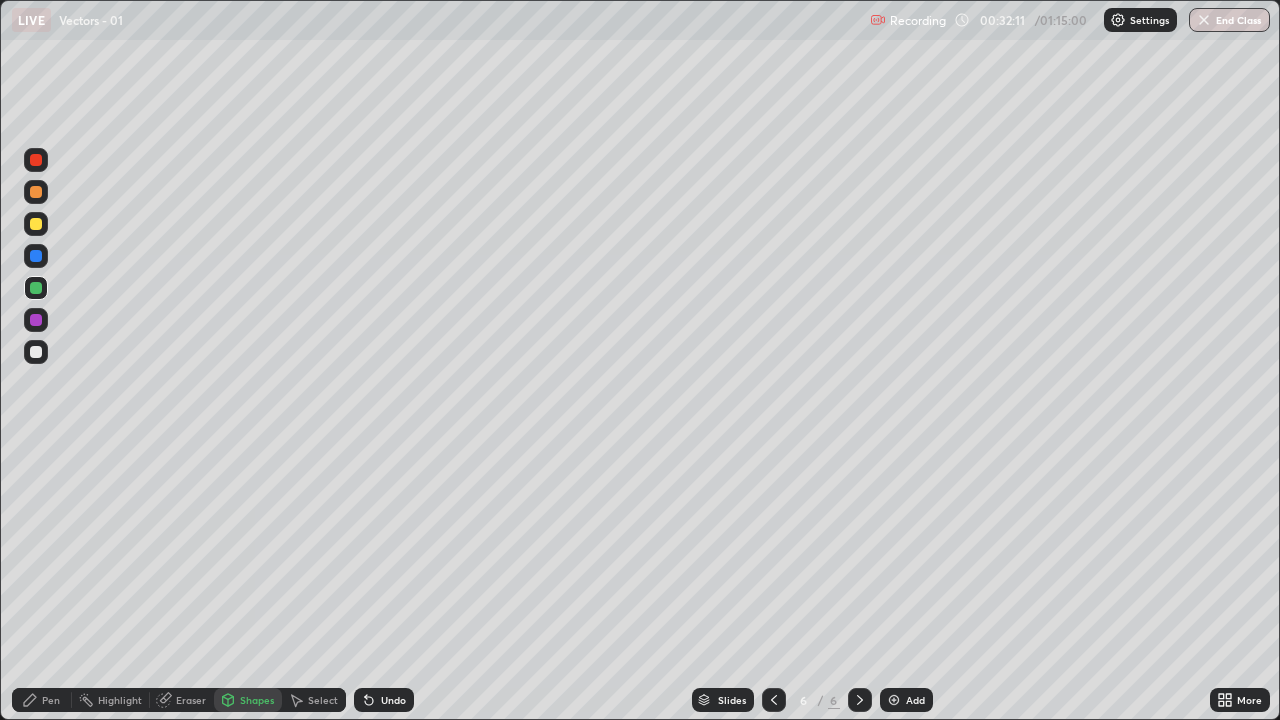 click 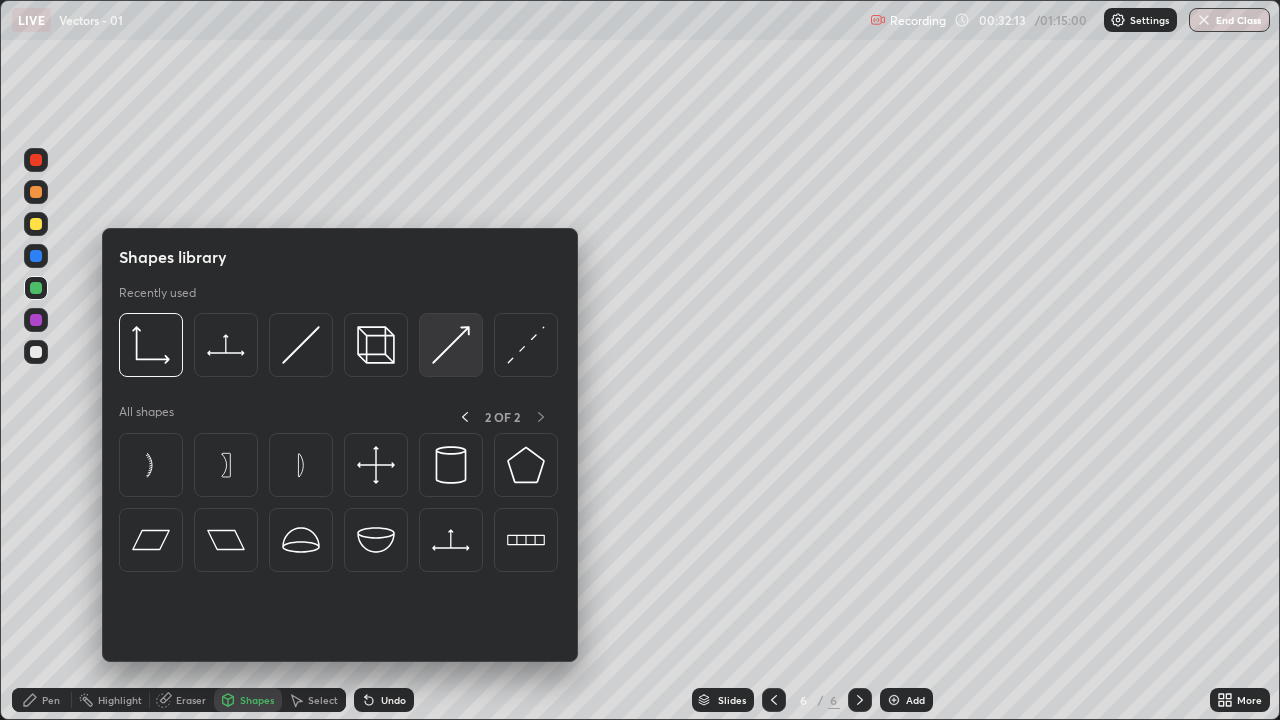 click at bounding box center (451, 345) 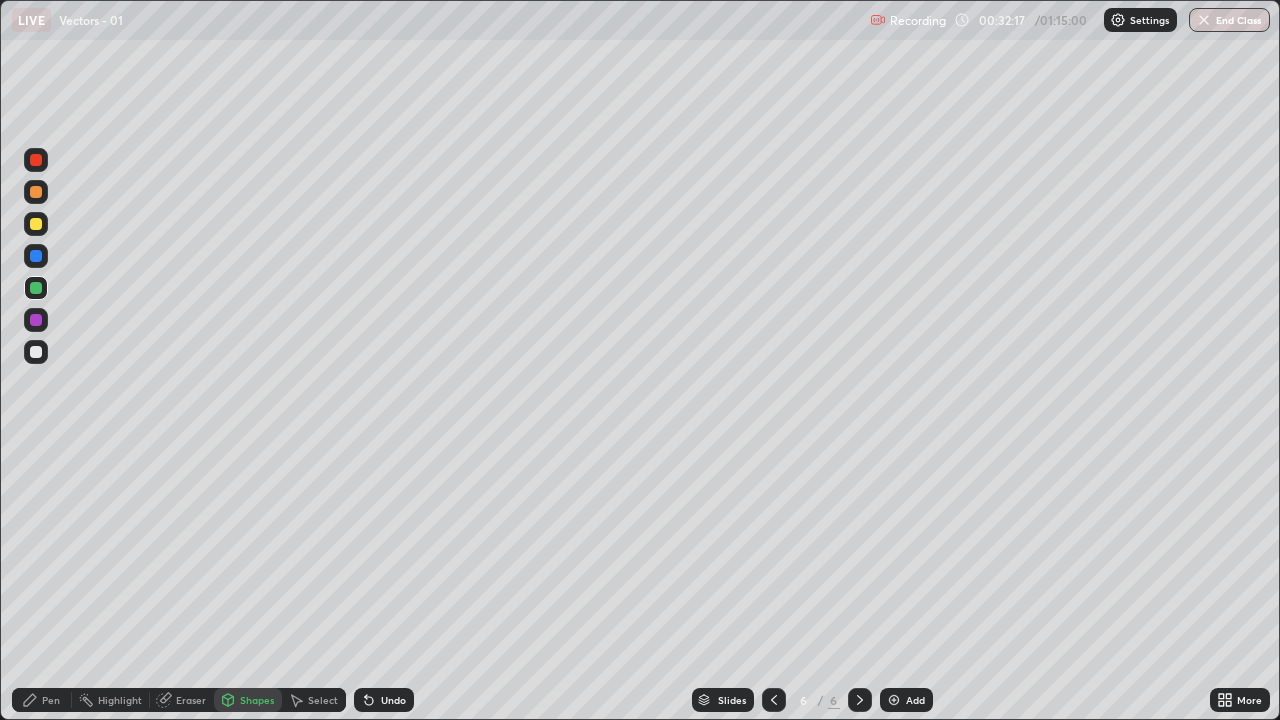 click on "Undo" at bounding box center (393, 700) 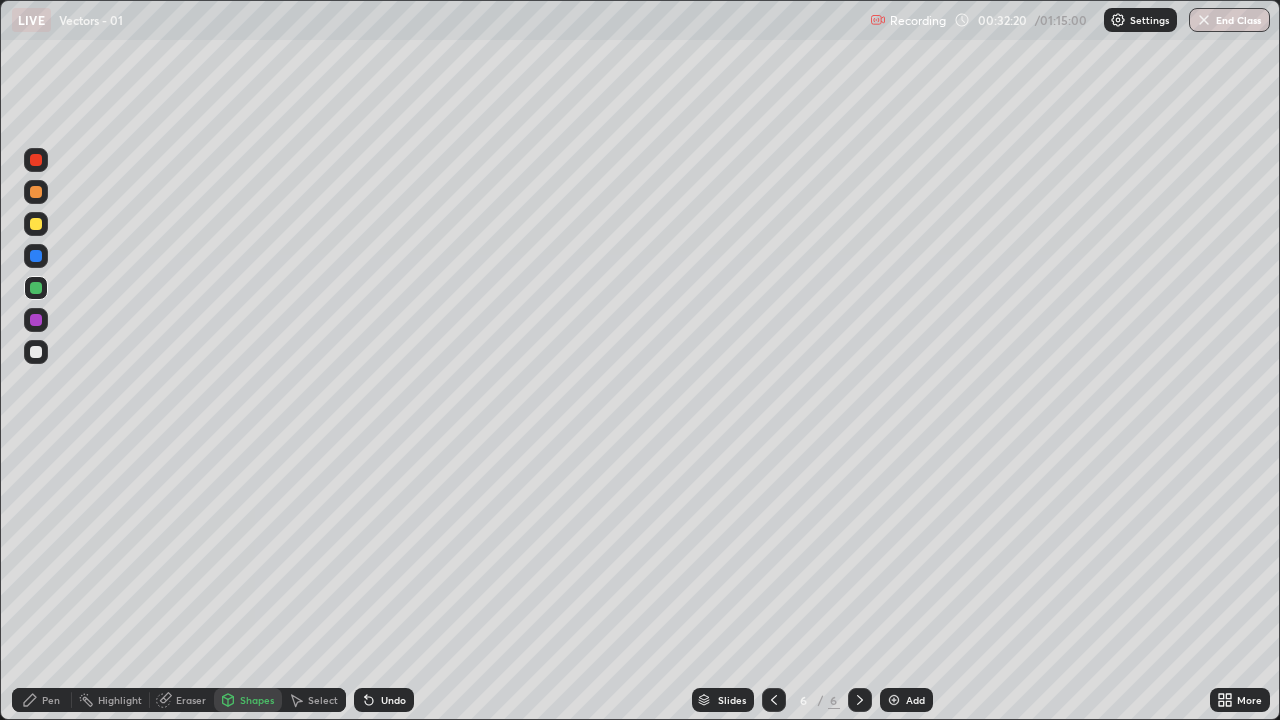 click on "Undo" at bounding box center [384, 700] 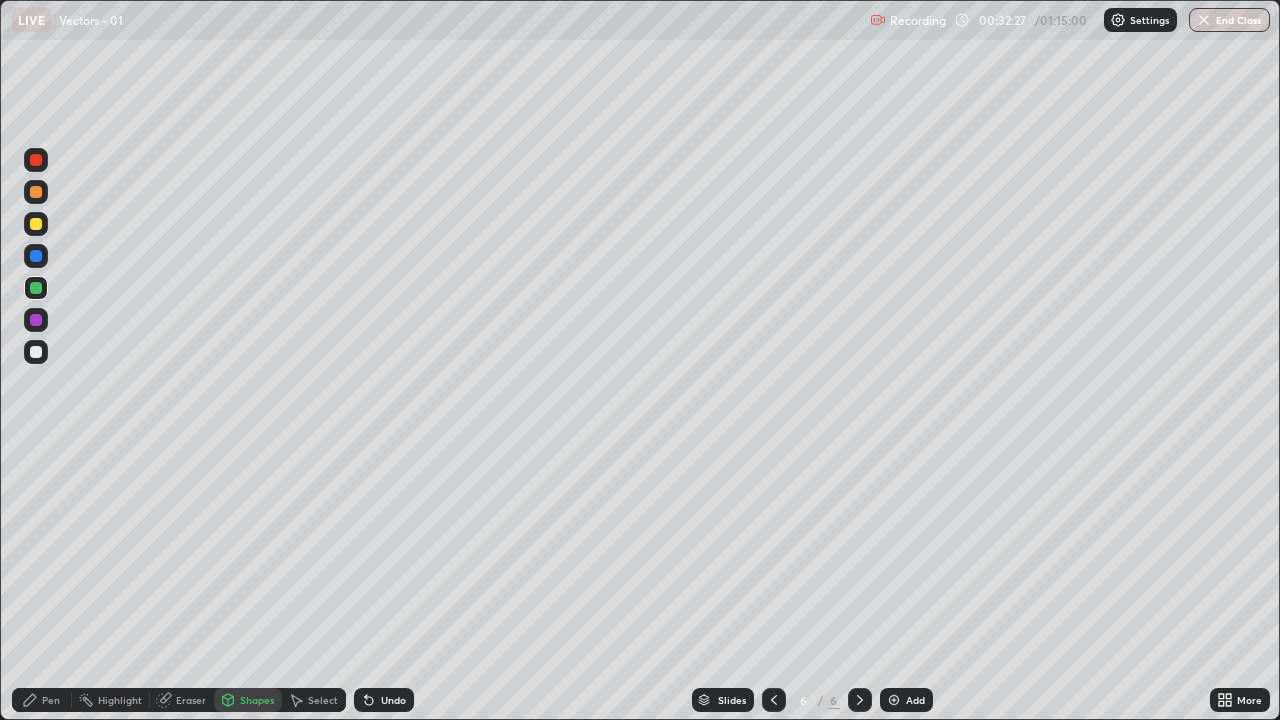 click on "Undo" at bounding box center [393, 700] 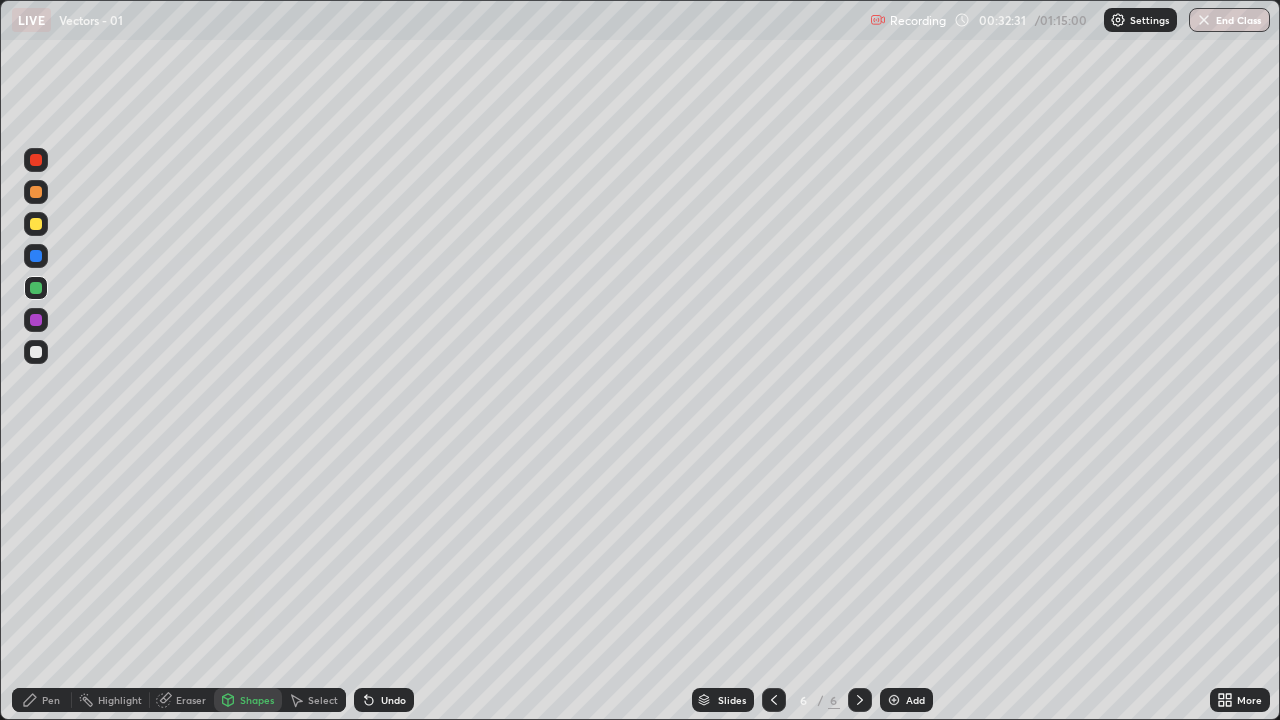 click on "Pen" at bounding box center (51, 700) 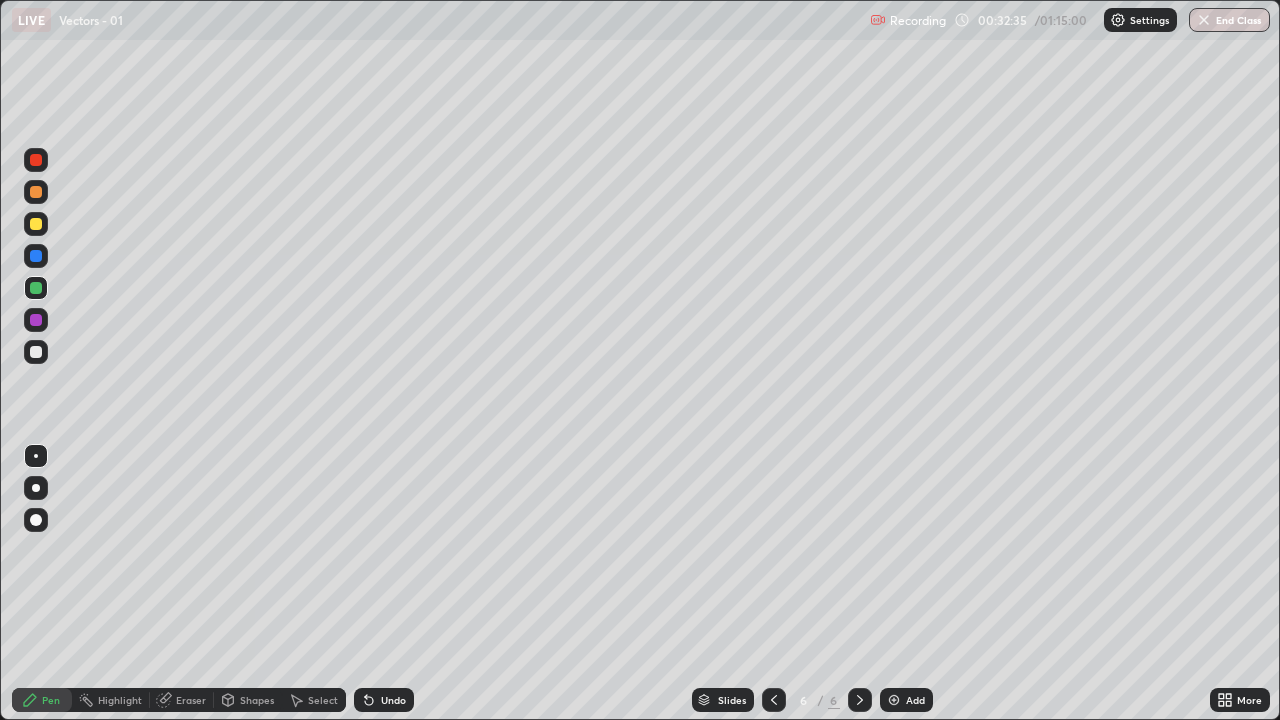 click on "Undo" at bounding box center [384, 700] 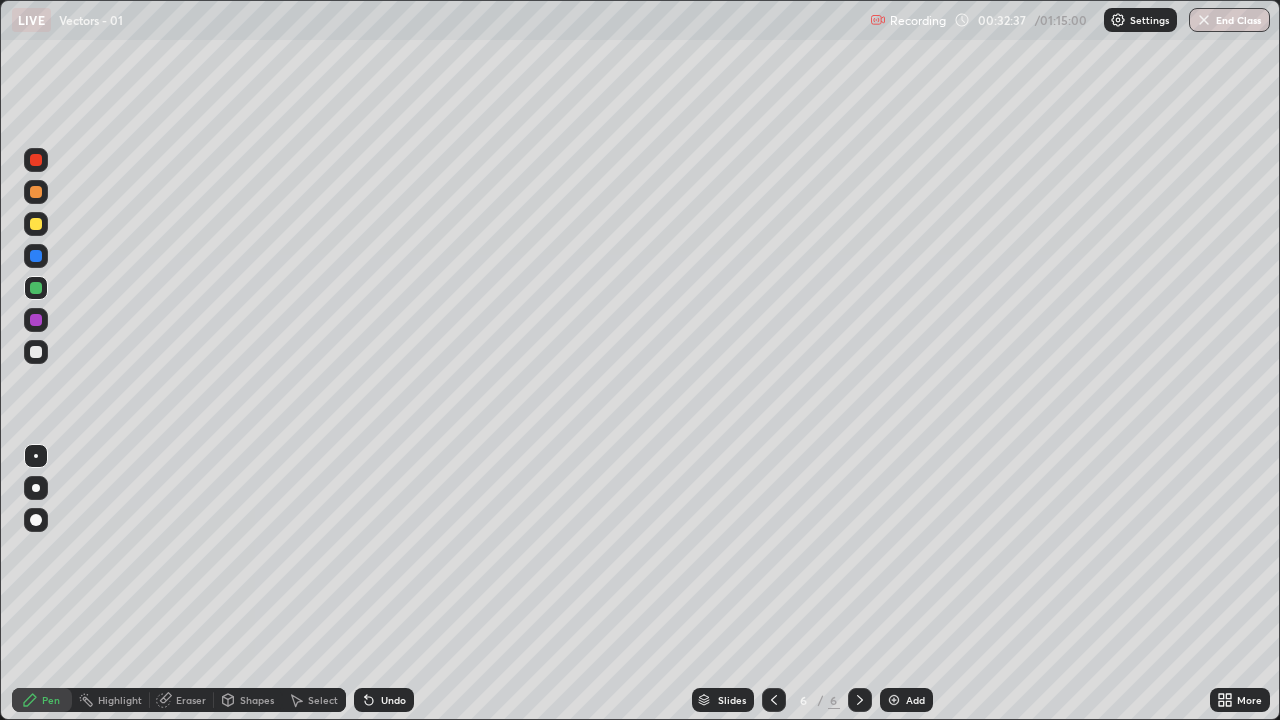 click on "Undo" at bounding box center [384, 700] 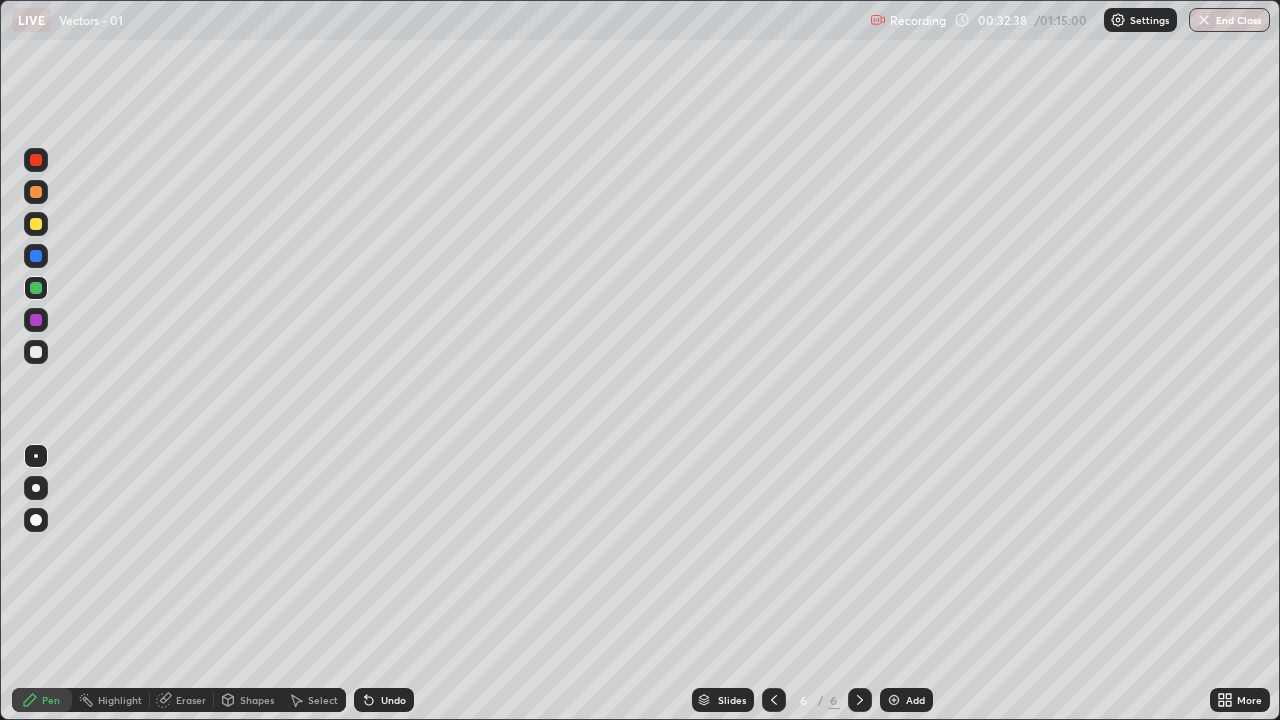 click at bounding box center (36, 288) 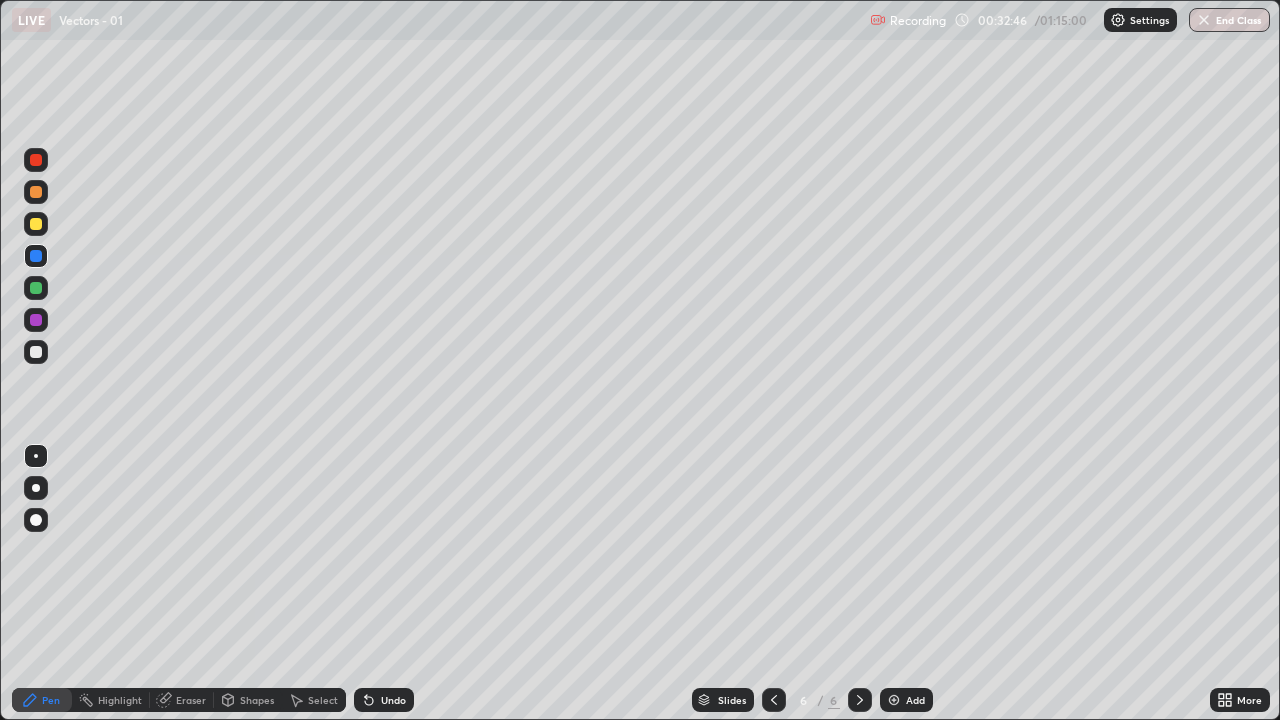 click at bounding box center (36, 224) 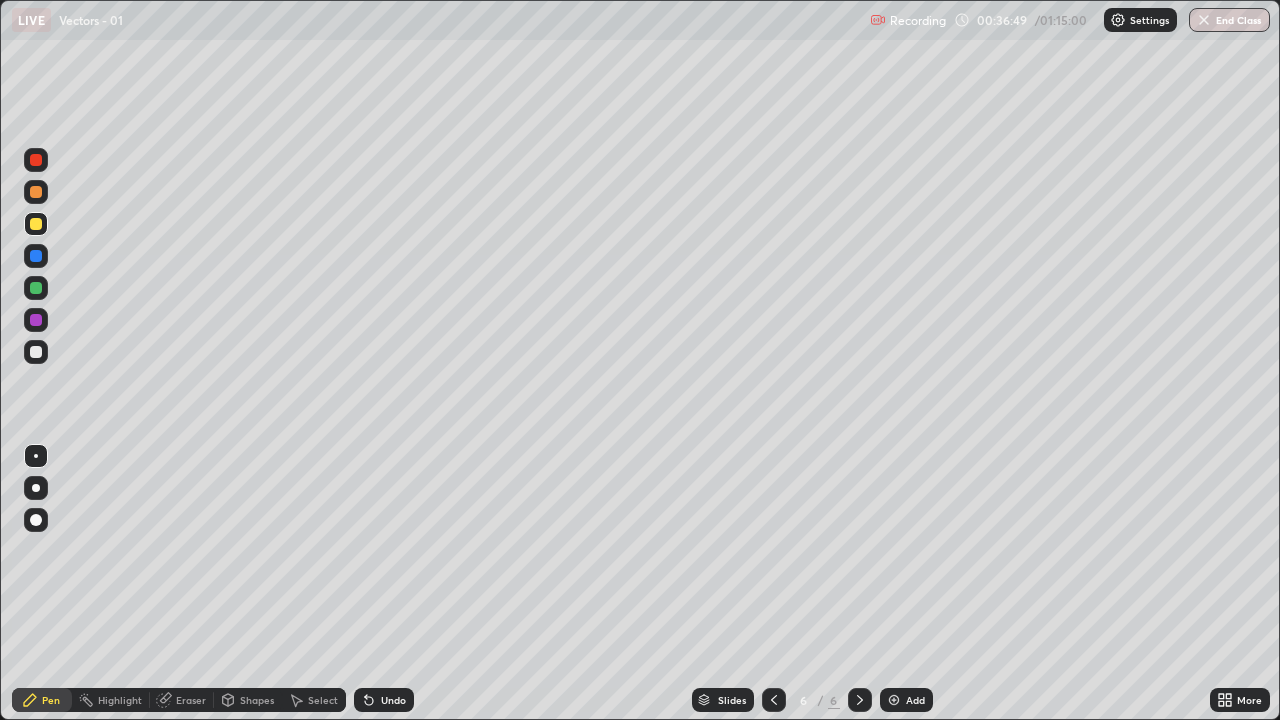 click on "Add" at bounding box center [915, 700] 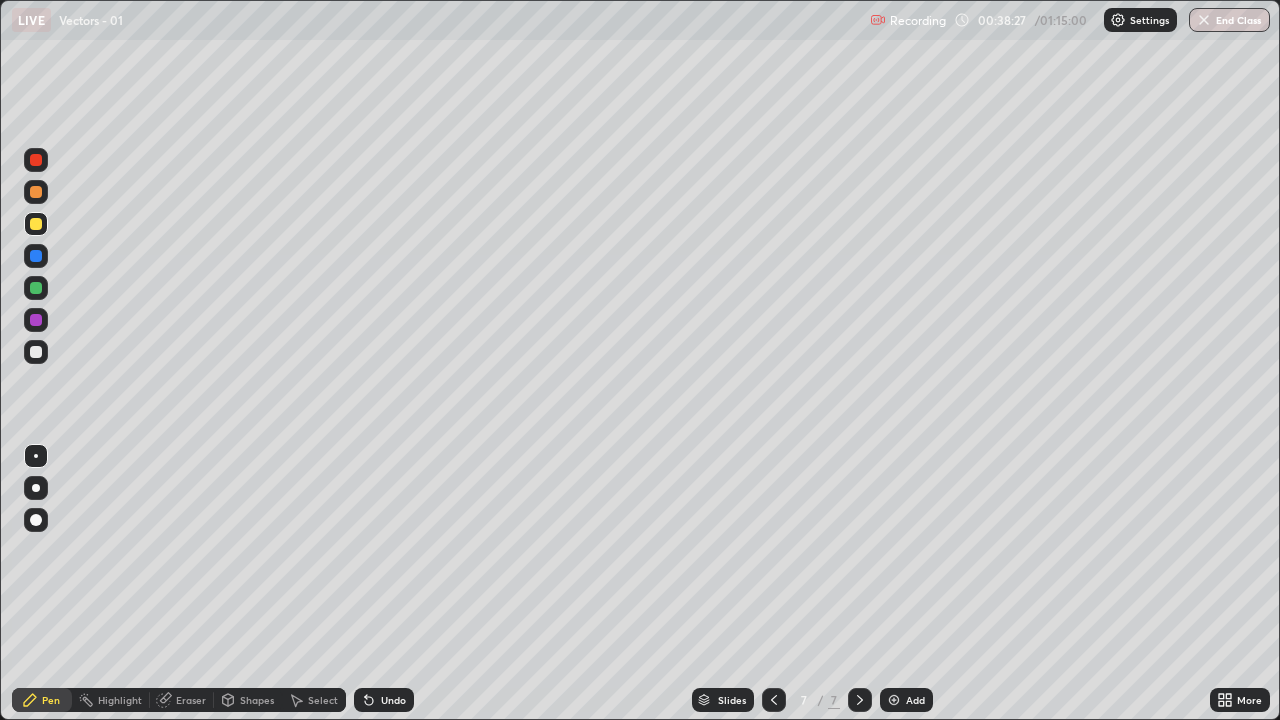 click on "Undo" at bounding box center (393, 700) 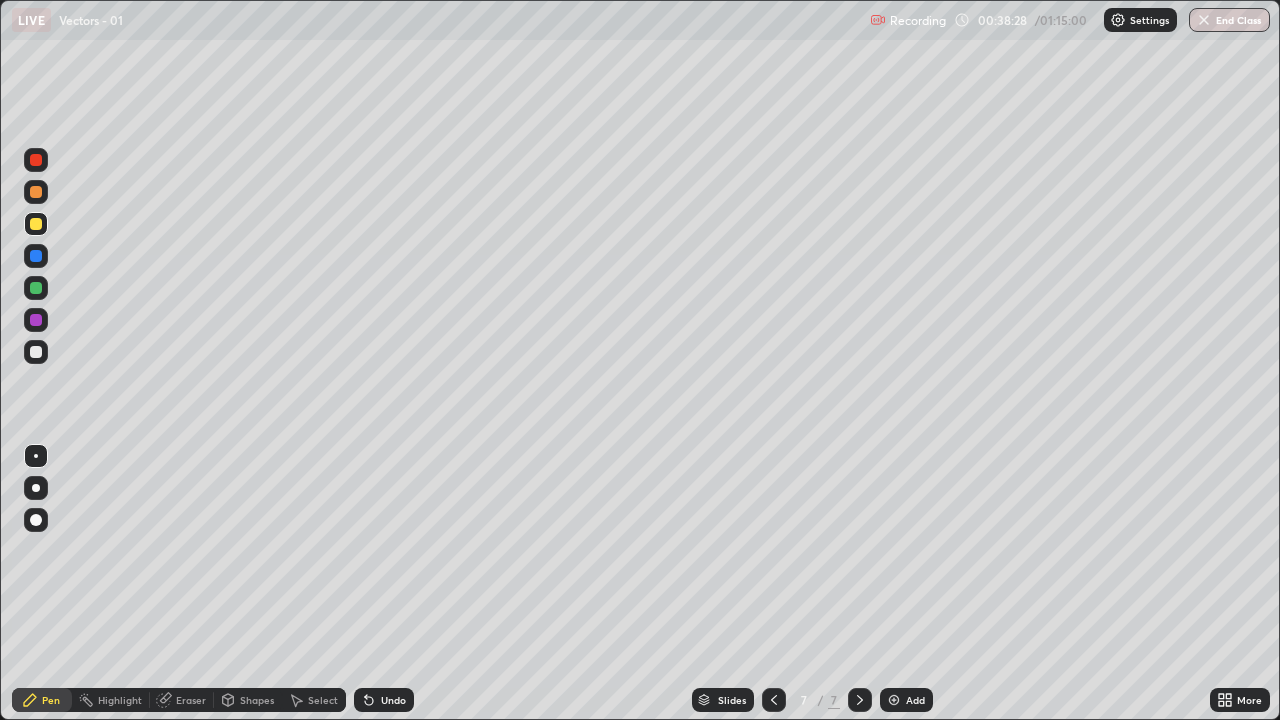 click on "Undo" at bounding box center (393, 700) 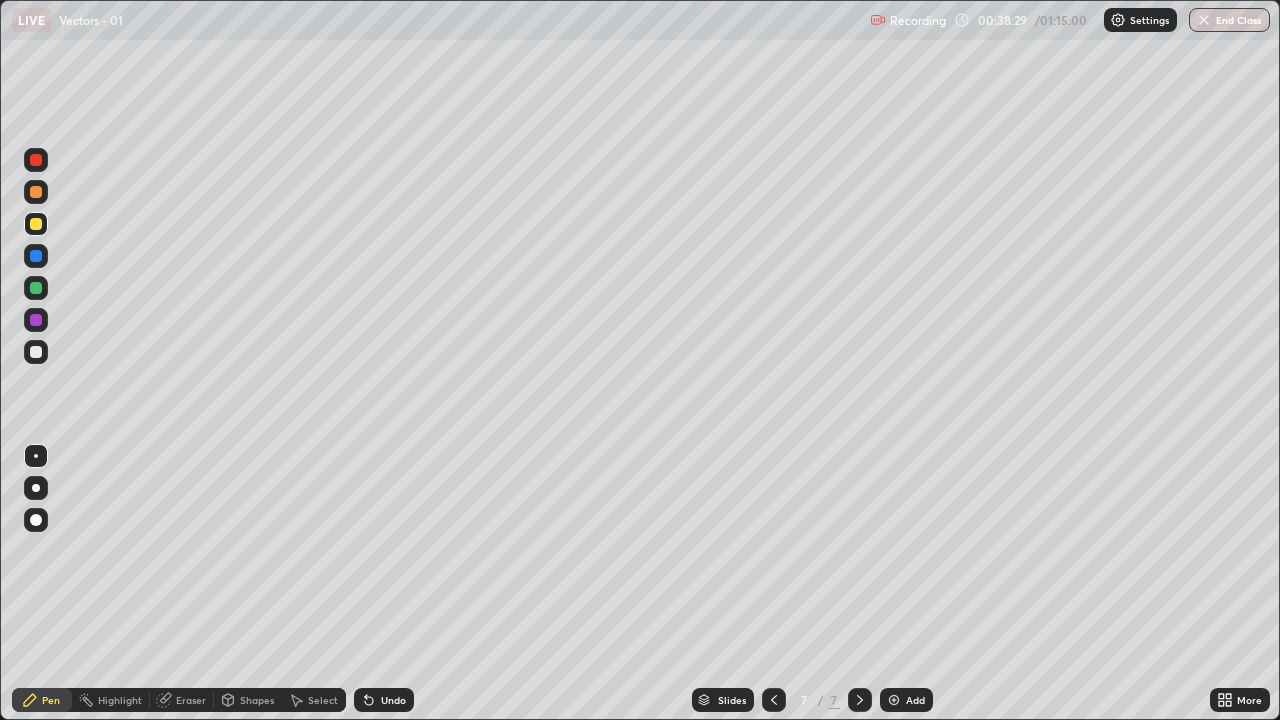 click on "Undo" at bounding box center [384, 700] 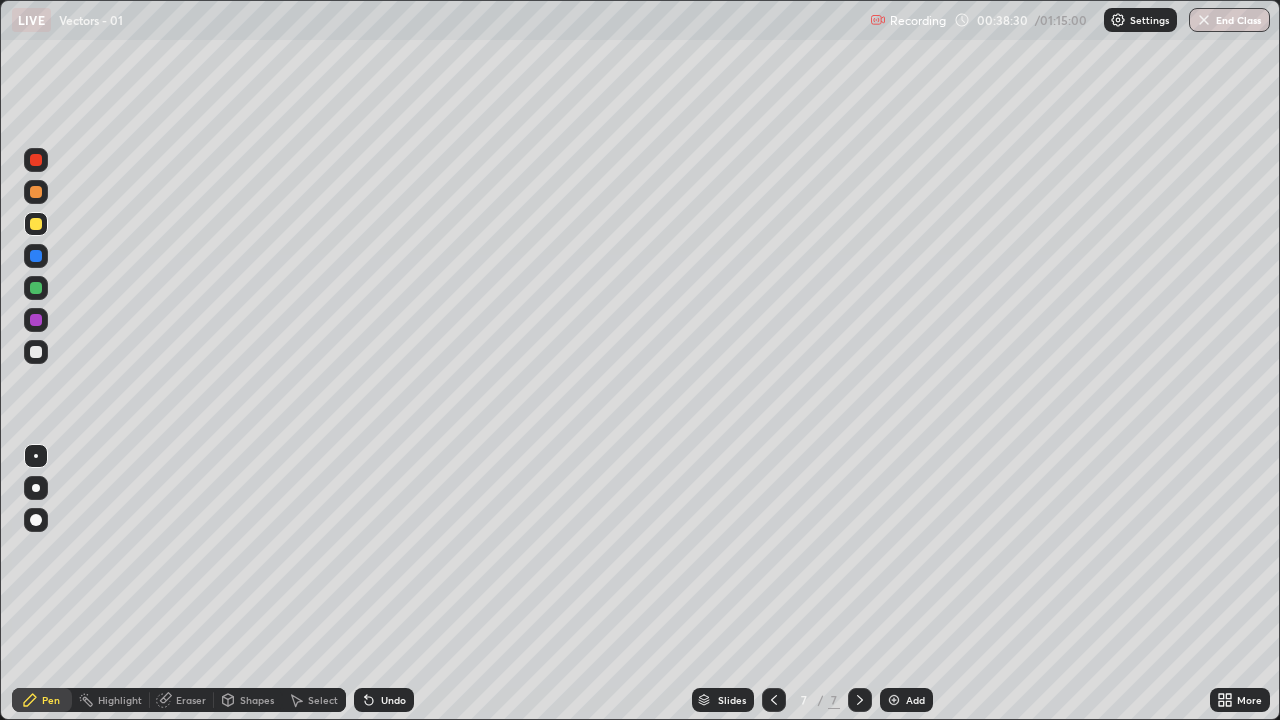 click on "Undo" at bounding box center [384, 700] 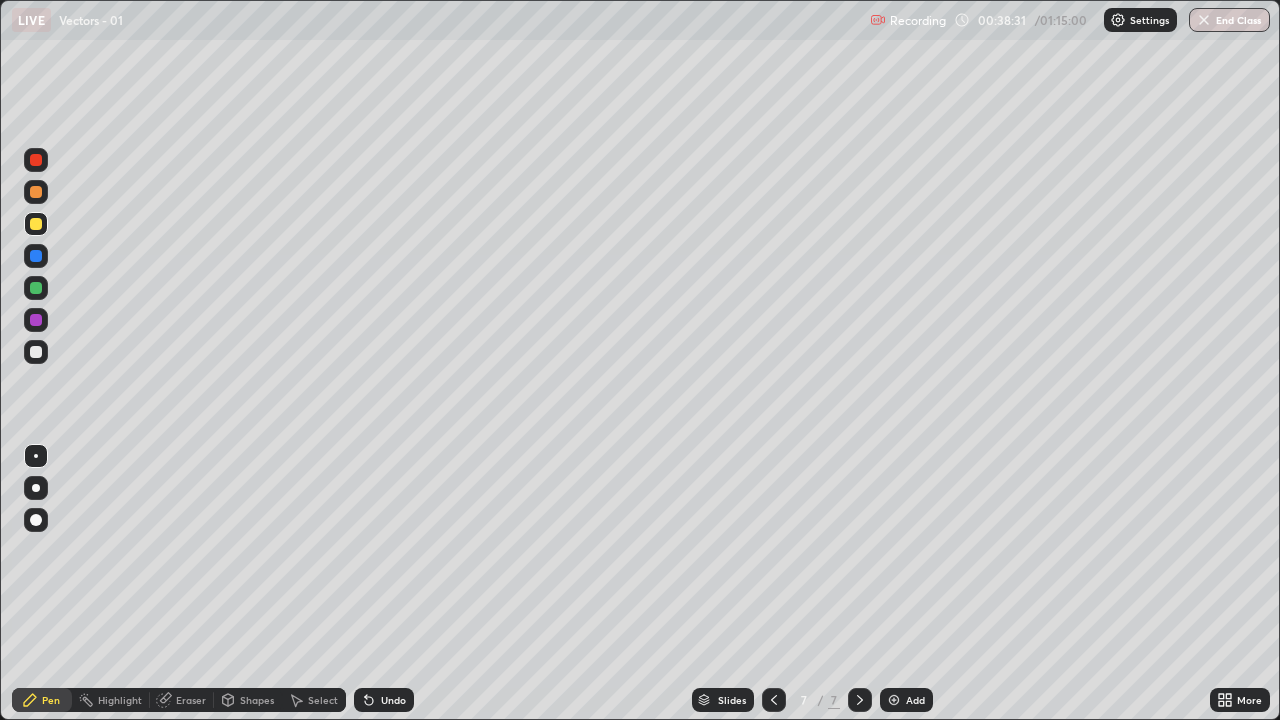 click on "Undo" at bounding box center (384, 700) 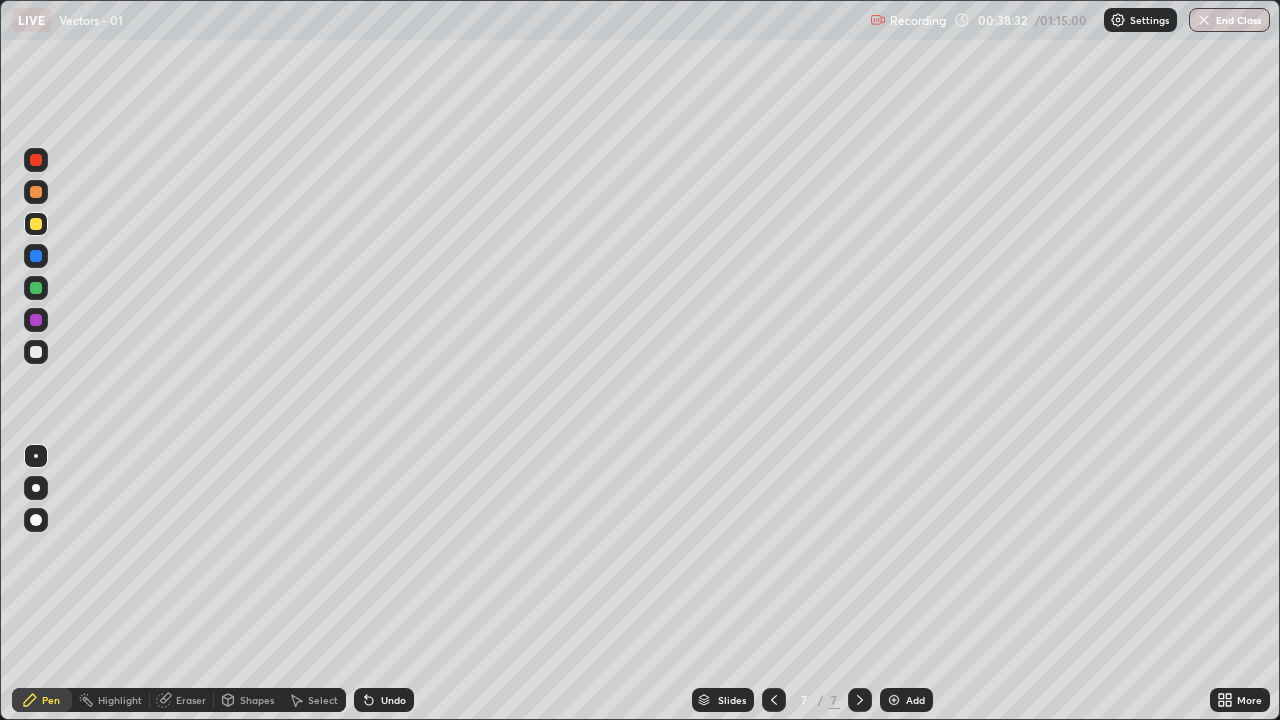 click on "Undo" at bounding box center (380, 700) 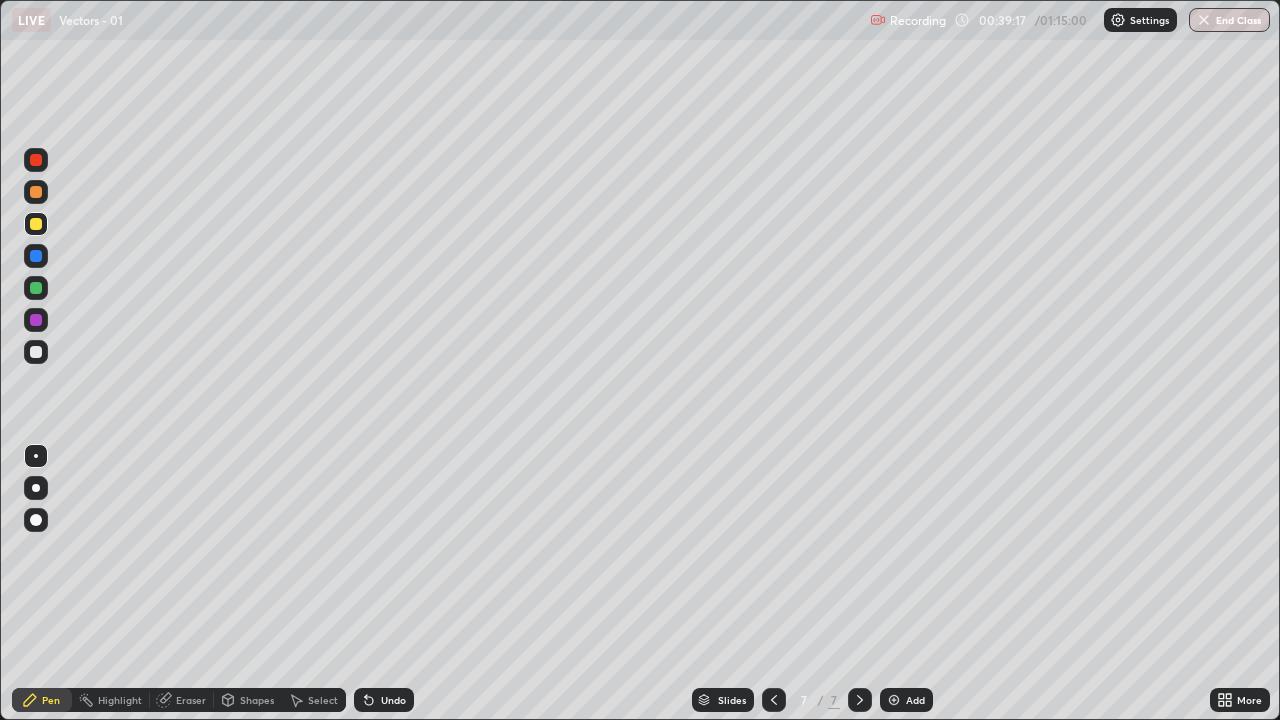click at bounding box center [36, 288] 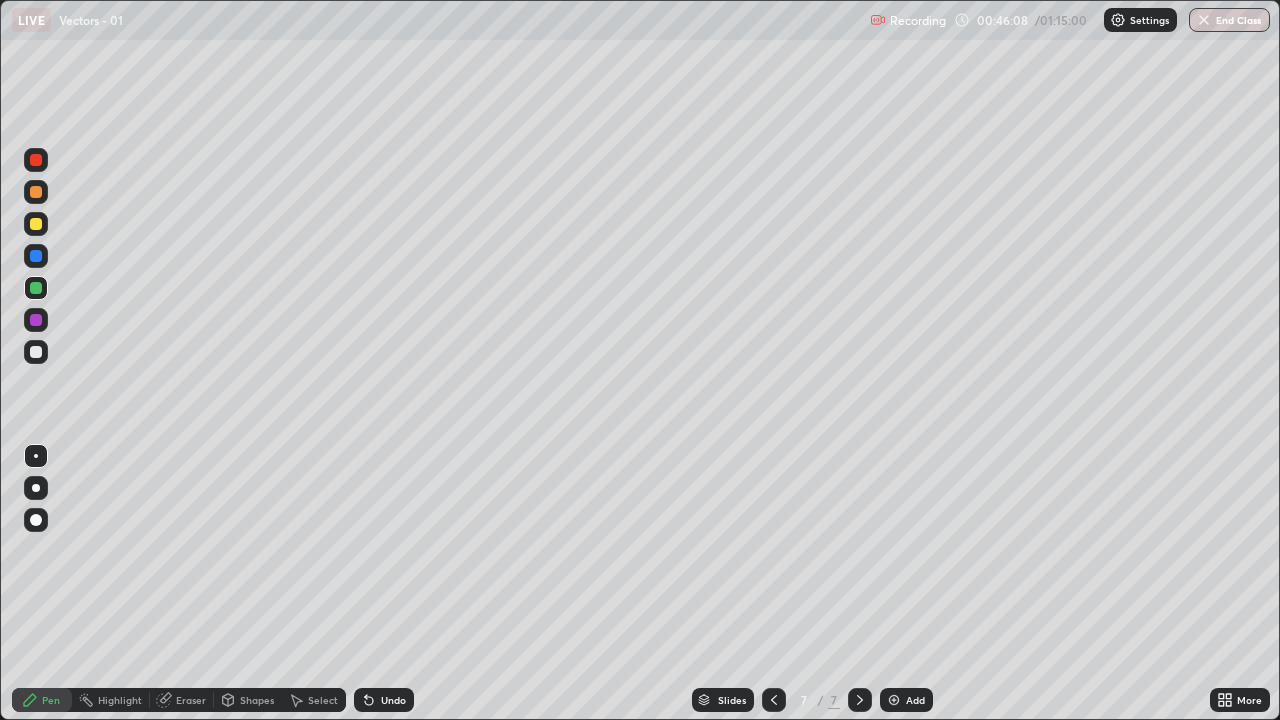 click on "Add" at bounding box center (906, 700) 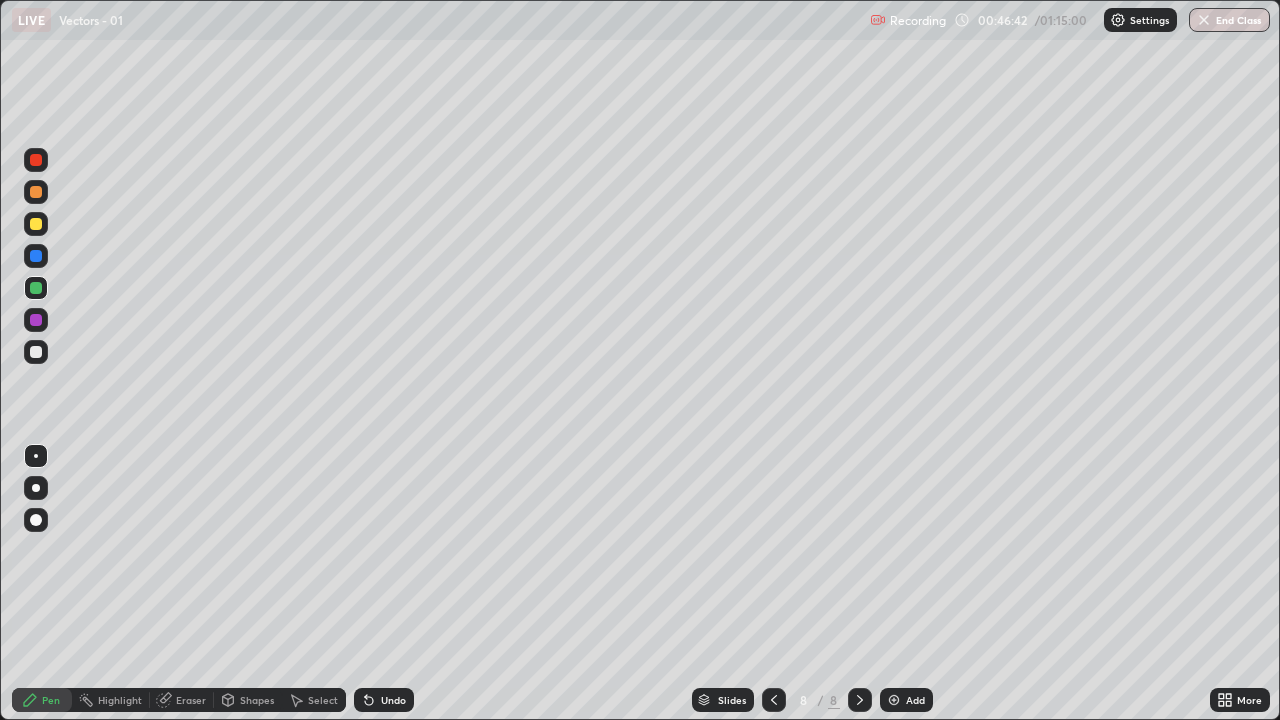 click at bounding box center [36, 352] 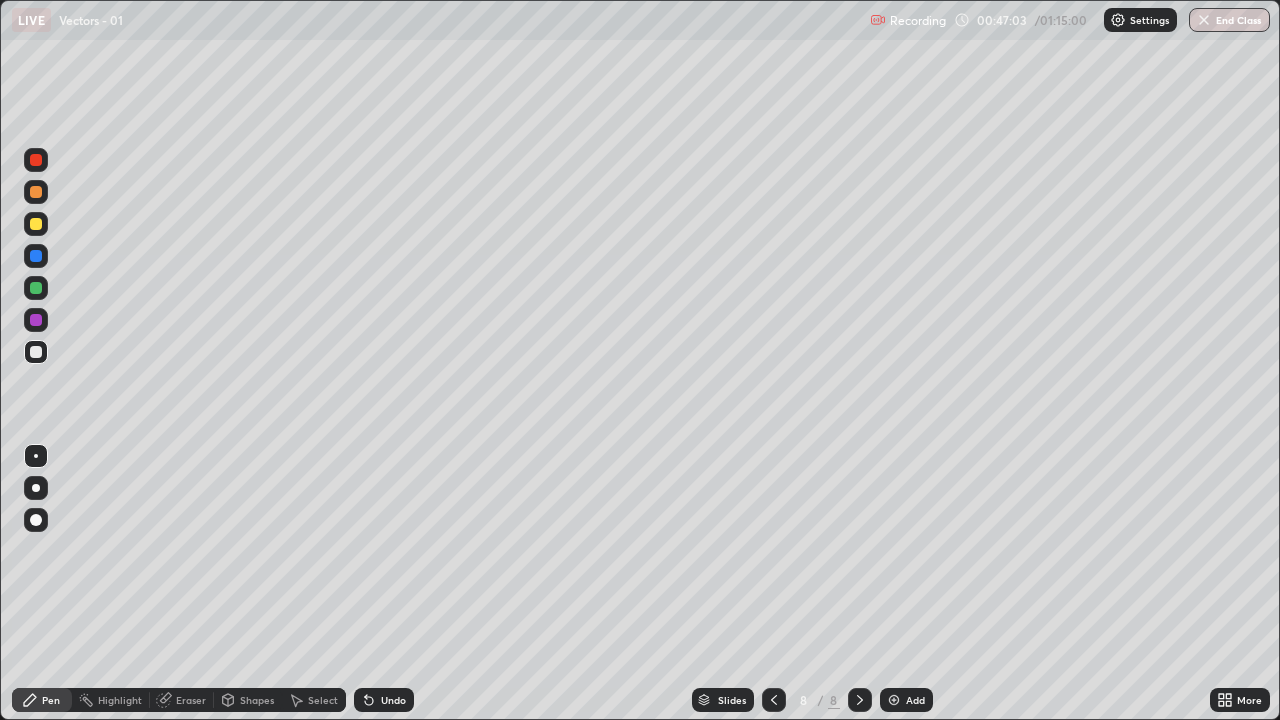 click on "Undo" at bounding box center (393, 700) 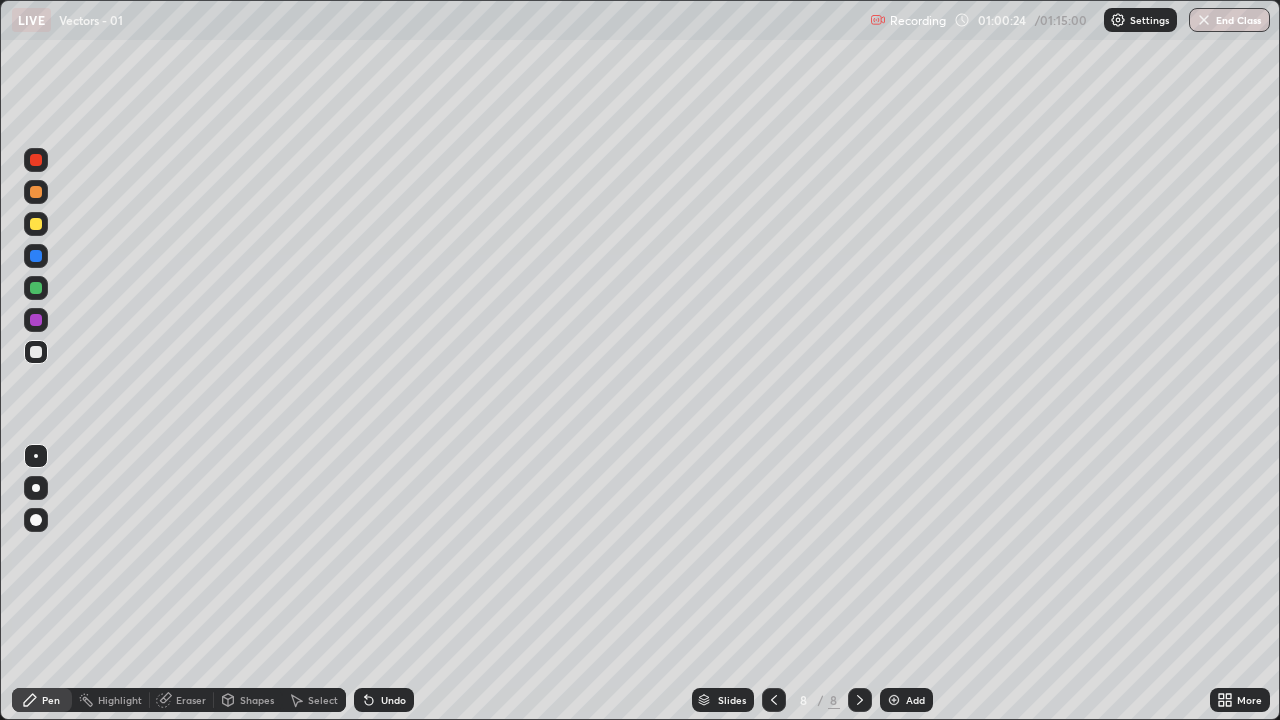 click on "Eraser" at bounding box center (191, 700) 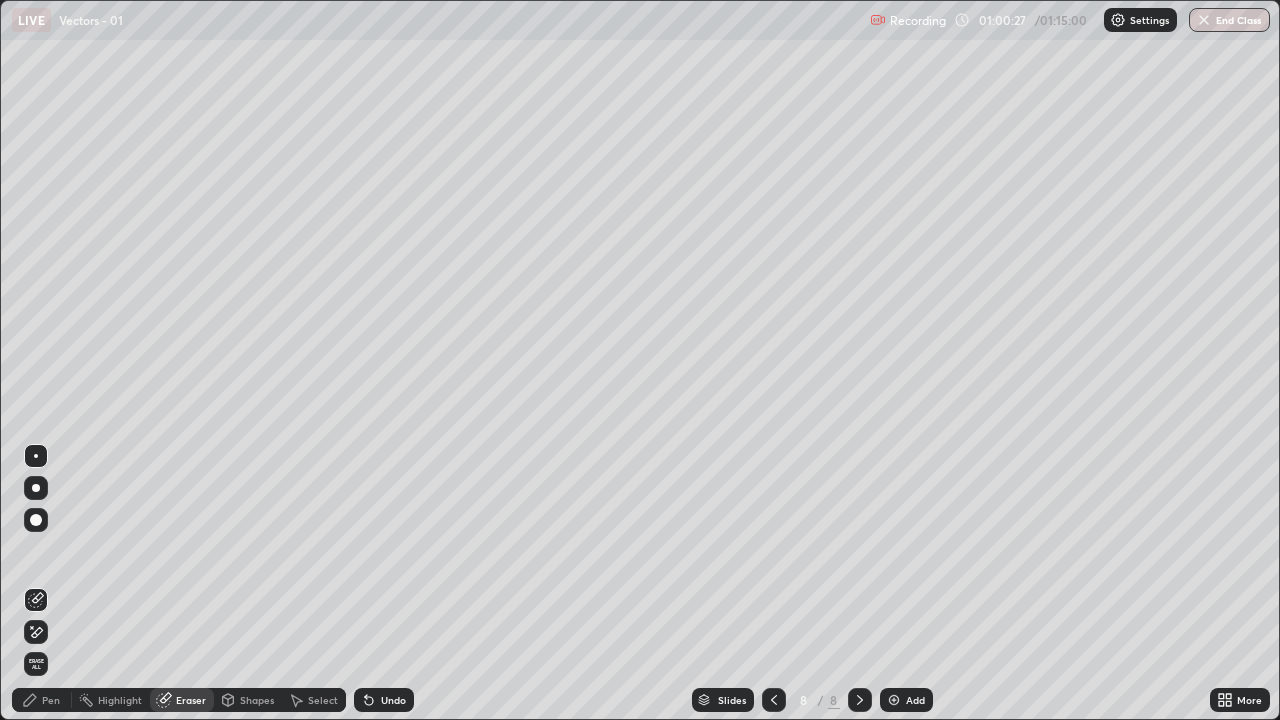 click on "Pen" at bounding box center (42, 700) 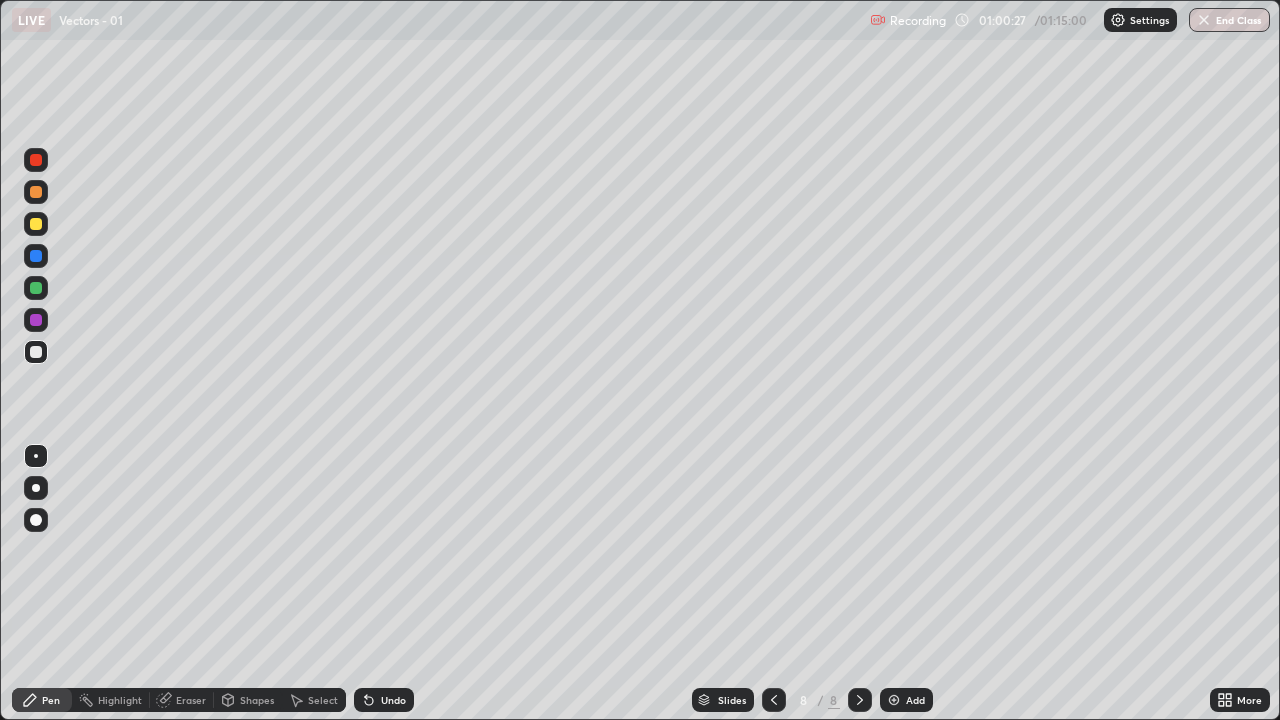 click at bounding box center (36, 288) 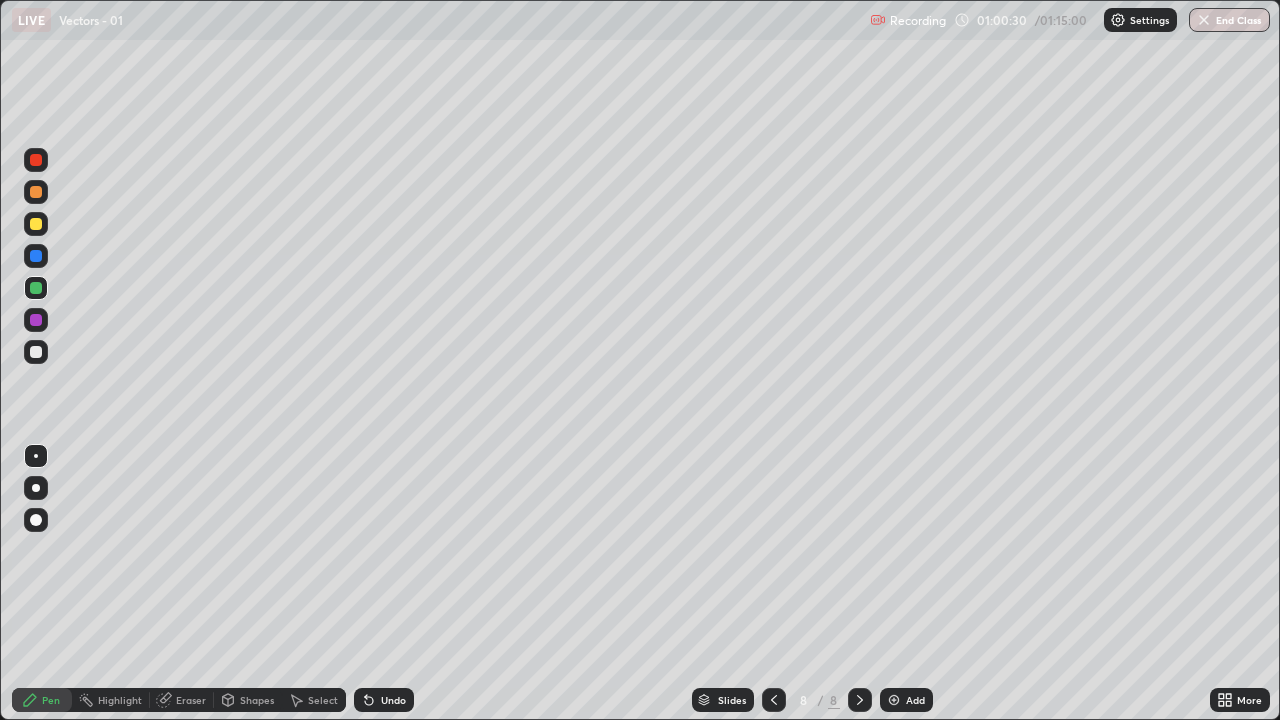 click on "Eraser" at bounding box center [182, 700] 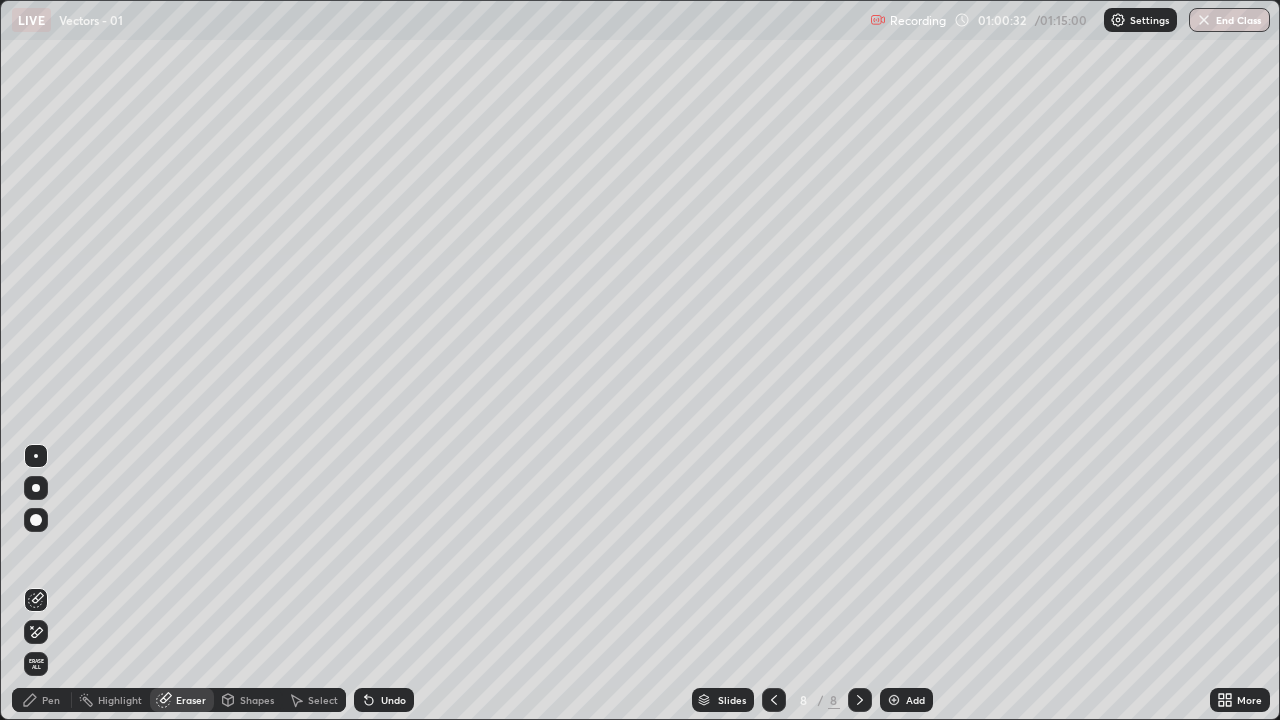 click on "Pen" at bounding box center [42, 700] 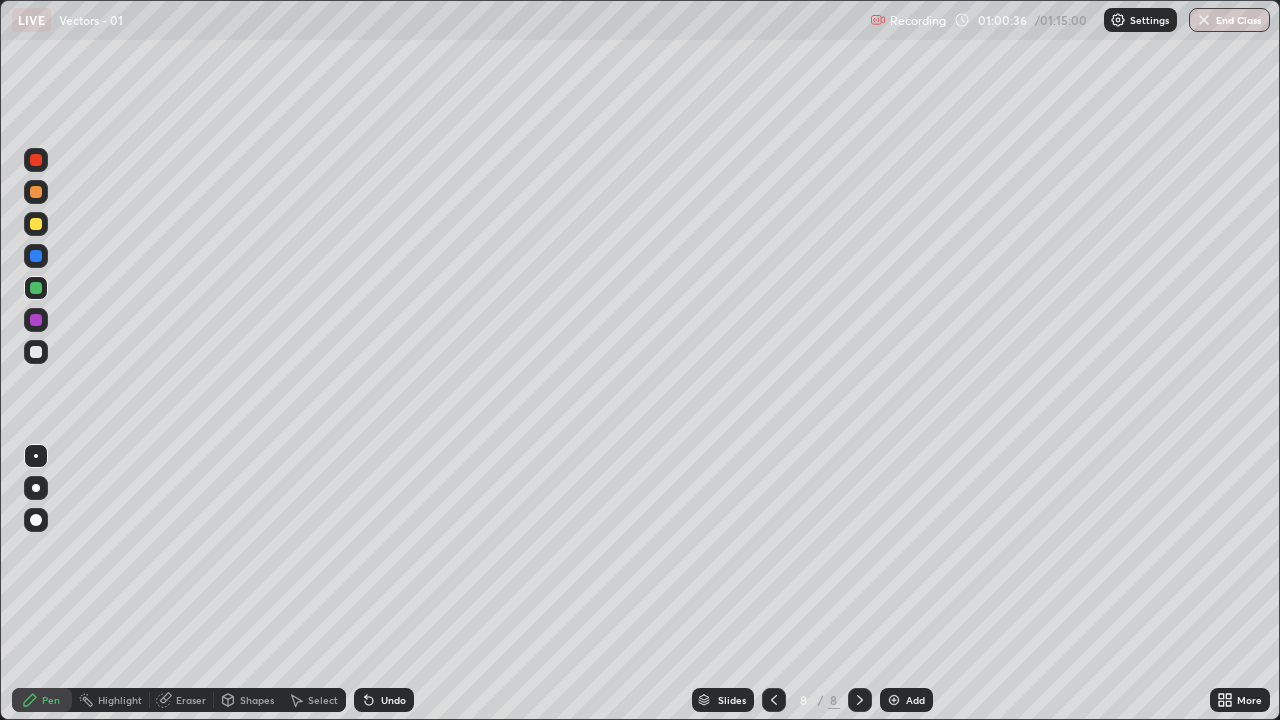 click on "Eraser" at bounding box center [191, 700] 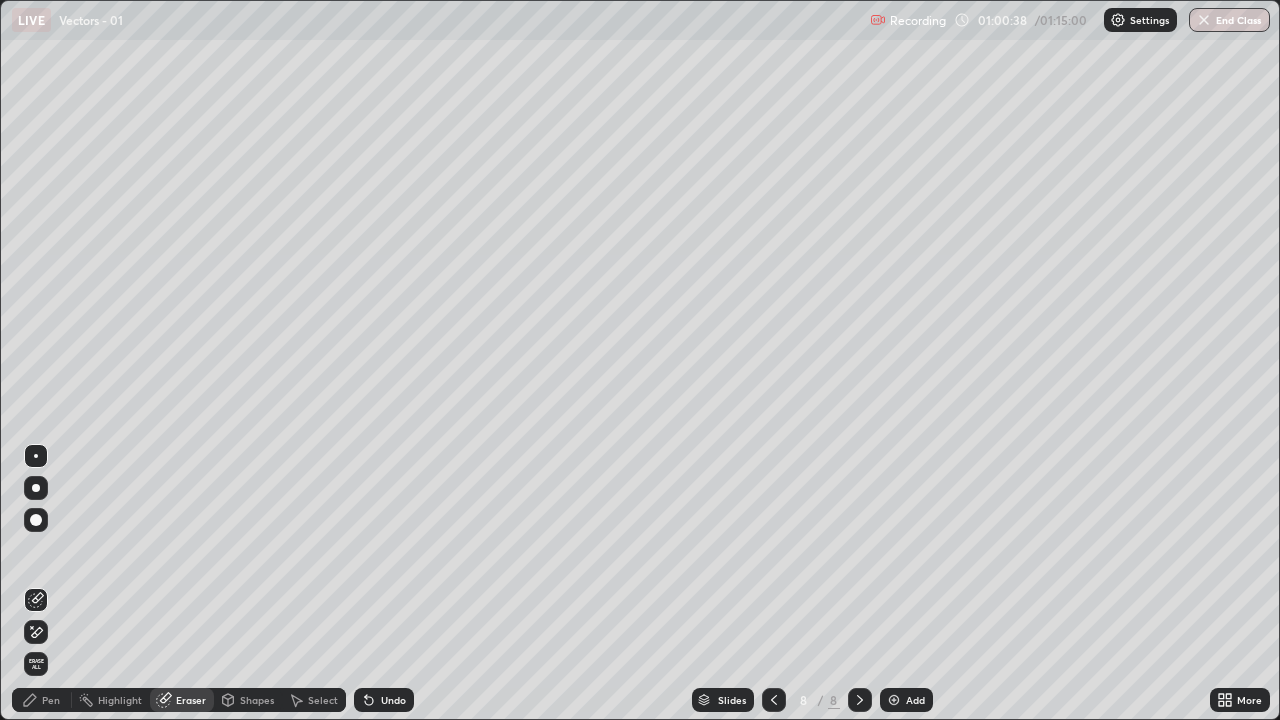 click on "Pen" at bounding box center [42, 700] 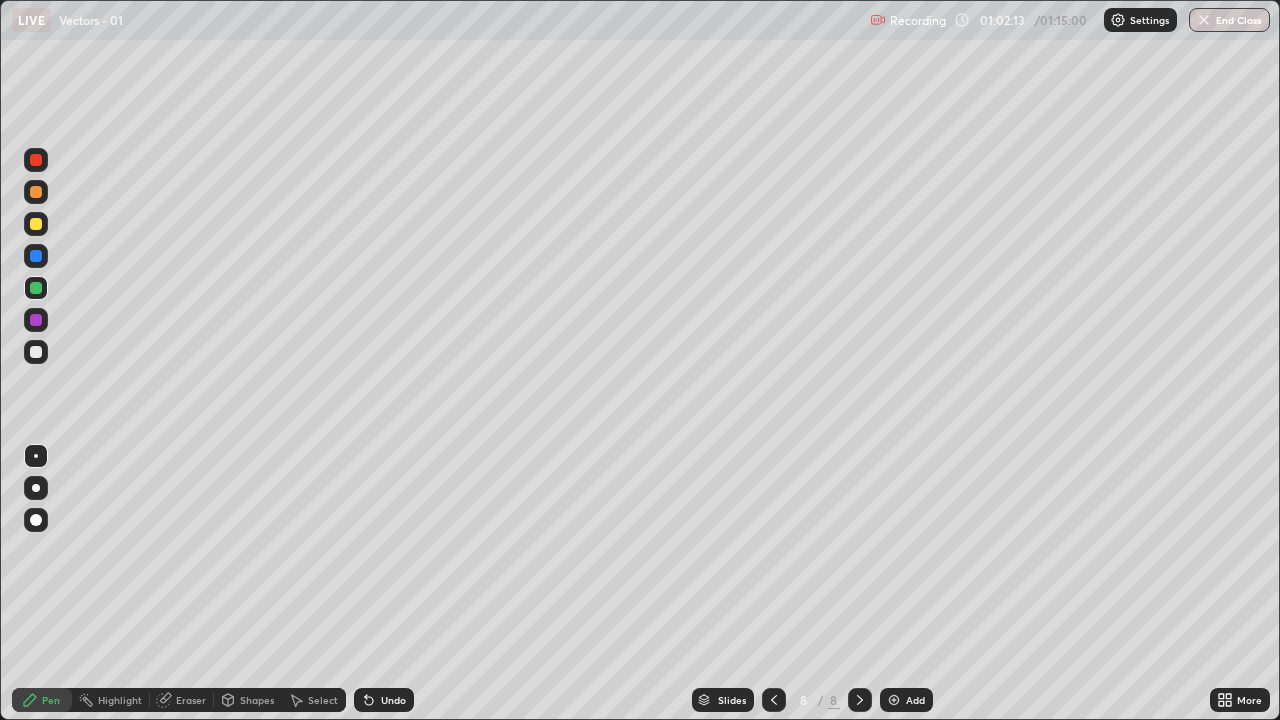 click on "Eraser" at bounding box center [191, 700] 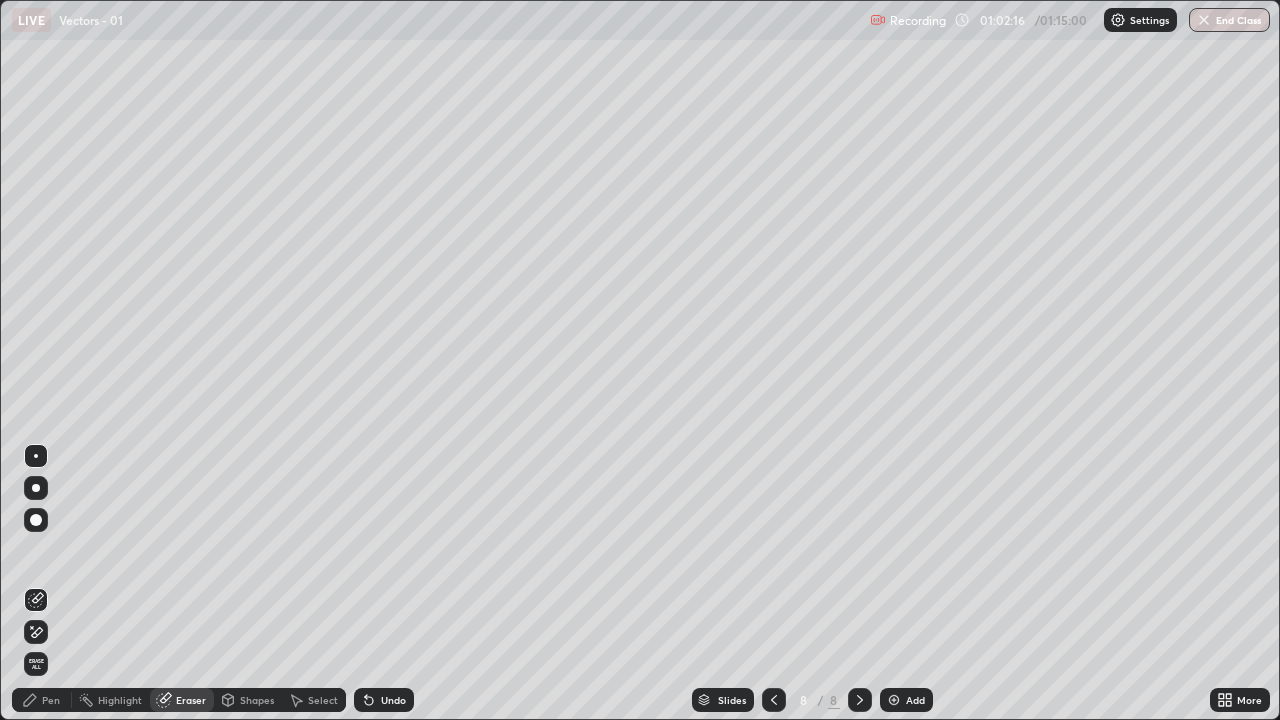 click on "Pen" at bounding box center [51, 700] 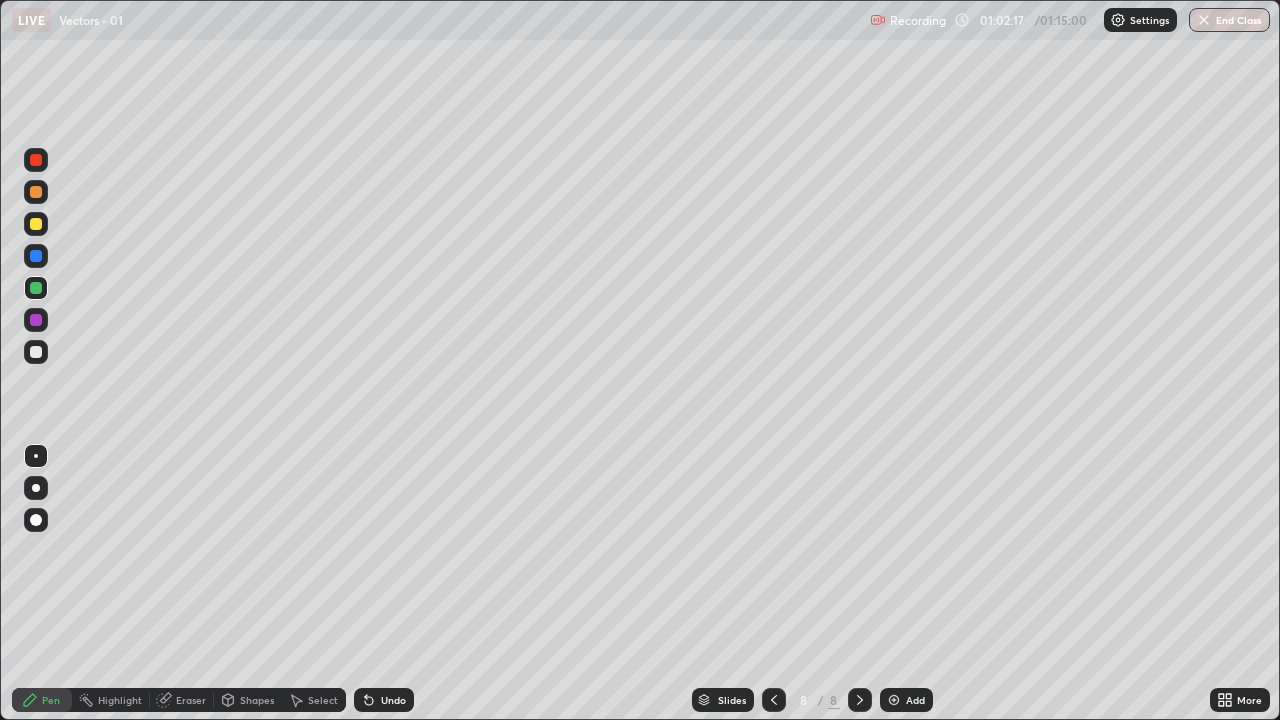 click at bounding box center (36, 352) 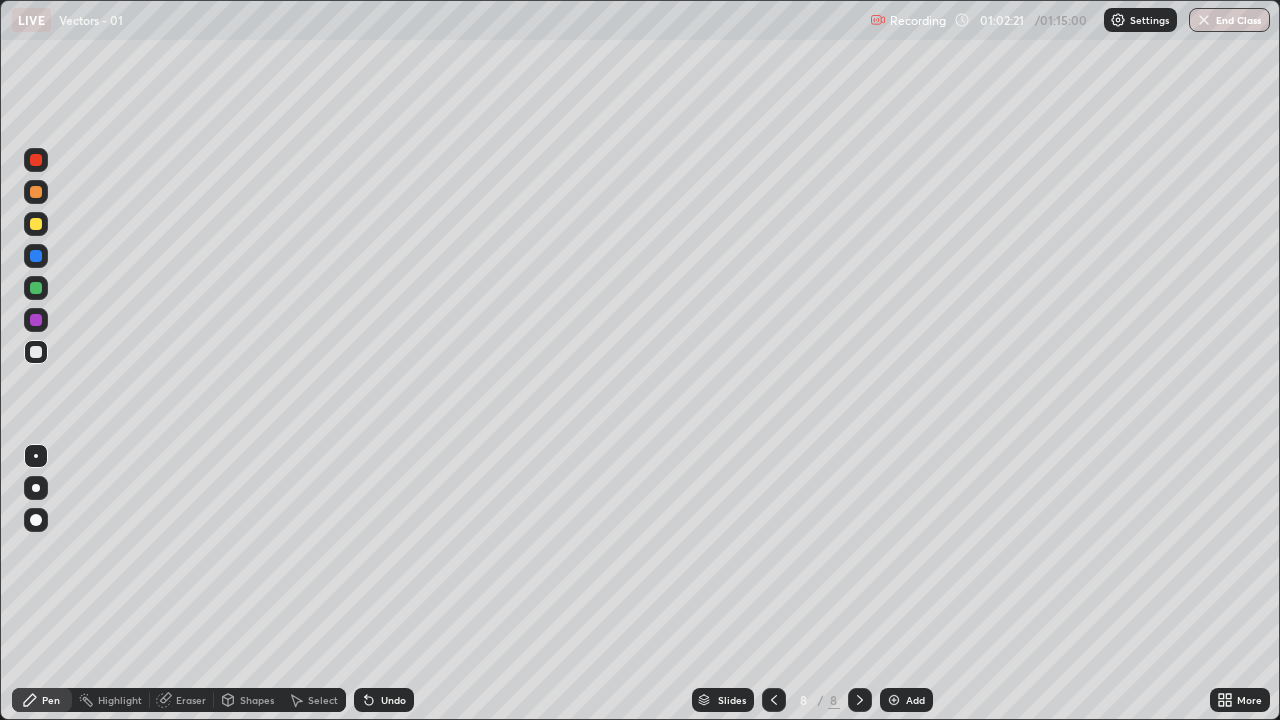 click on "Eraser" at bounding box center [182, 700] 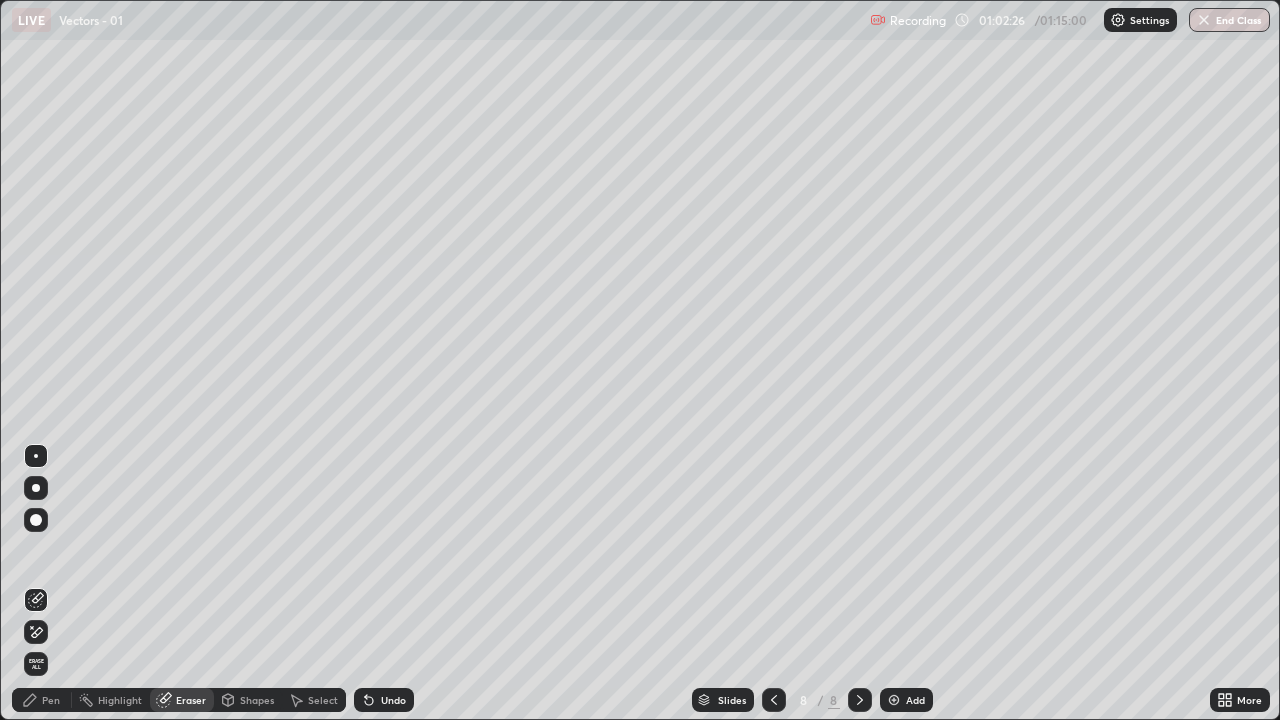 click on "Pen" at bounding box center (51, 700) 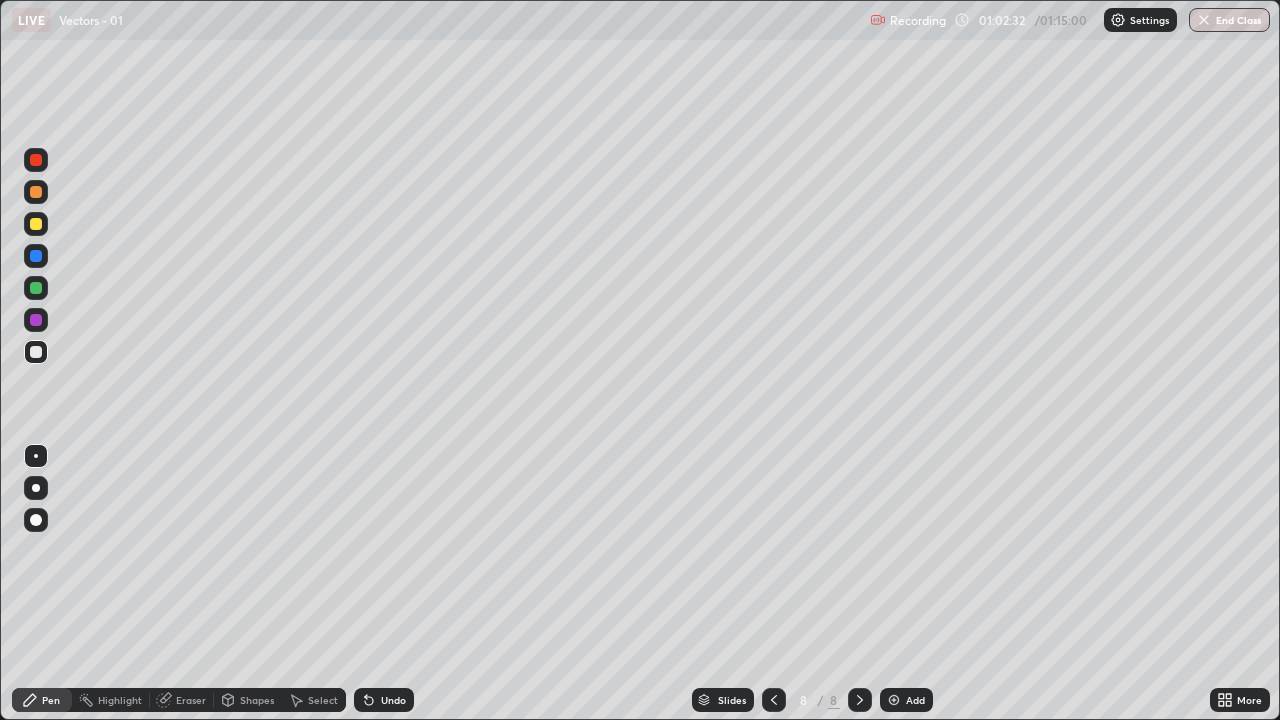 click on "Eraser" at bounding box center [182, 700] 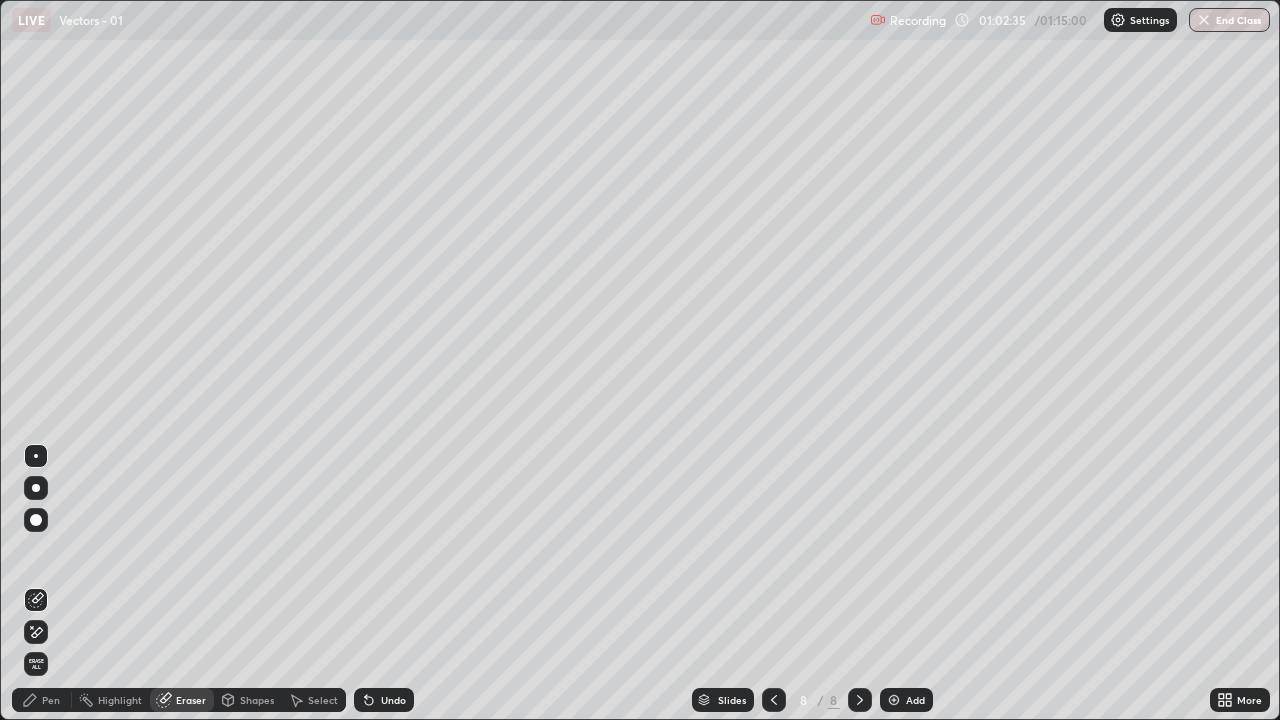 click on "Pen" at bounding box center (51, 700) 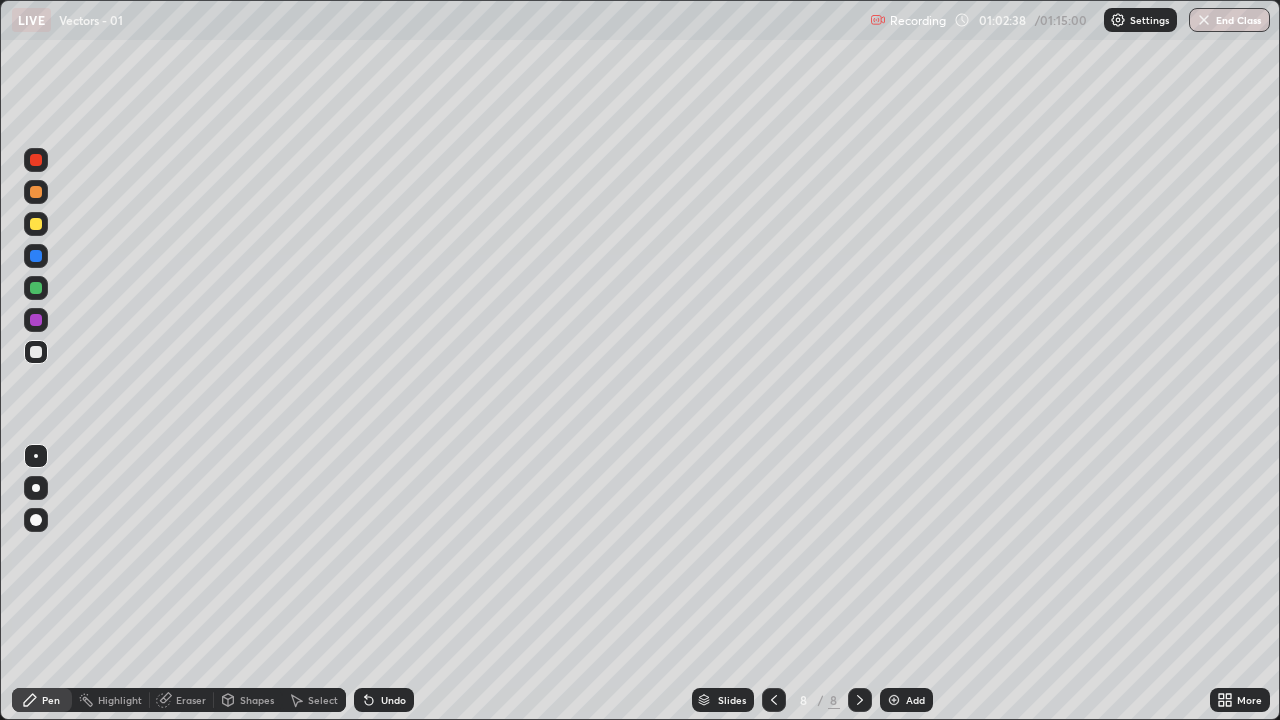 click on "Eraser" at bounding box center [182, 700] 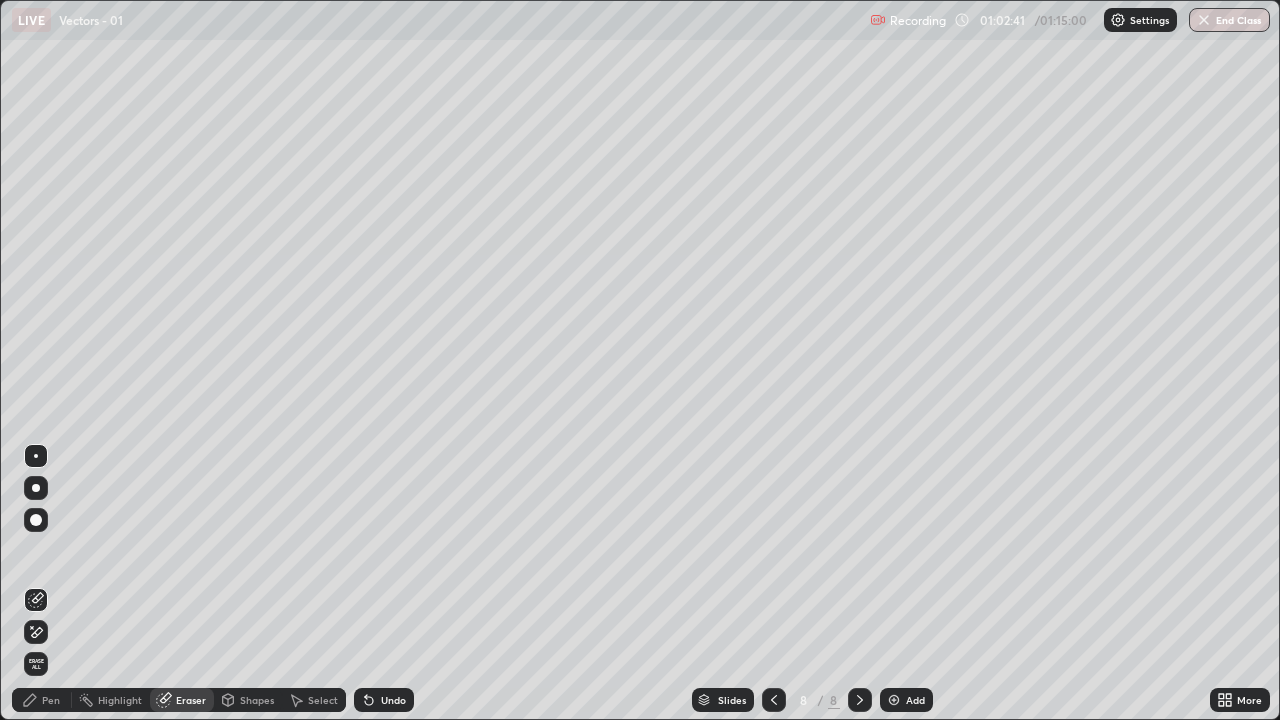 click on "Pen" at bounding box center (51, 700) 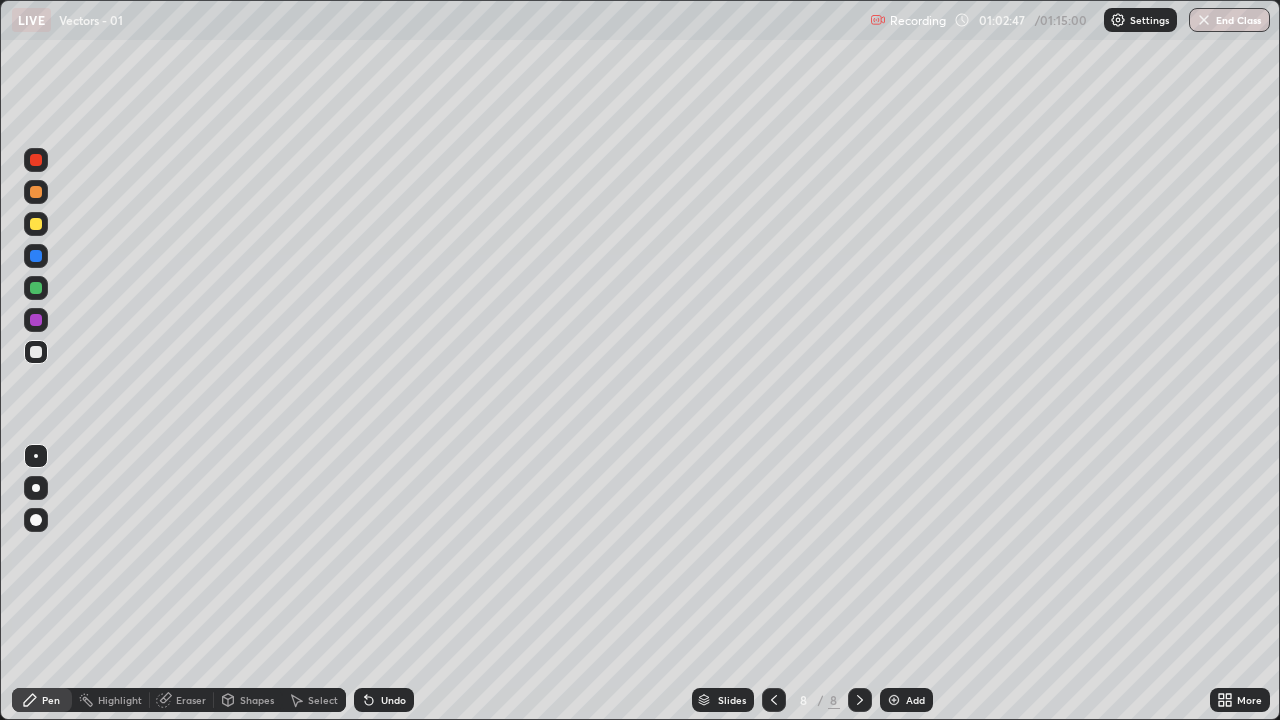 click on "Eraser" at bounding box center [191, 700] 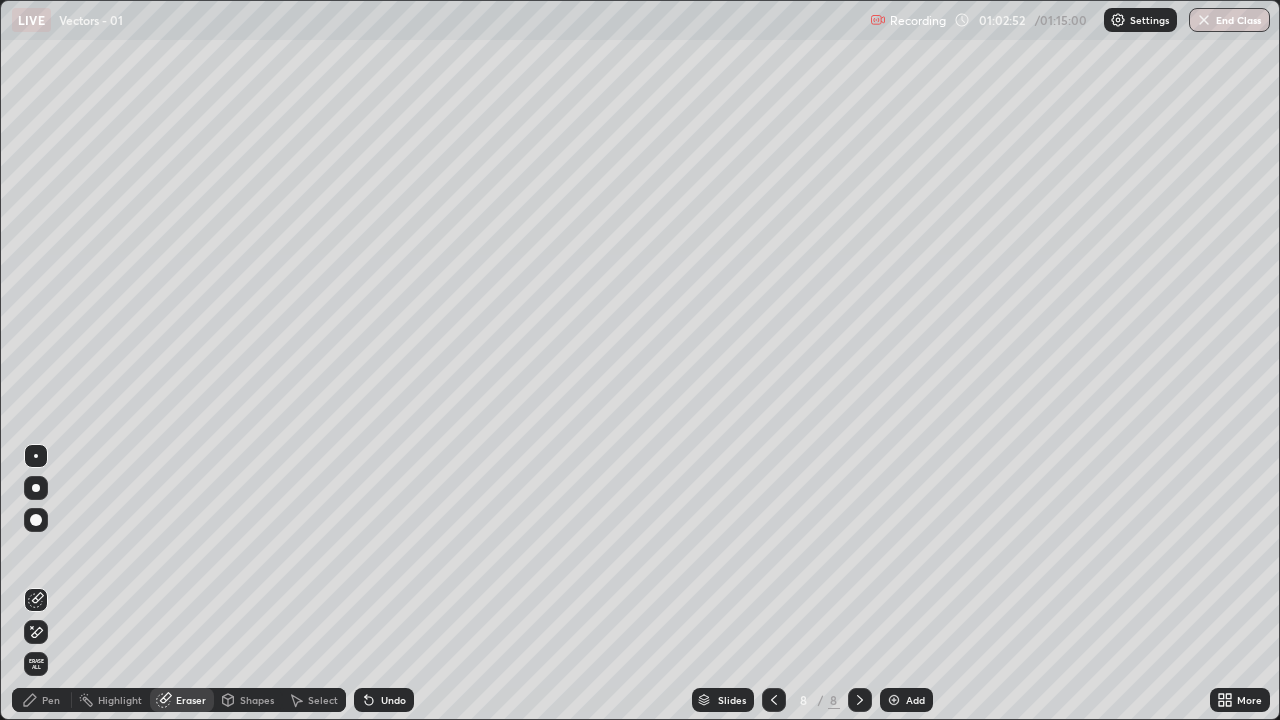 click on "Pen" at bounding box center (51, 700) 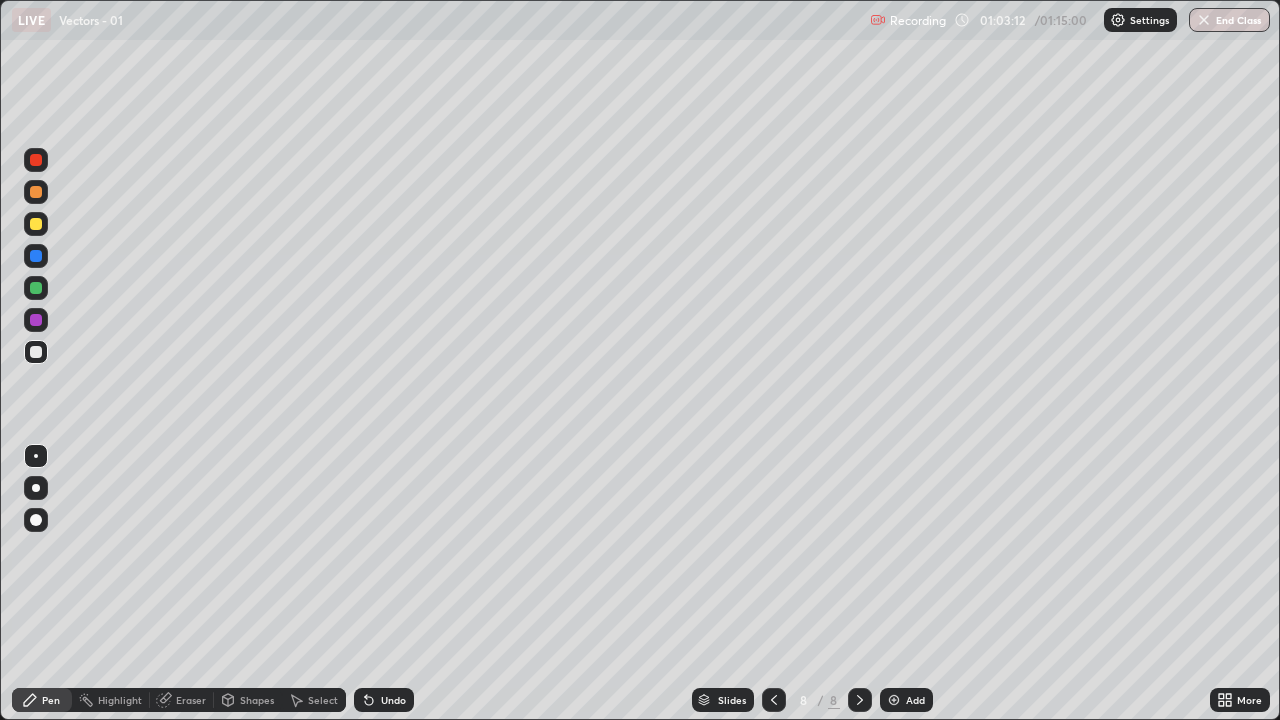 click on "Eraser" at bounding box center (191, 700) 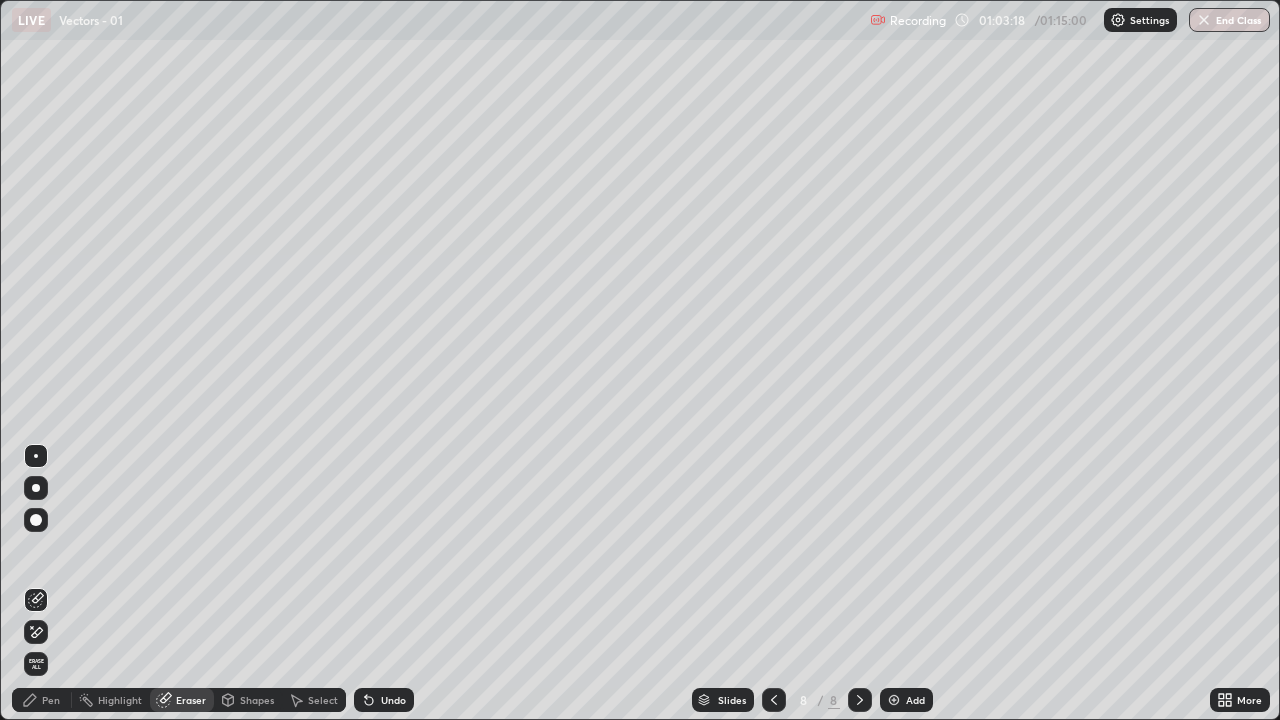 click on "Pen" at bounding box center (42, 700) 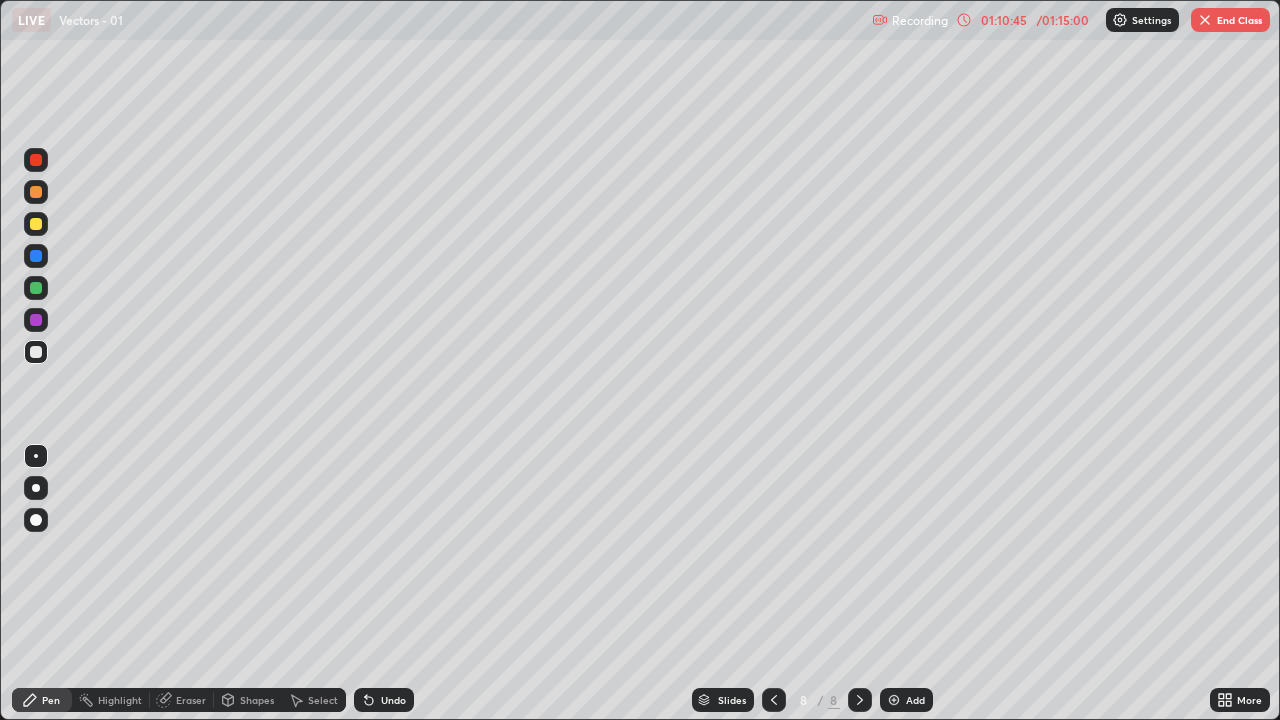 click on "End Class" at bounding box center (1230, 20) 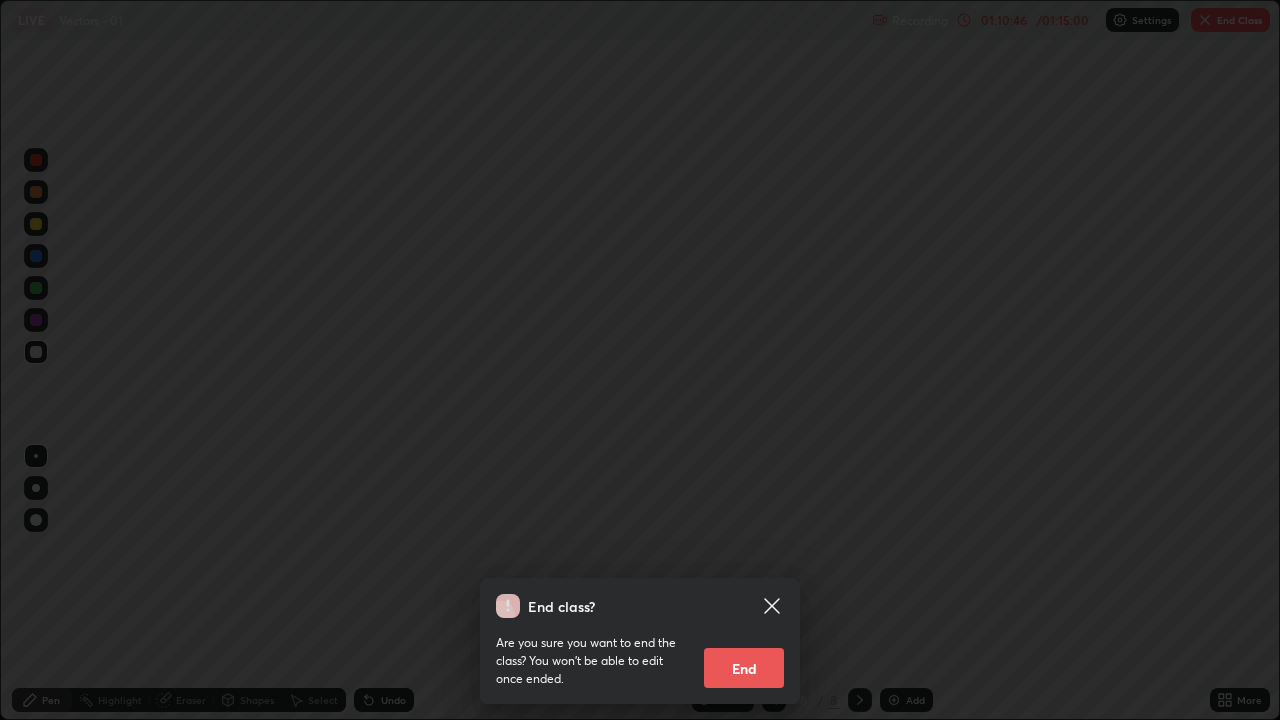 click on "End" at bounding box center (744, 668) 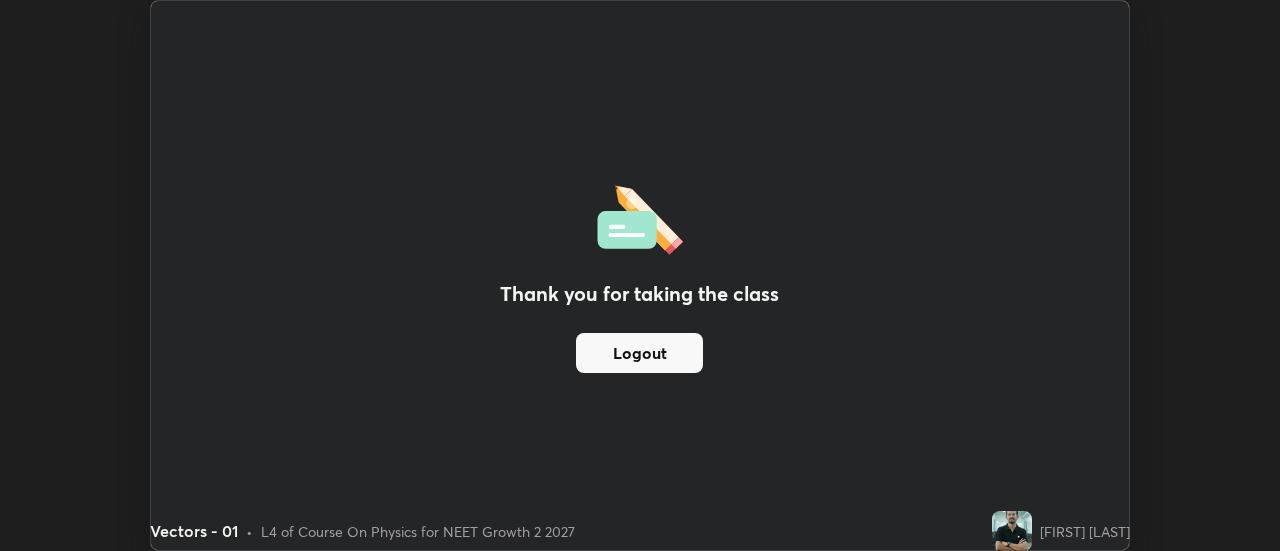 scroll, scrollTop: 551, scrollLeft: 1280, axis: both 